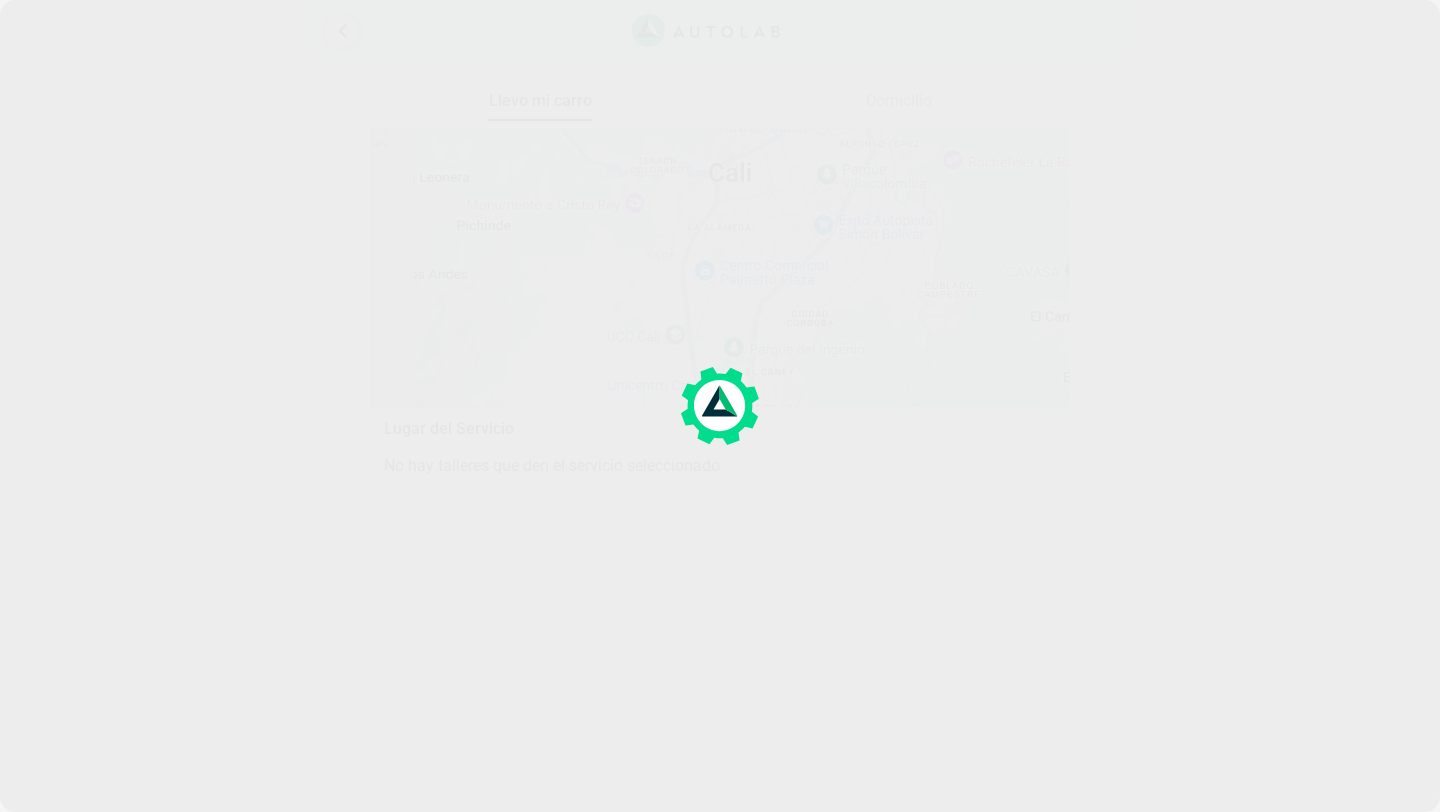 scroll, scrollTop: 0, scrollLeft: 0, axis: both 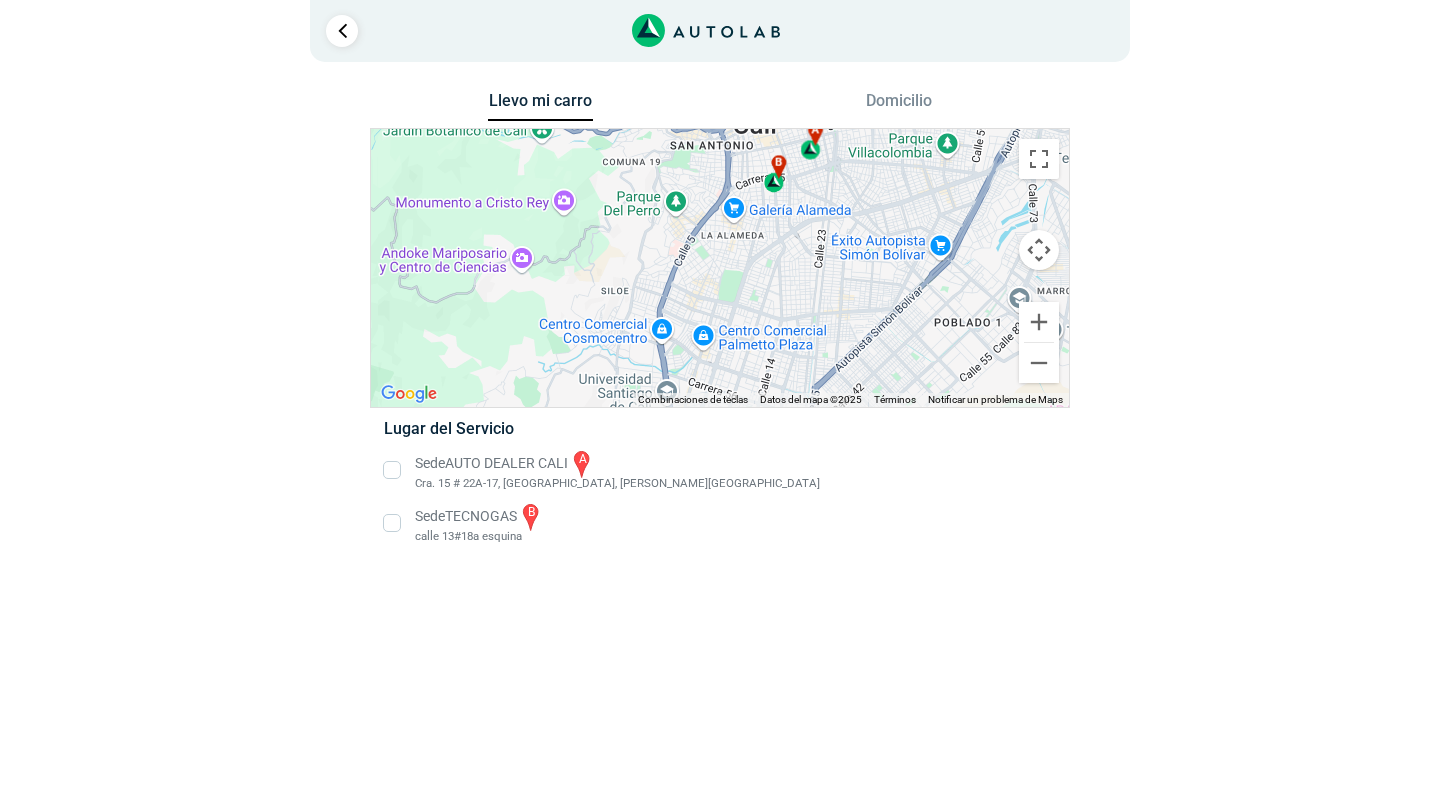 click on "b" at bounding box center [775, 174] 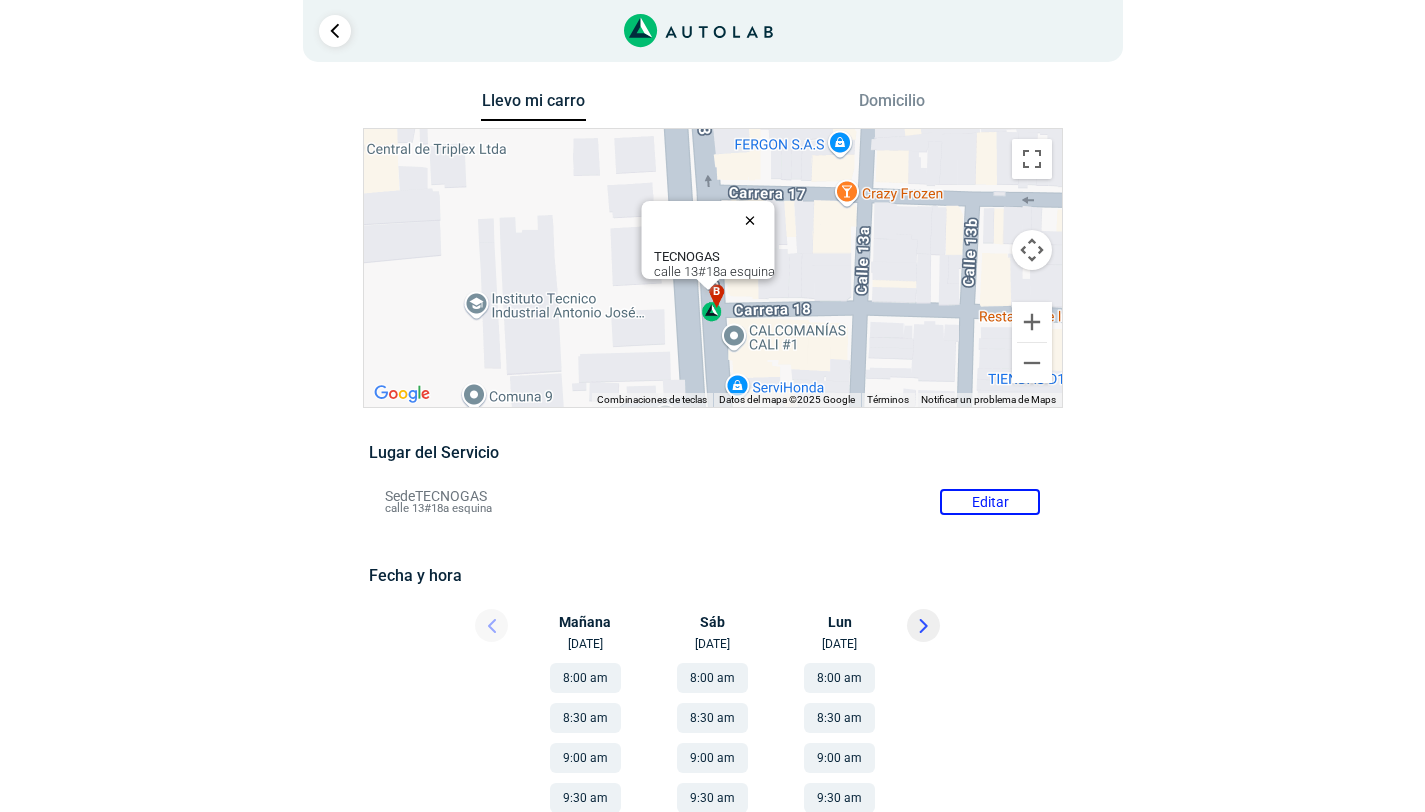 click at bounding box center [754, 220] 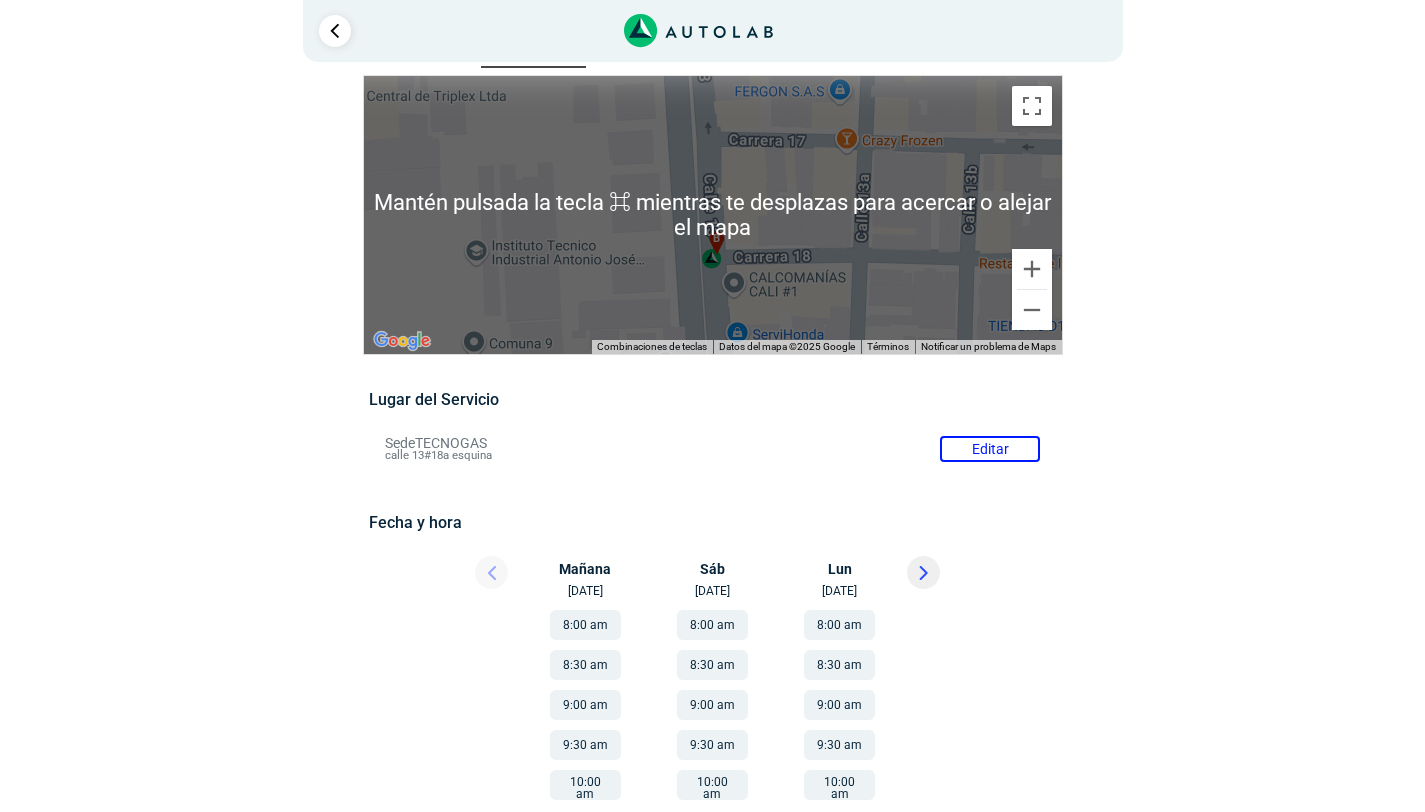 scroll, scrollTop: 0, scrollLeft: 0, axis: both 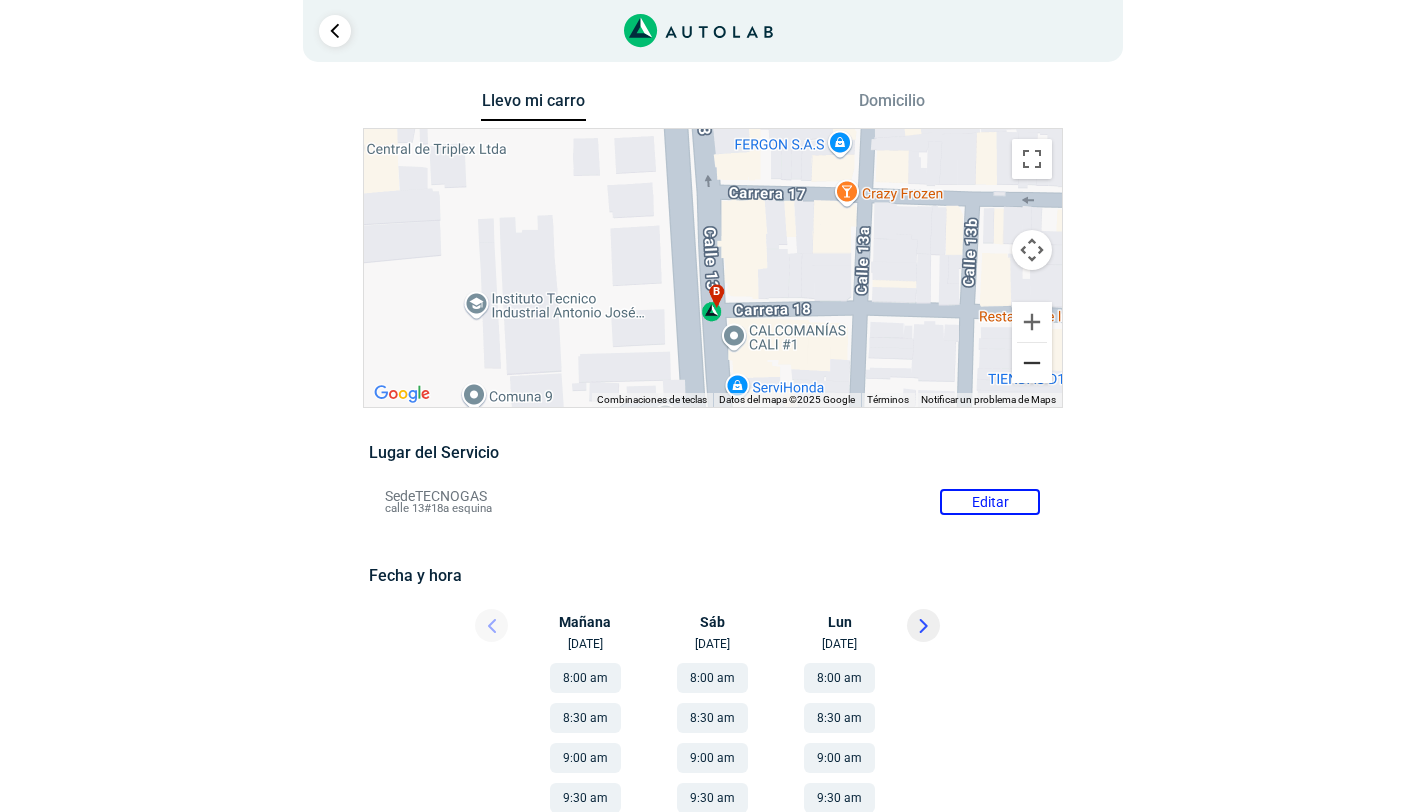 click at bounding box center [1032, 363] 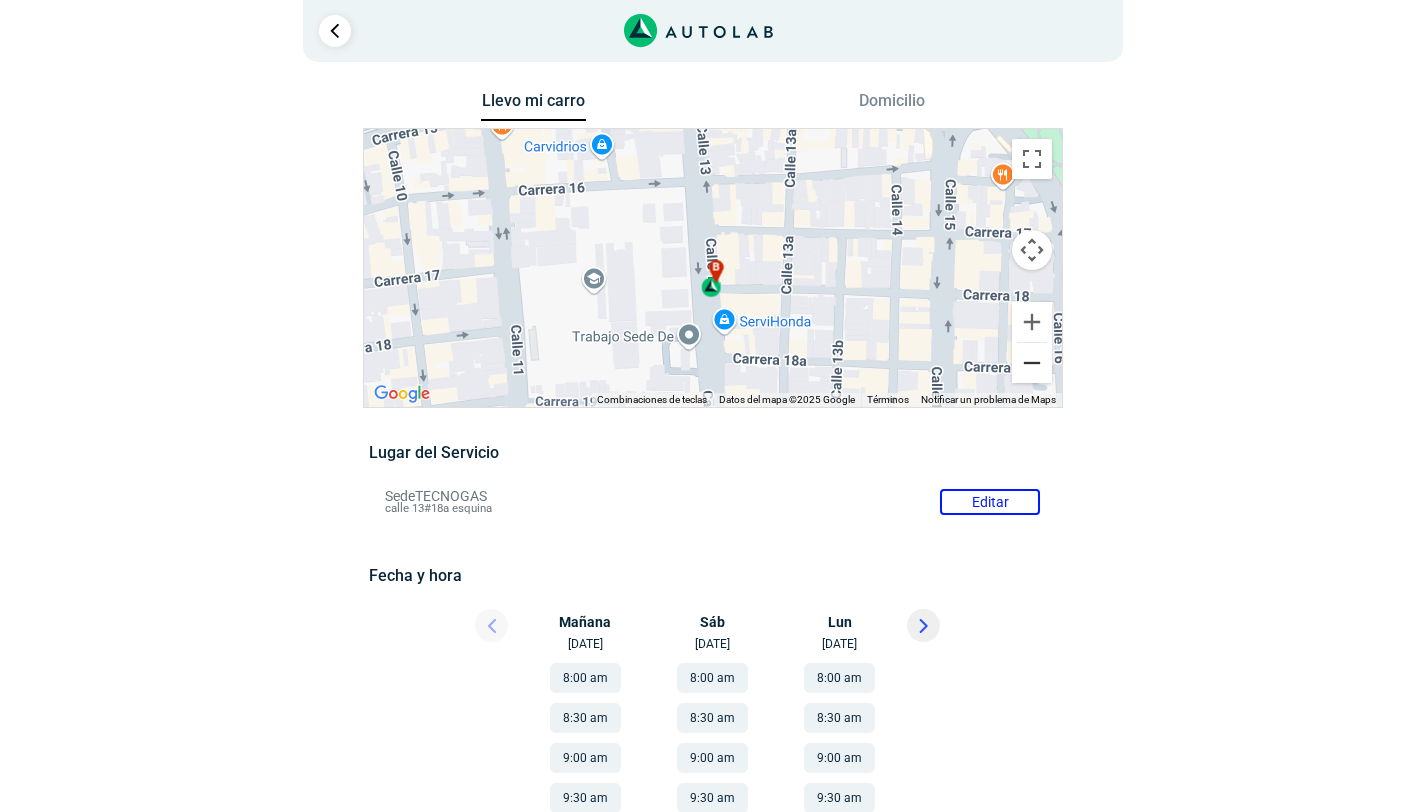 click at bounding box center [1032, 363] 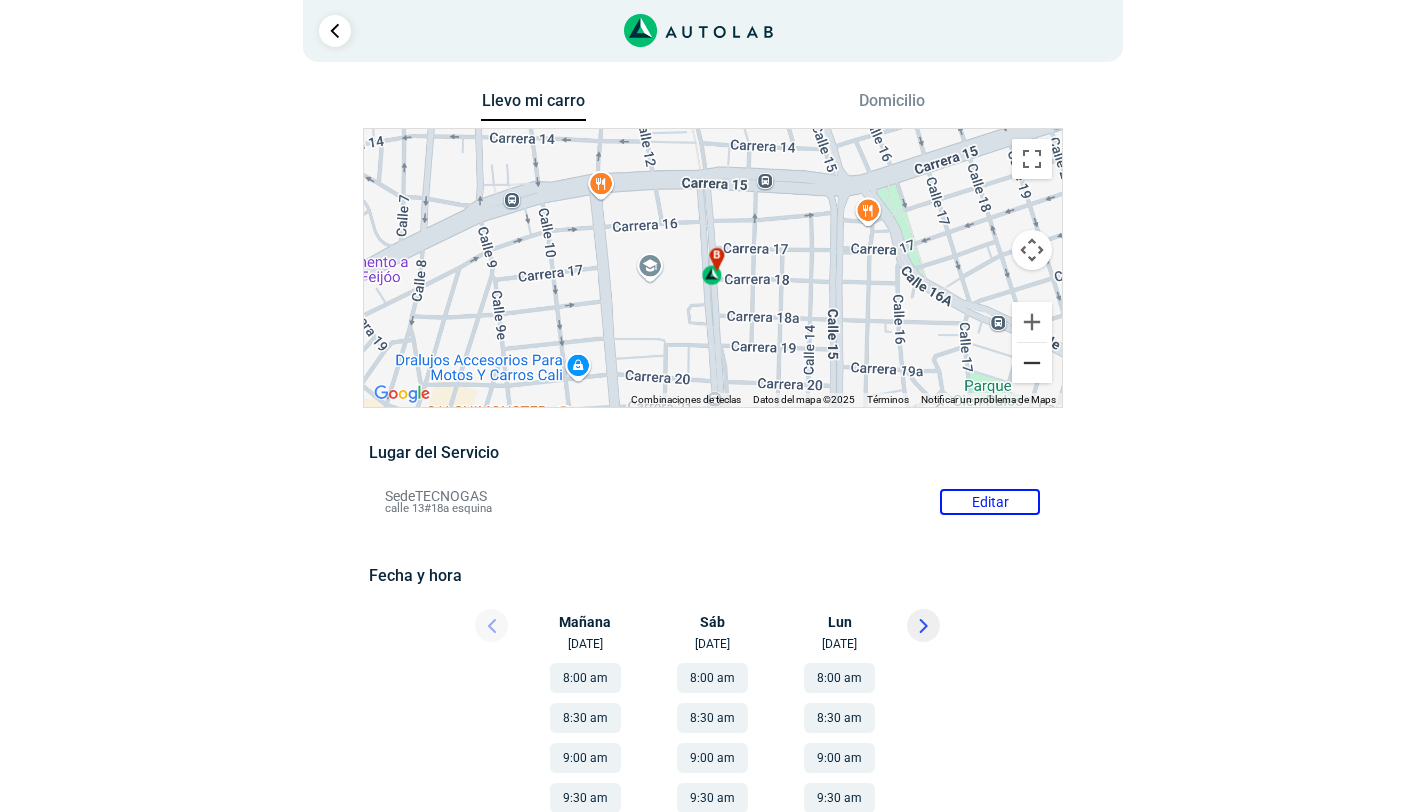 click at bounding box center (1032, 363) 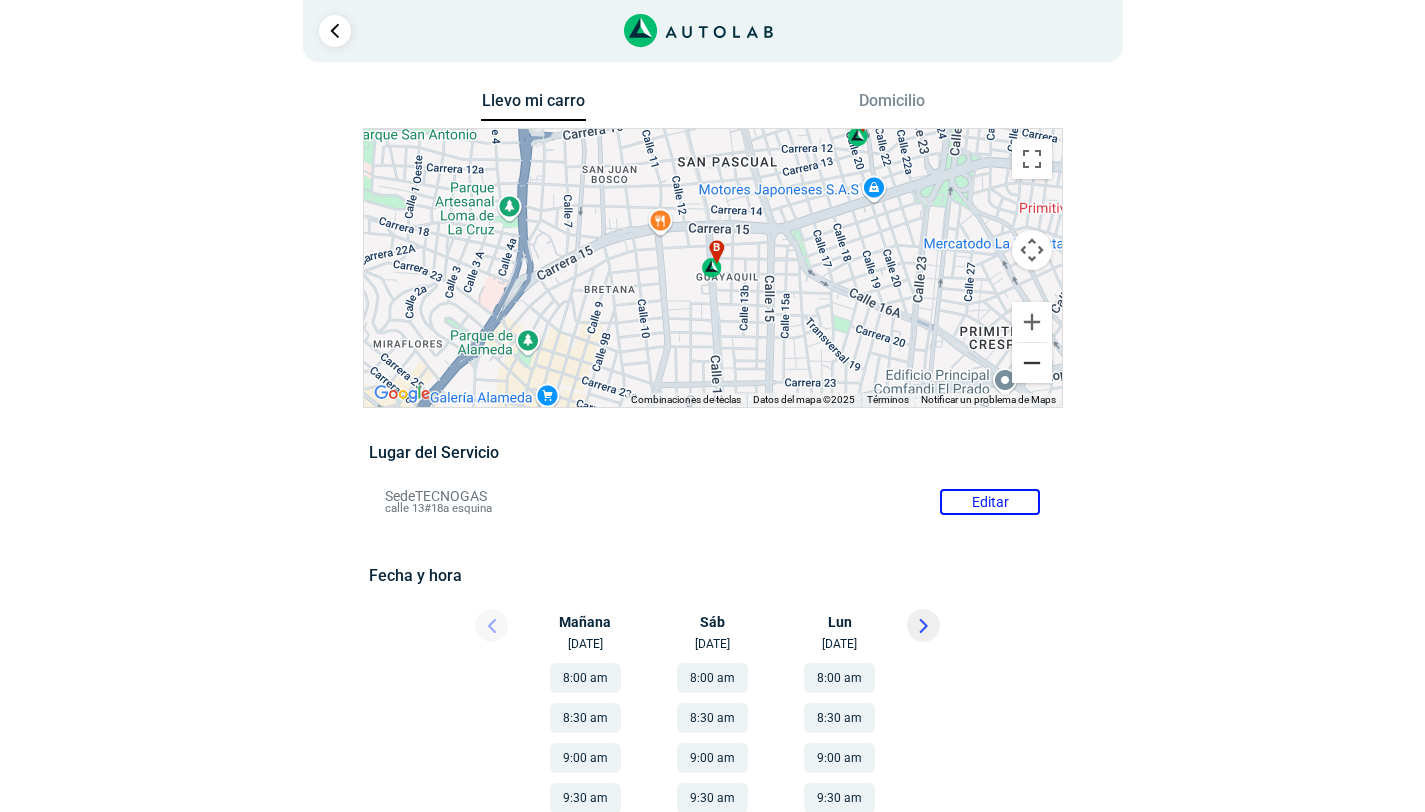 click at bounding box center [1032, 363] 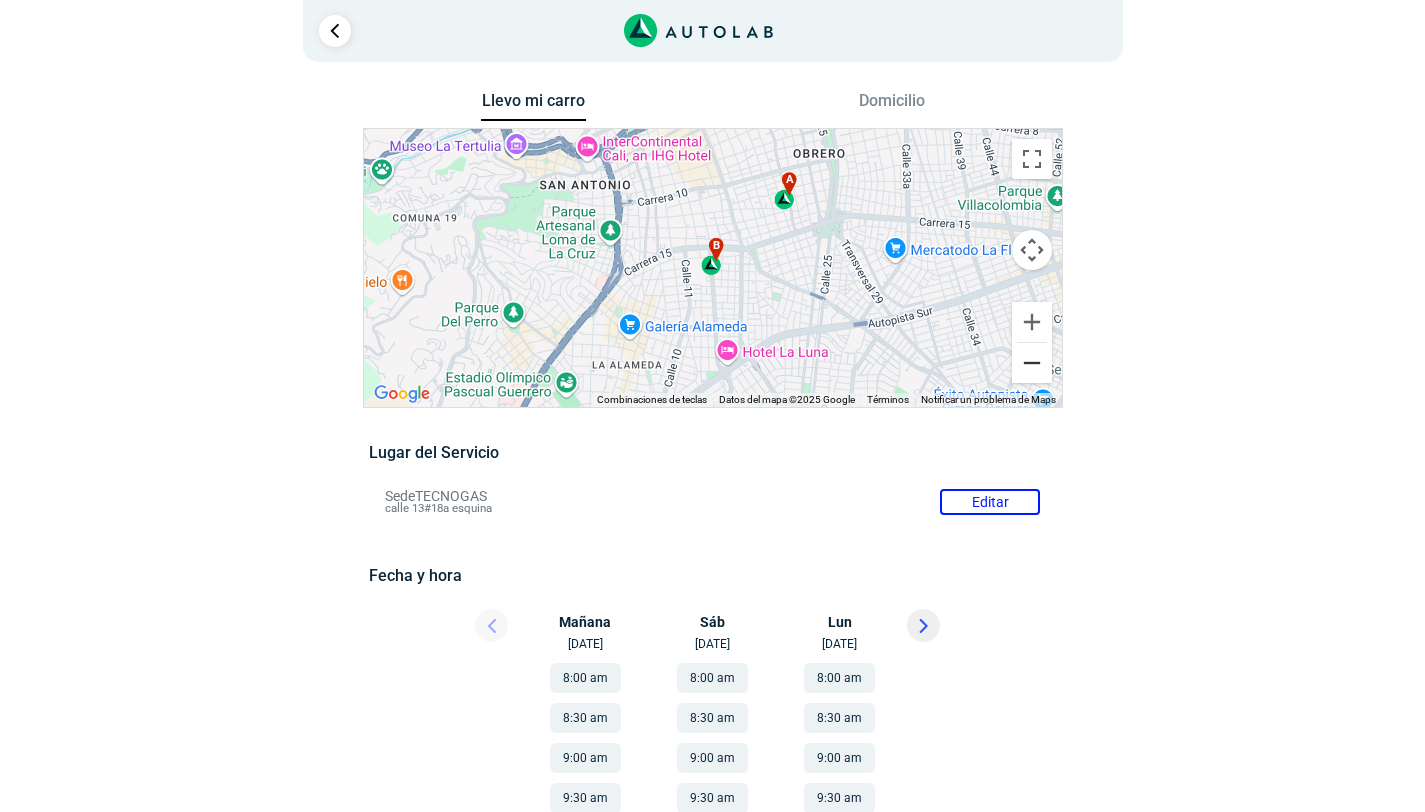 click at bounding box center (1032, 363) 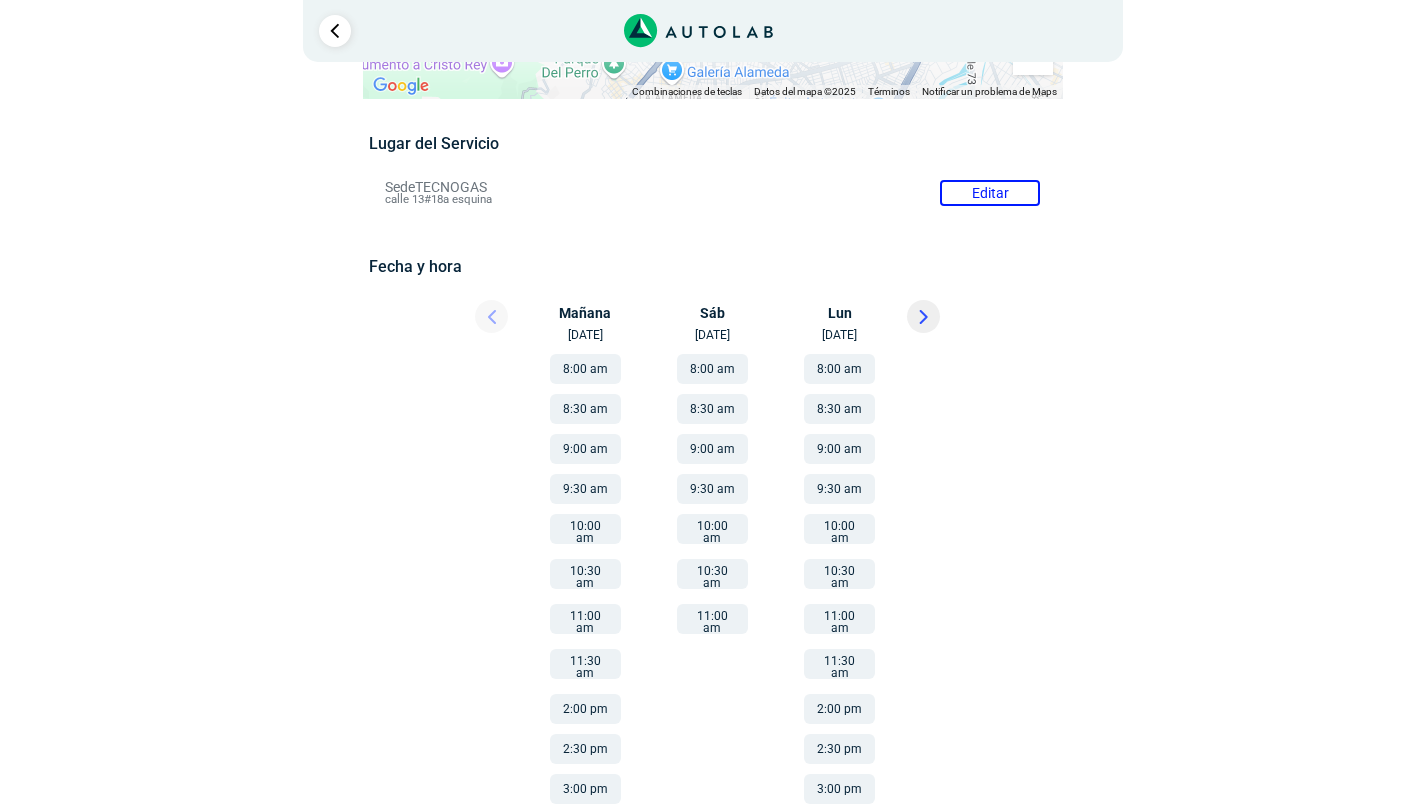 scroll, scrollTop: 0, scrollLeft: 0, axis: both 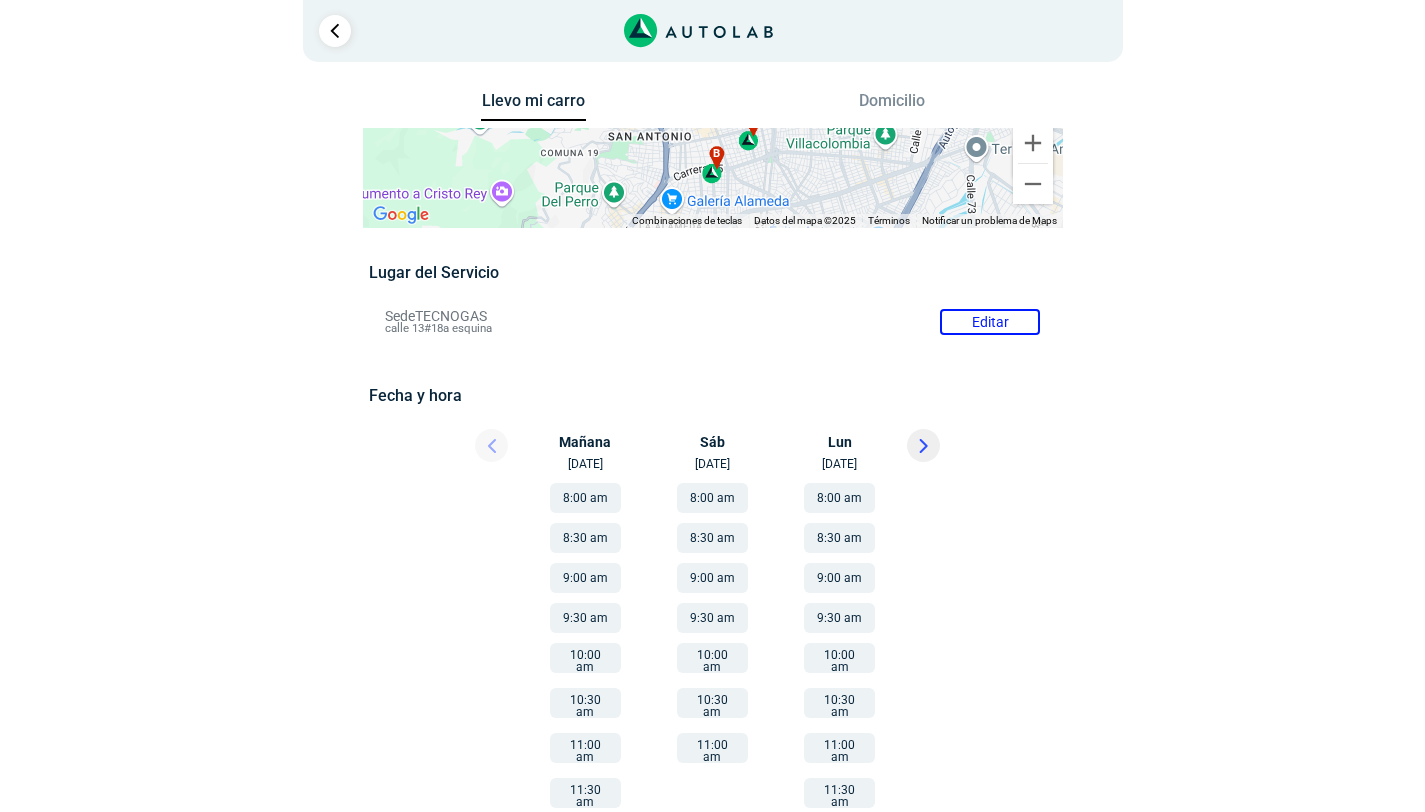 click on "Sede  TECNOGAS
Editar
[GEOGRAPHIC_DATA] esquina" at bounding box center [712, 322] 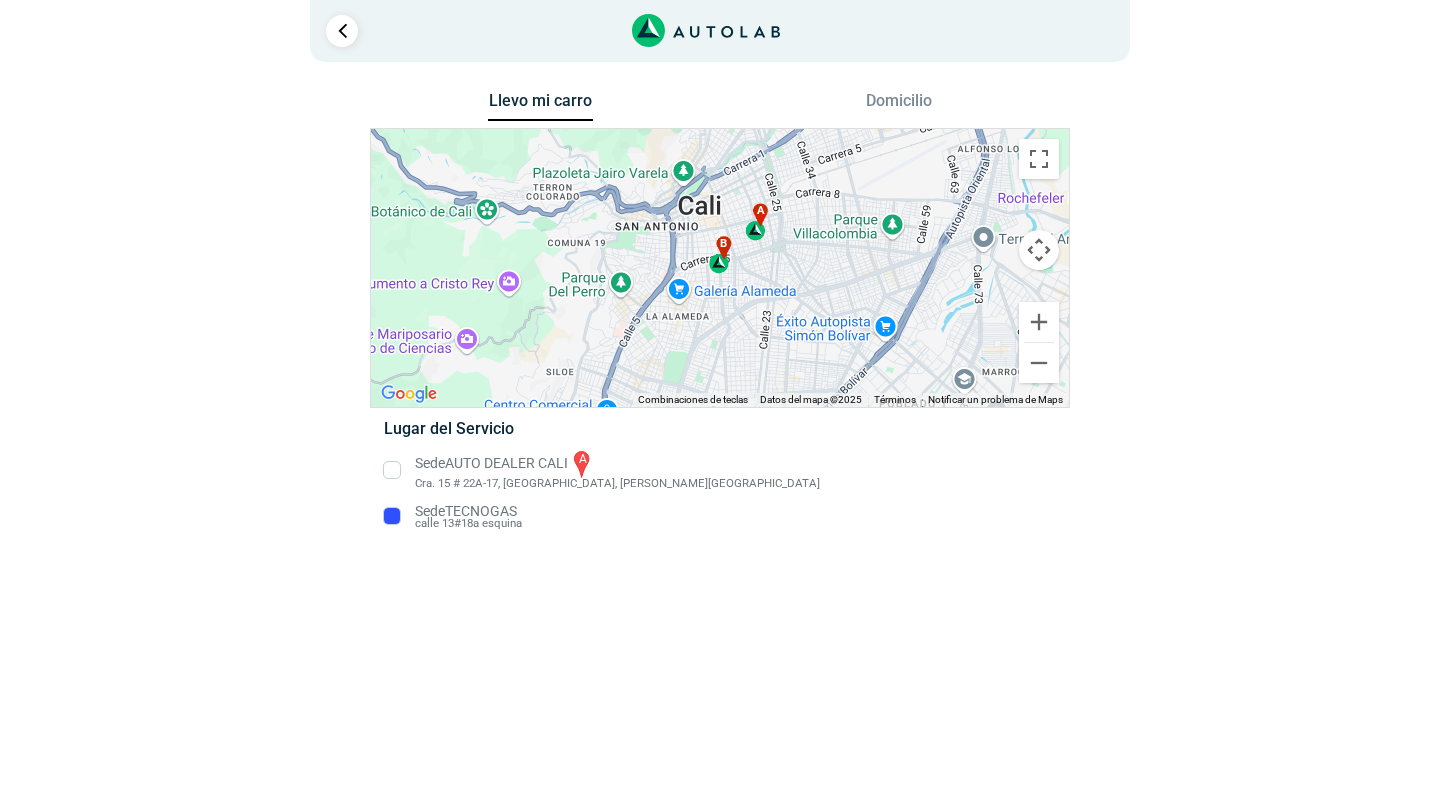 click on "Sede  TECNOGAS
[GEOGRAPHIC_DATA] esquina" at bounding box center (719, 517) 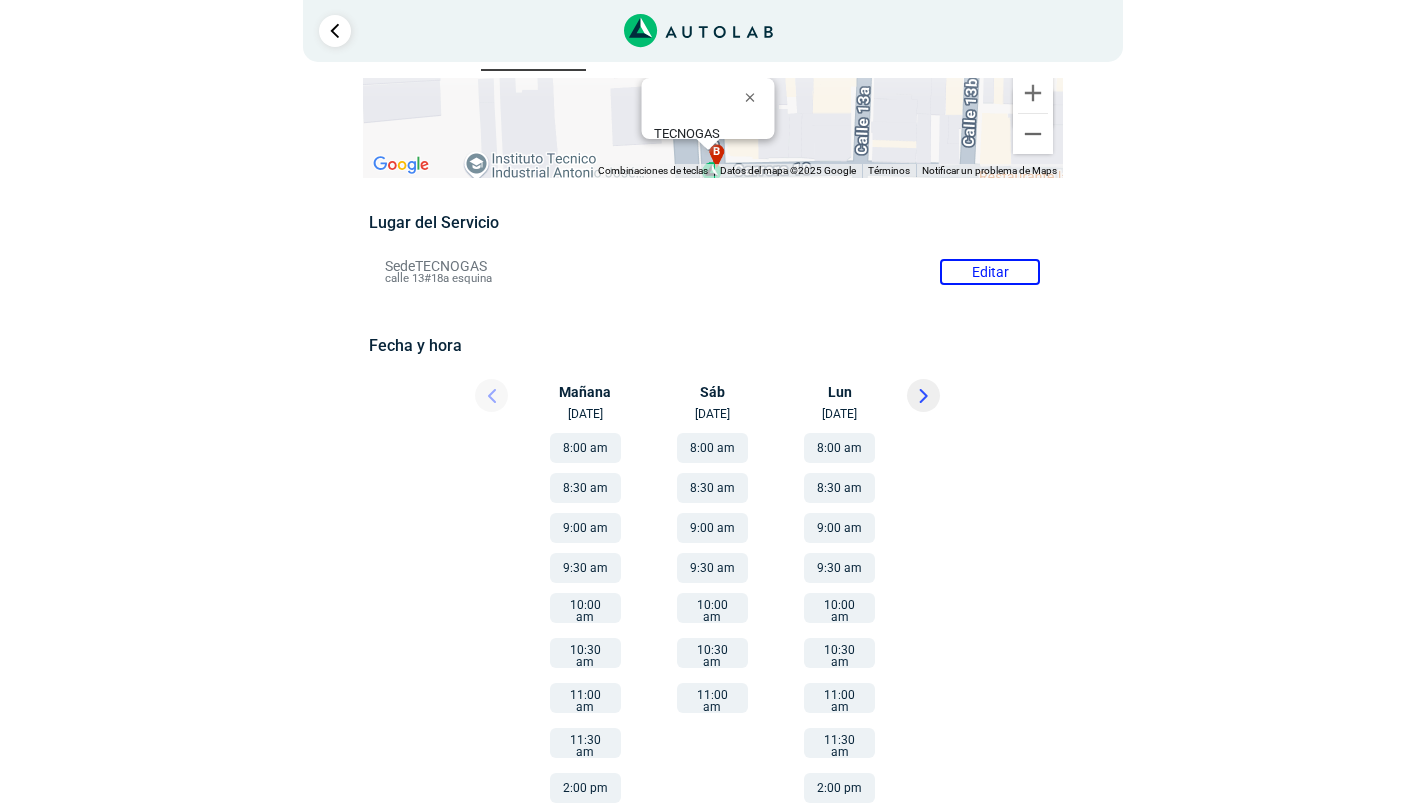 scroll, scrollTop: 0, scrollLeft: 0, axis: both 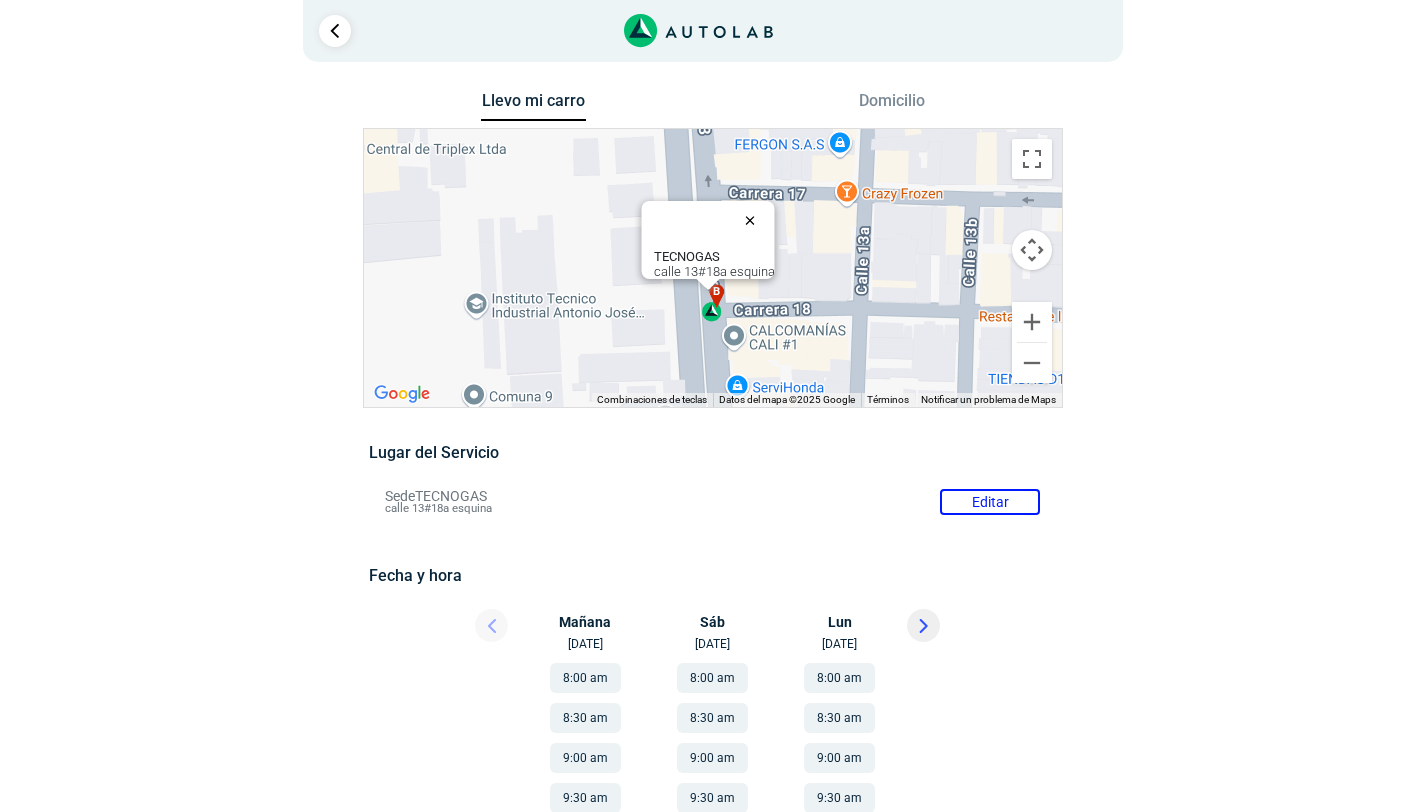 click at bounding box center (754, 220) 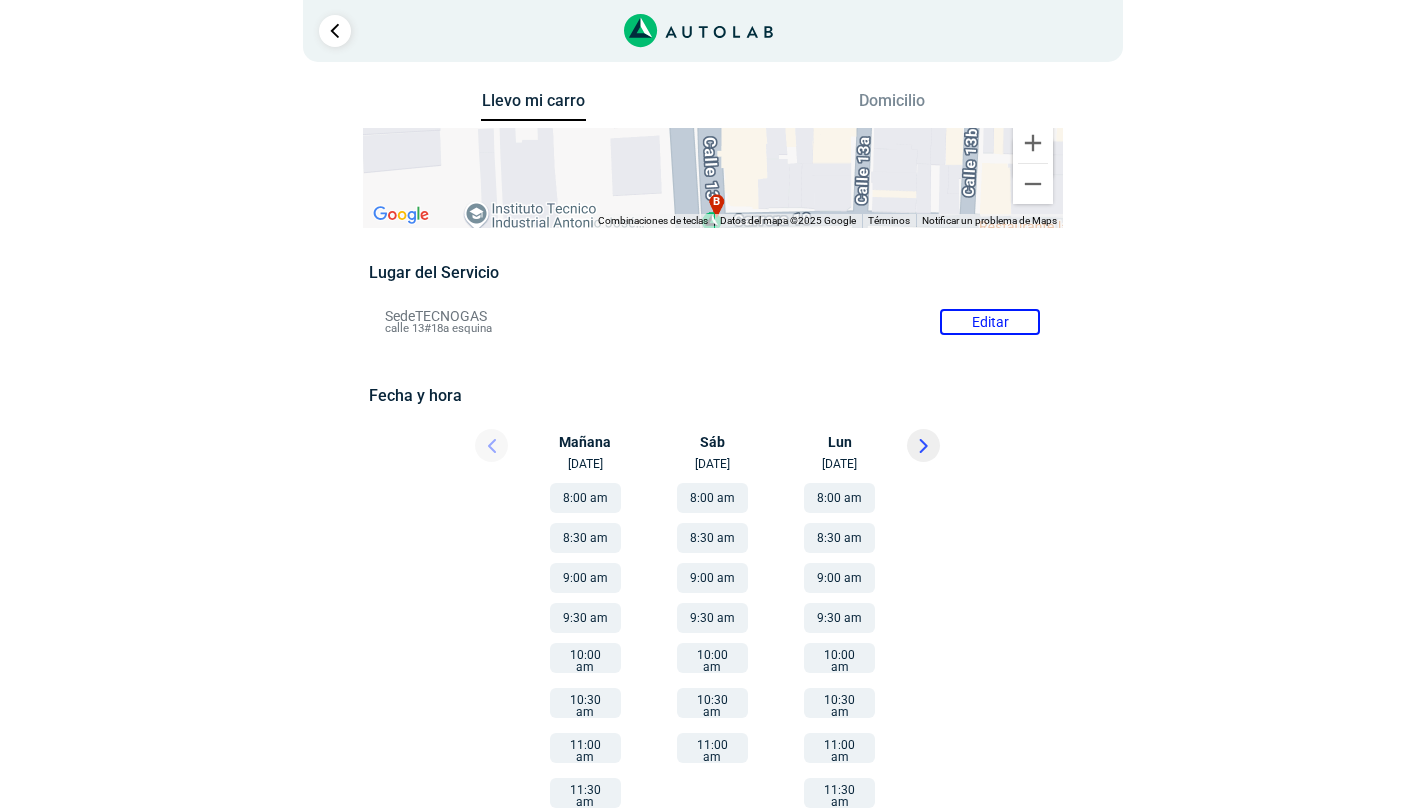 click on "Sede  TECNOGAS
Editar
[GEOGRAPHIC_DATA] esquina" at bounding box center (712, 322) 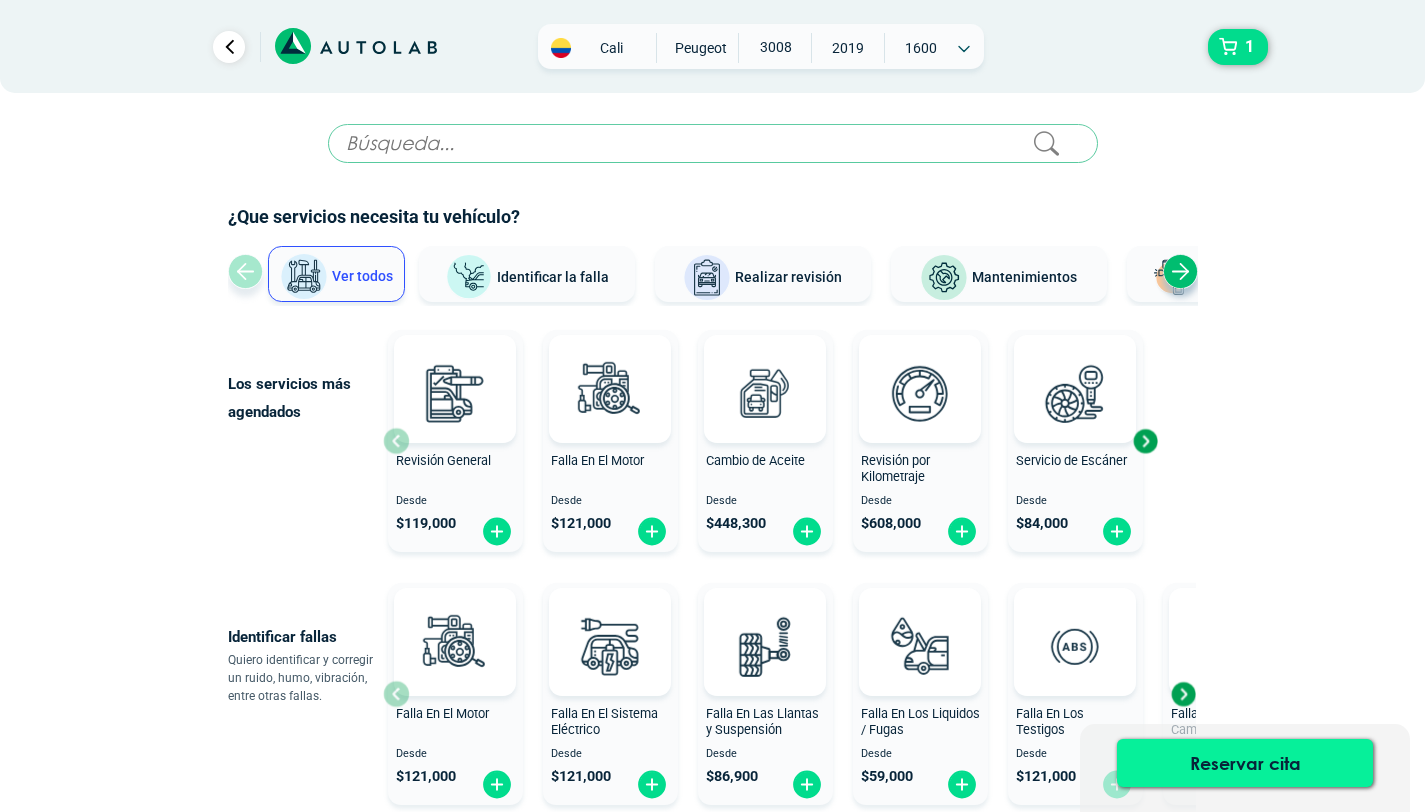 click on "Reservar cita" at bounding box center (1245, 763) 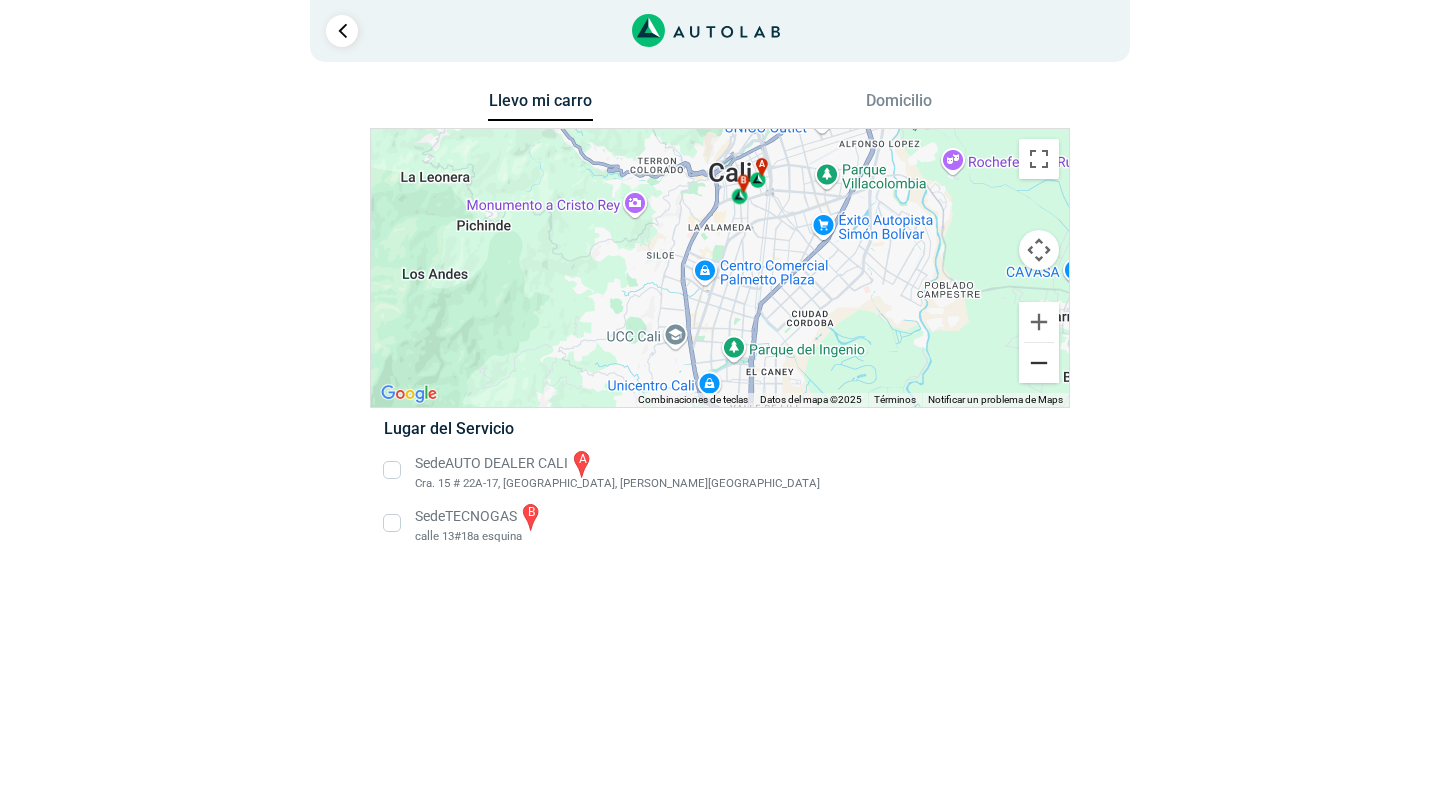 click at bounding box center (1039, 363) 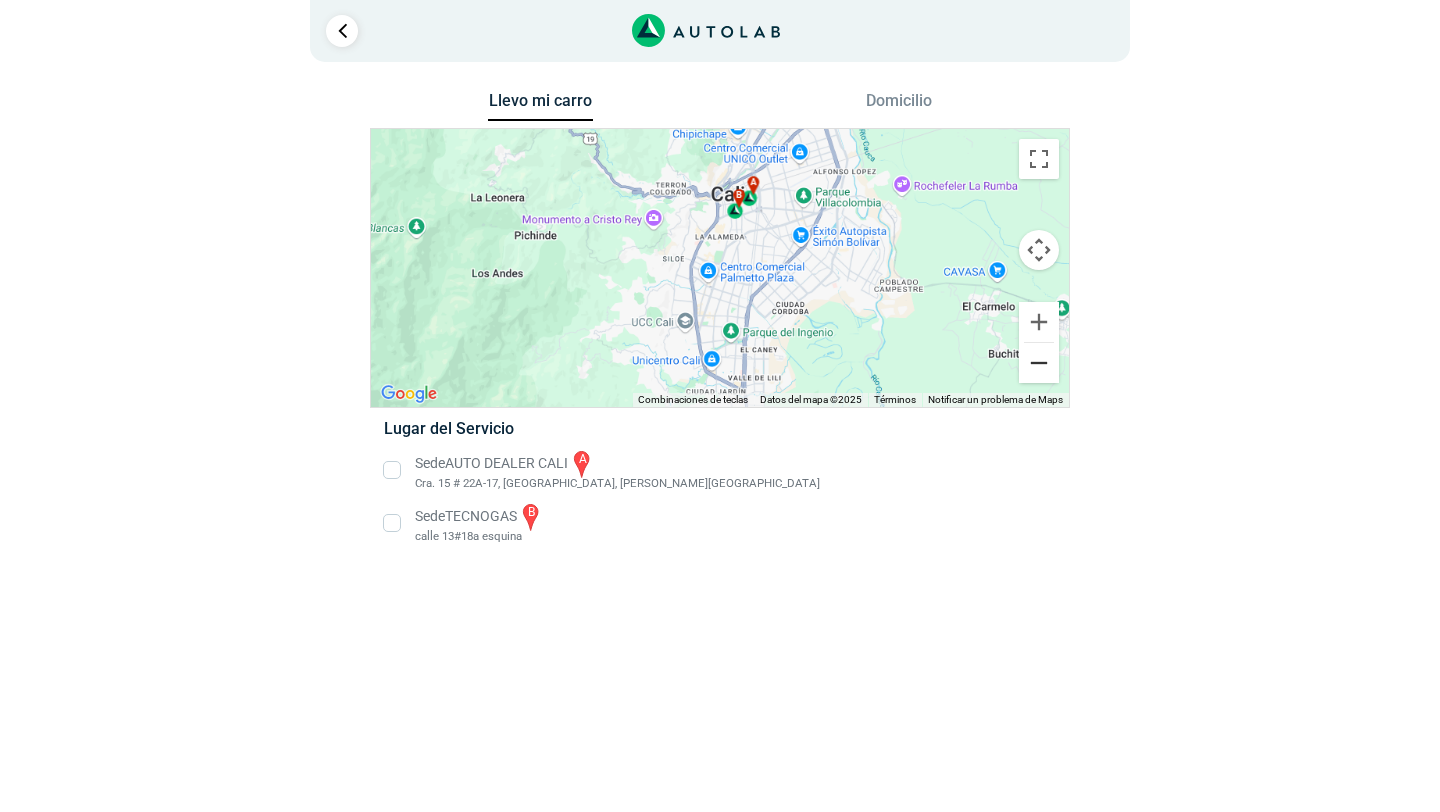 click at bounding box center [1039, 363] 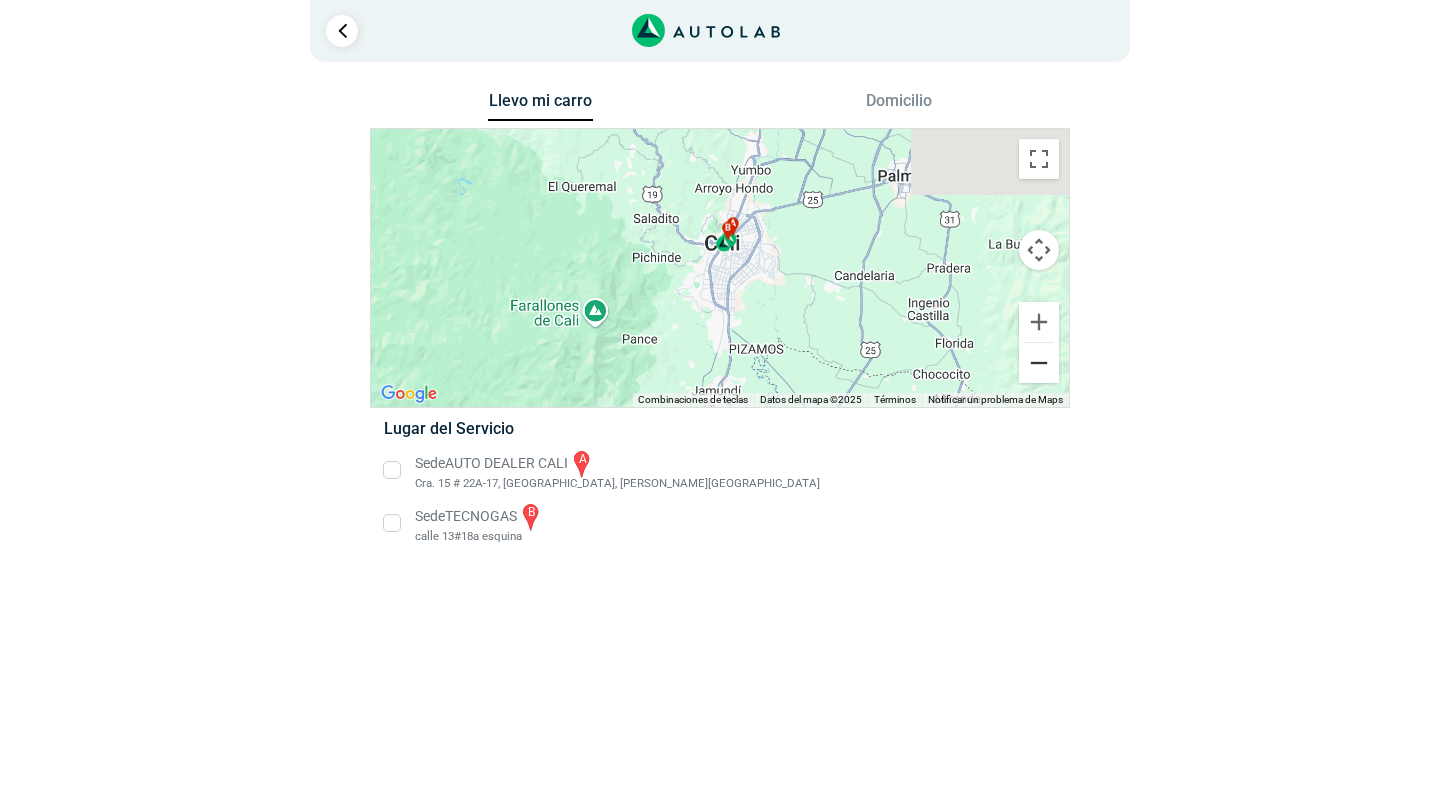 click at bounding box center [1039, 363] 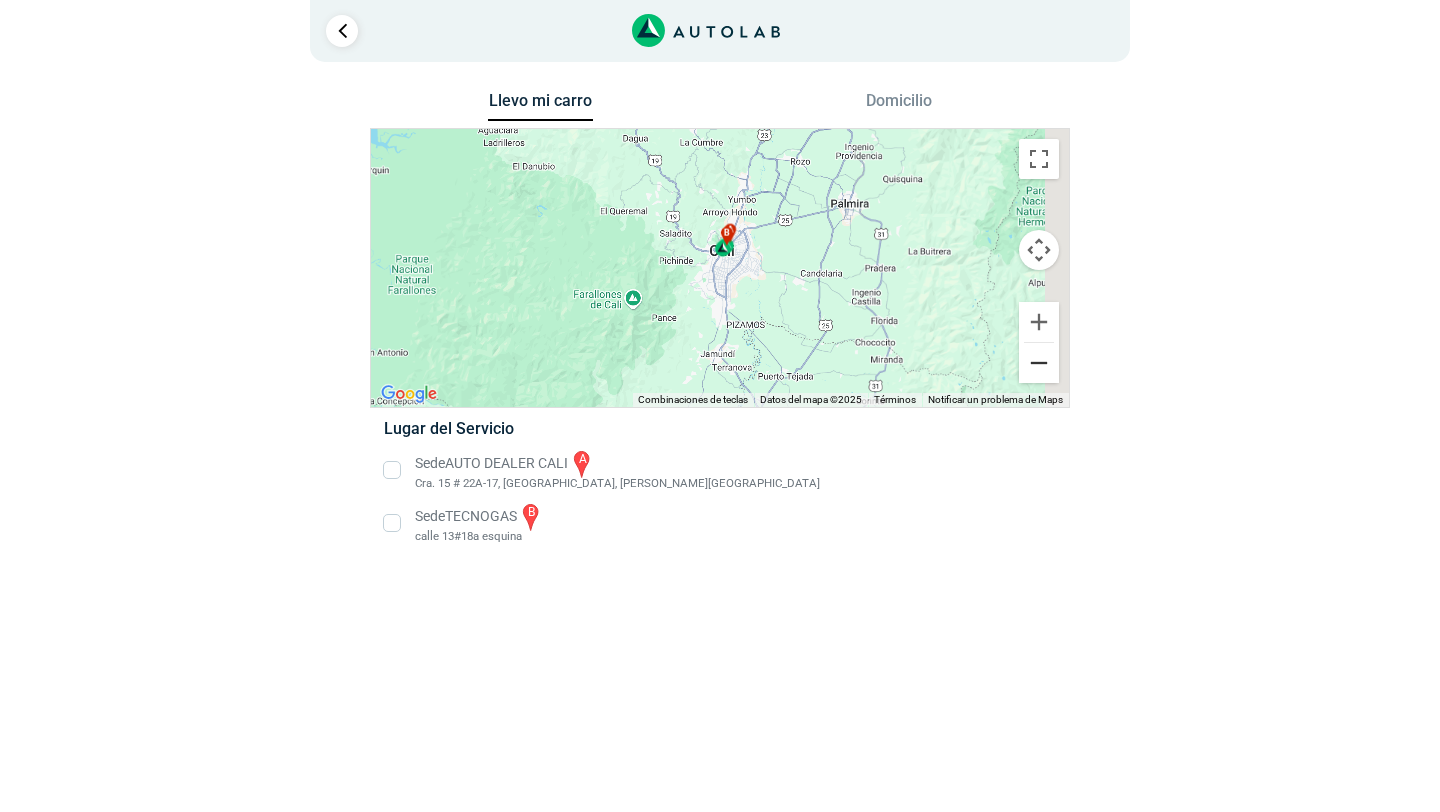click at bounding box center [1039, 363] 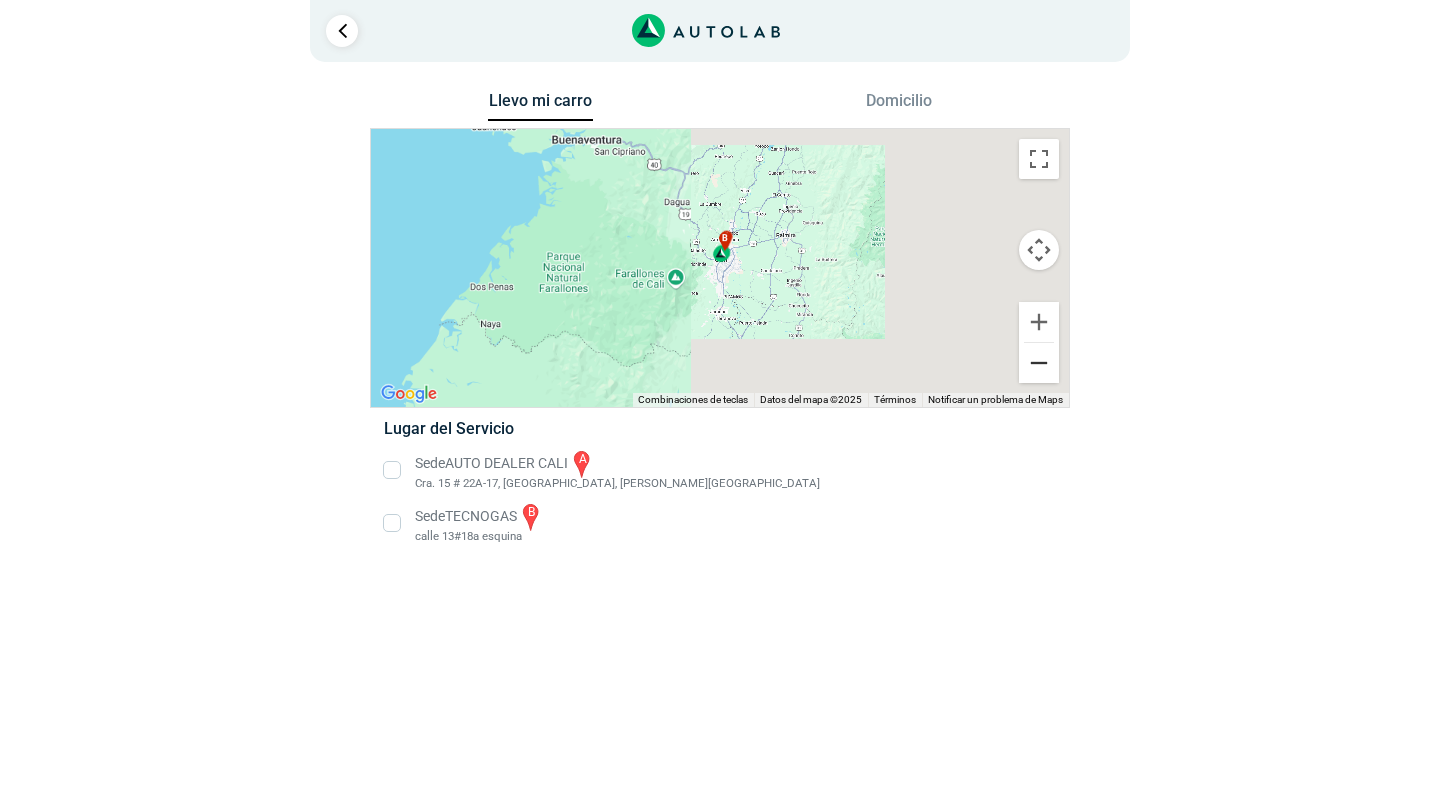 click at bounding box center [1039, 363] 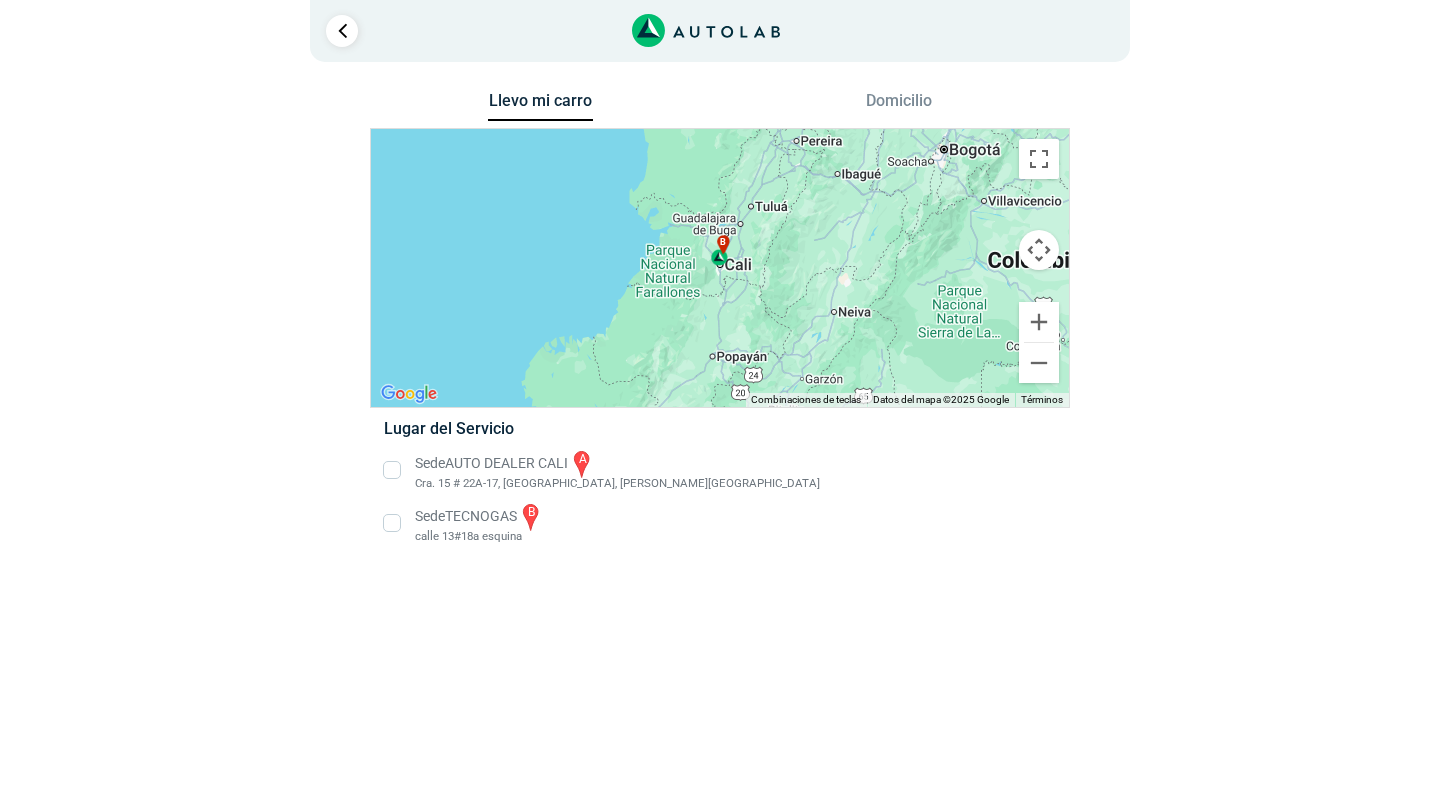 click on "a
b" at bounding box center (720, 268) 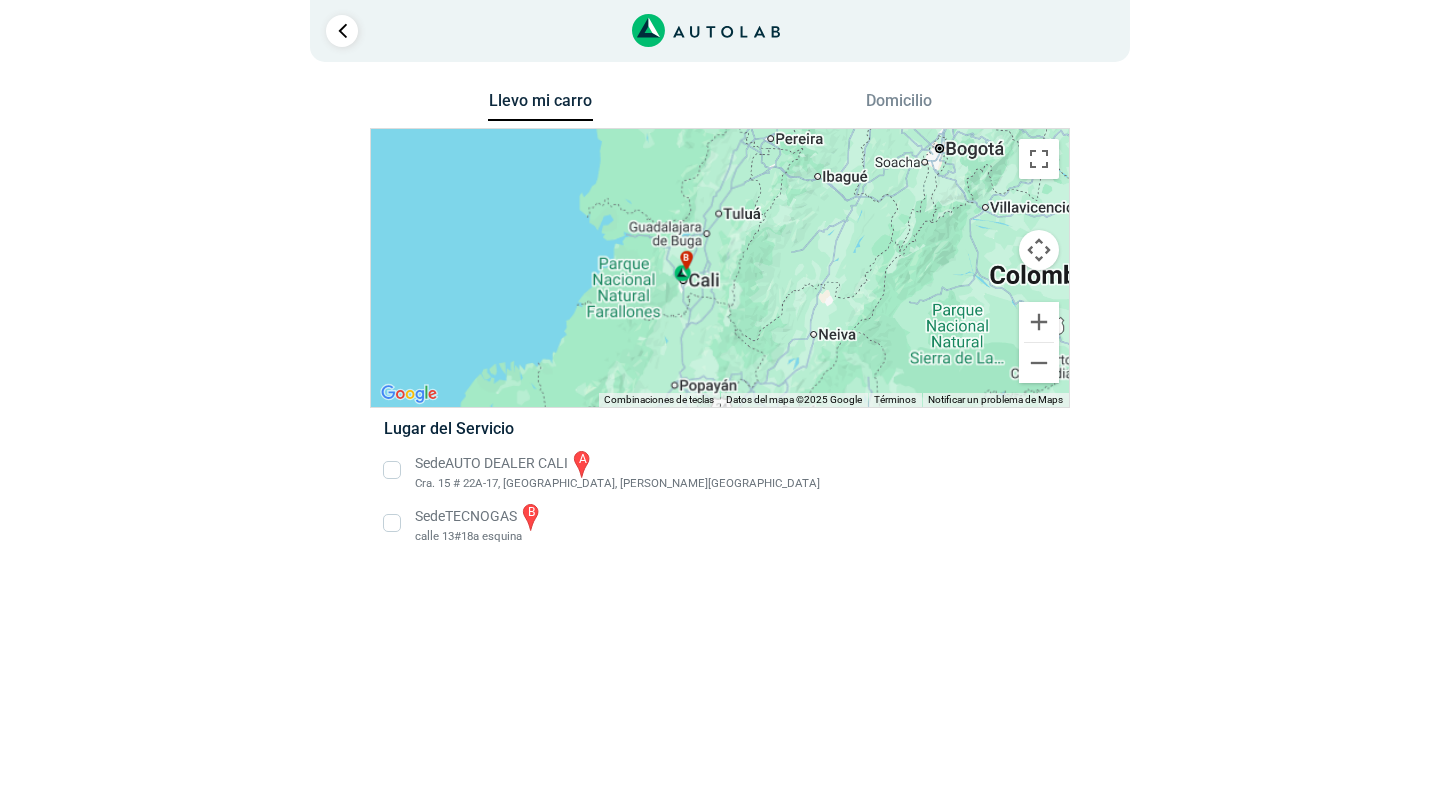 click on "a
b" at bounding box center (720, 268) 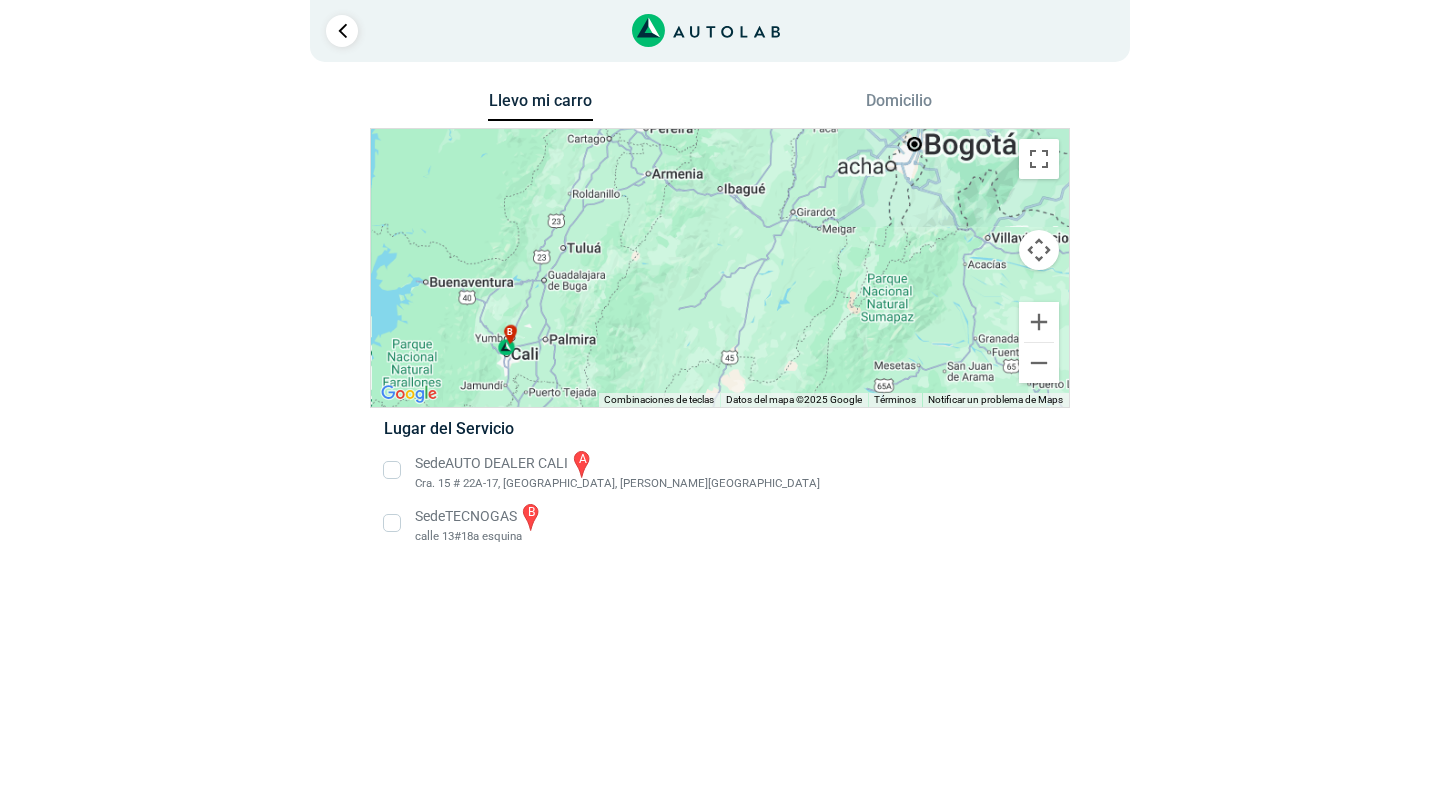 click on "a
b" at bounding box center (720, 268) 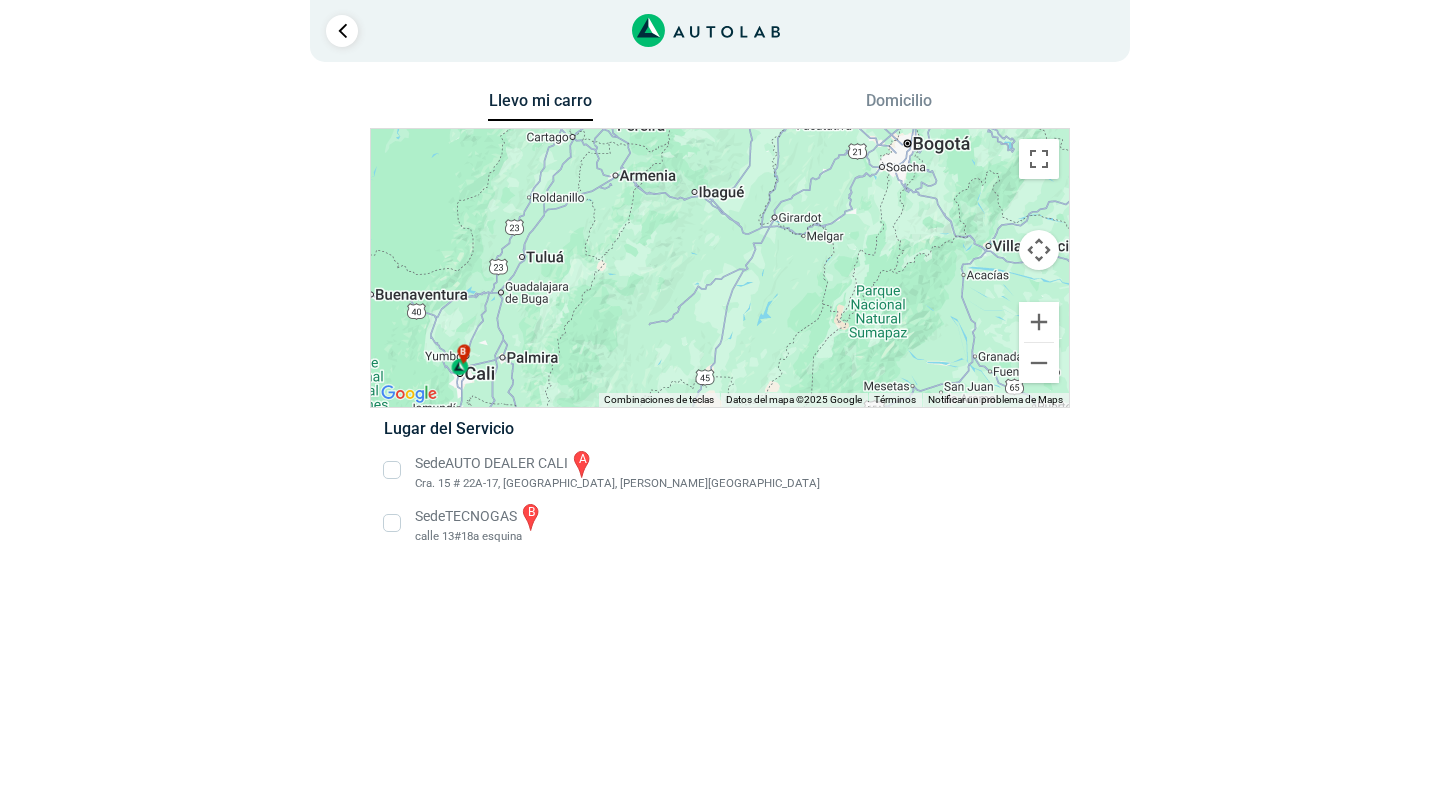 click on "a
b" at bounding box center [720, 268] 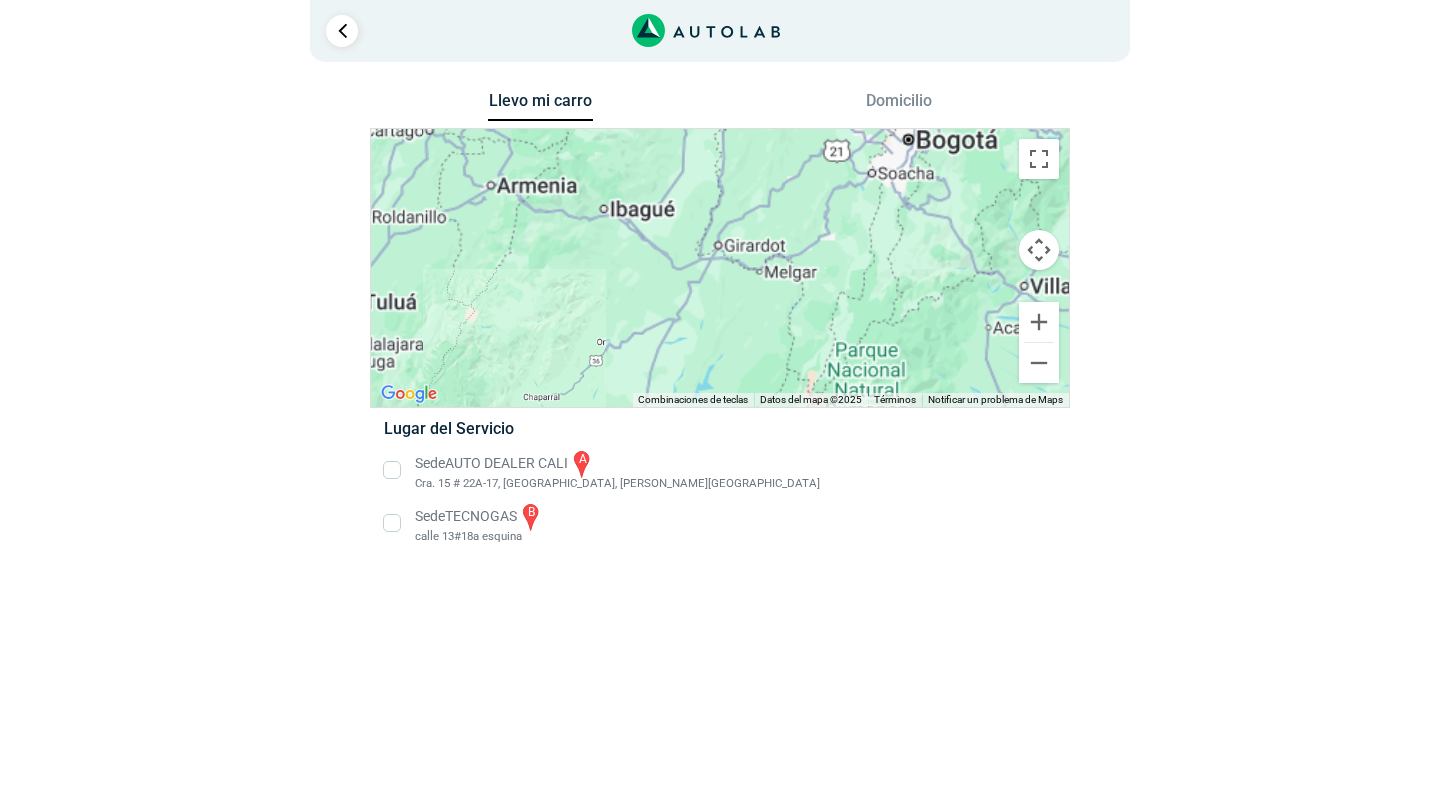 click on "a
b" at bounding box center [720, 268] 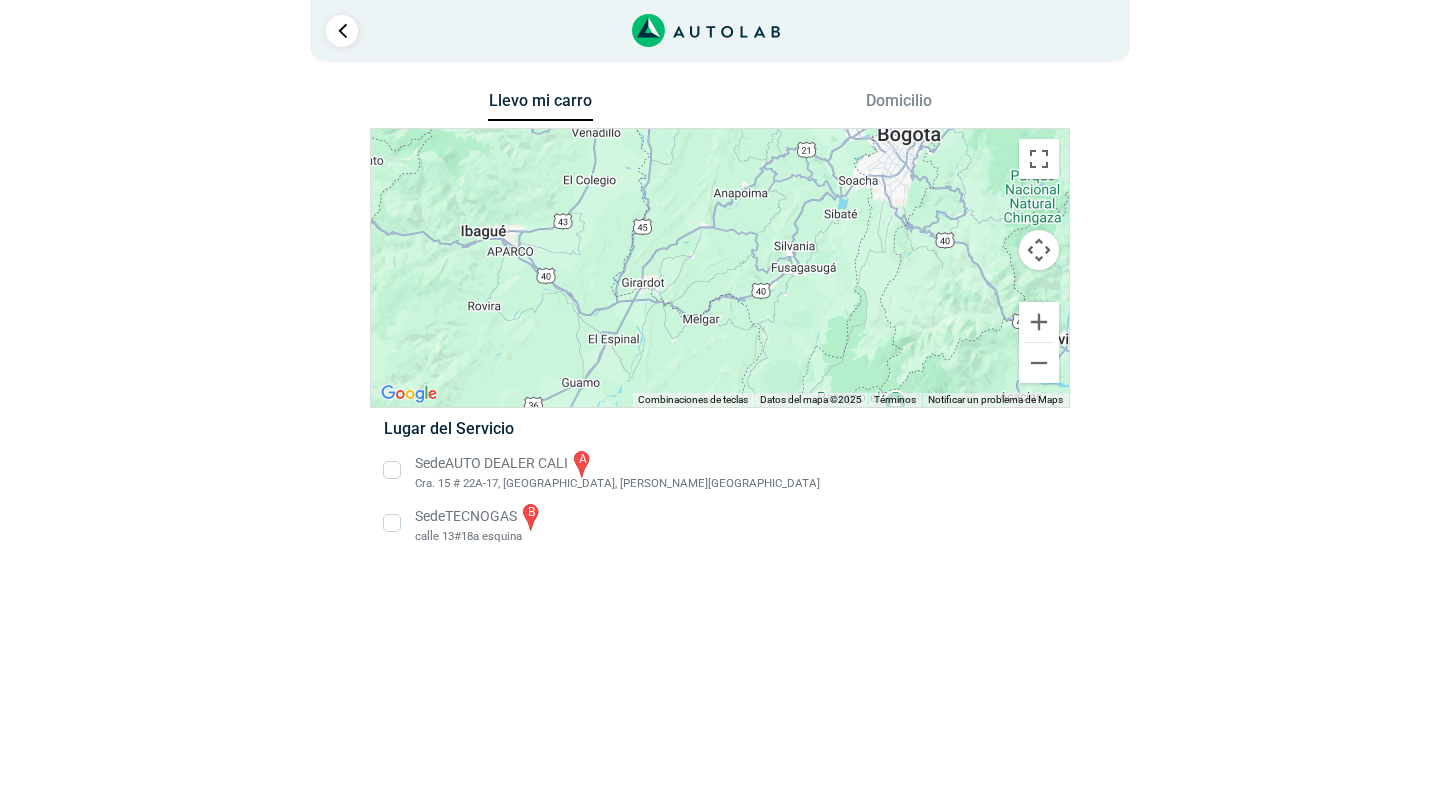 click on "a
b" at bounding box center (720, 268) 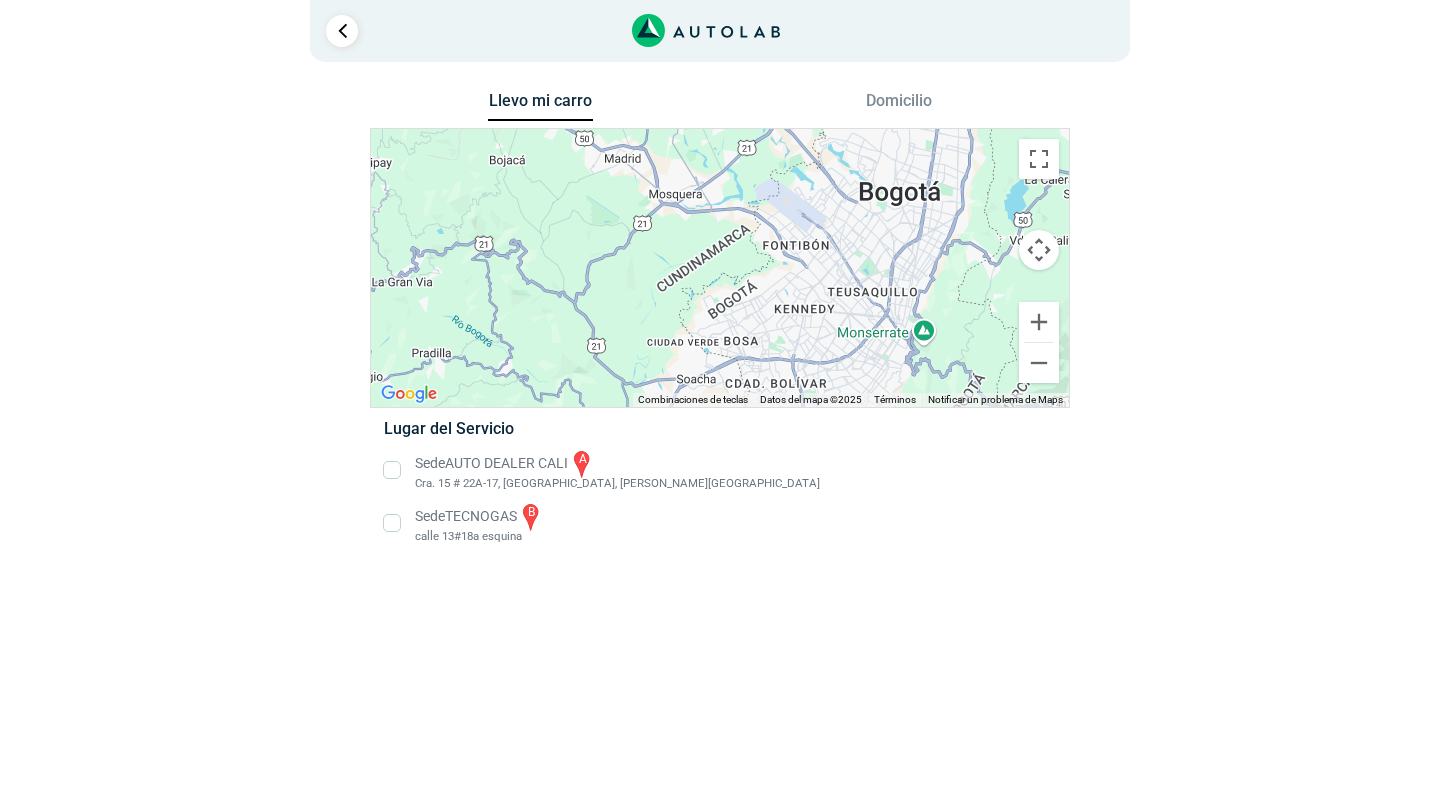 drag, startPoint x: 862, startPoint y: 195, endPoint x: 843, endPoint y: 389, distance: 194.92819 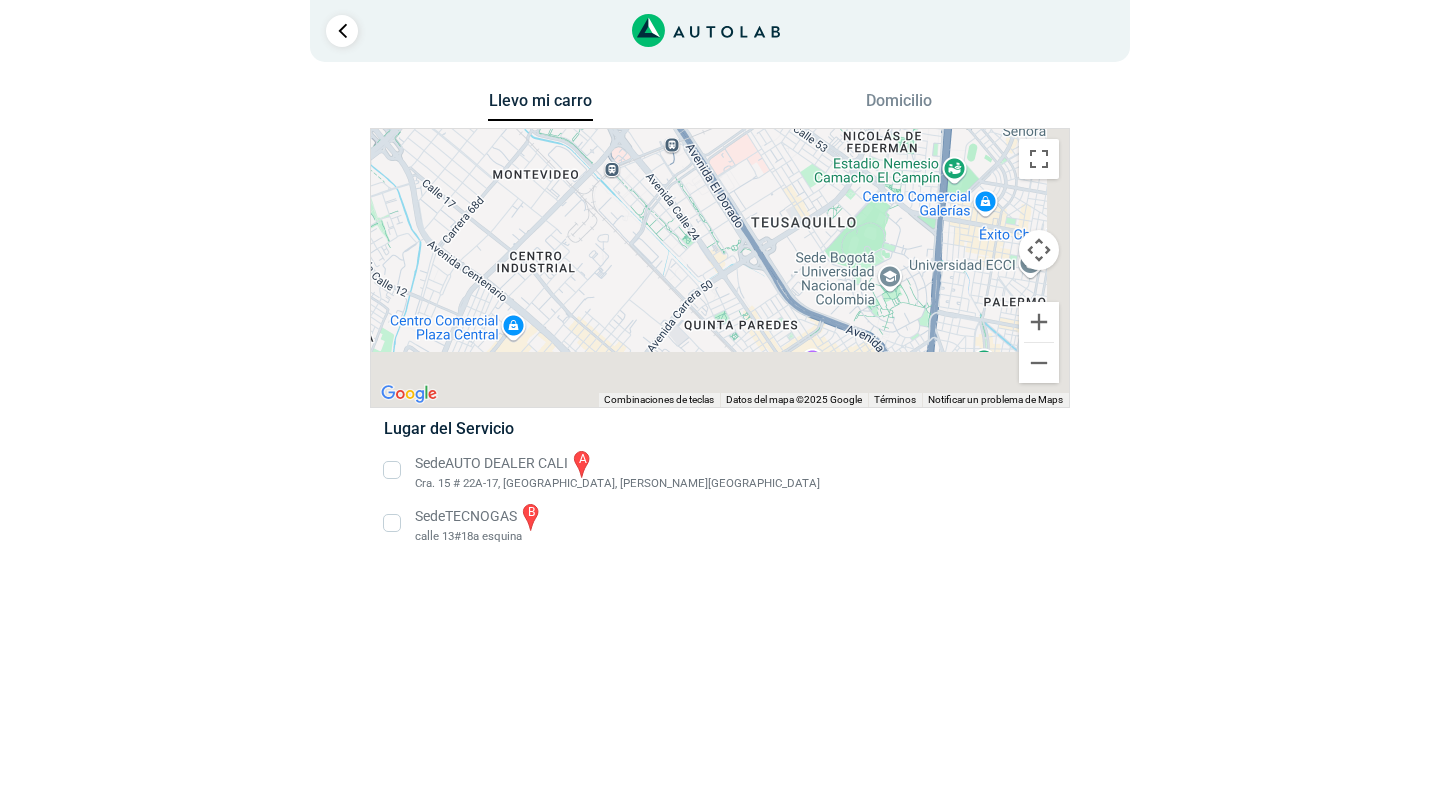 drag, startPoint x: 854, startPoint y: 281, endPoint x: 573, endPoint y: 90, distance: 339.76758 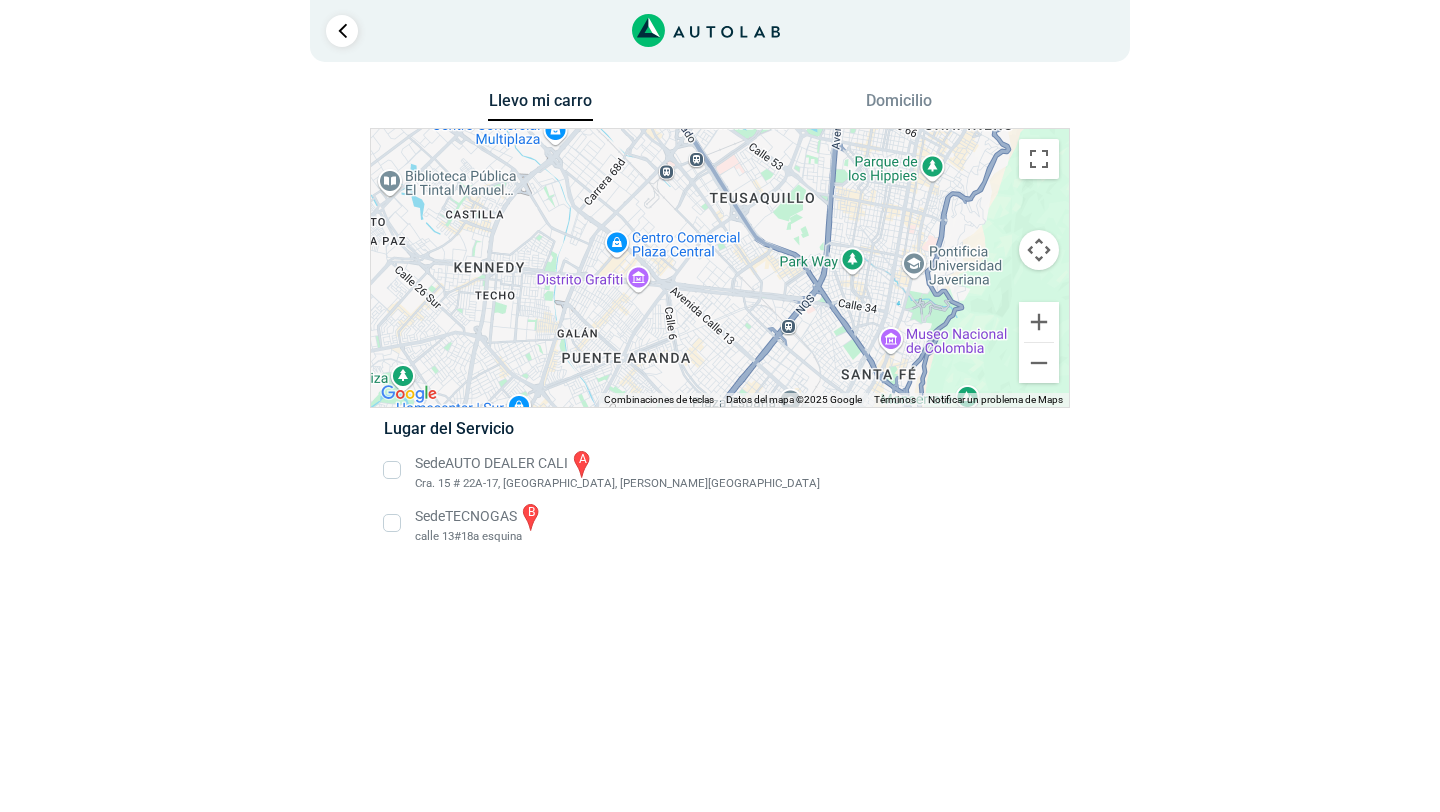 click on "Domicilio" at bounding box center (899, 105) 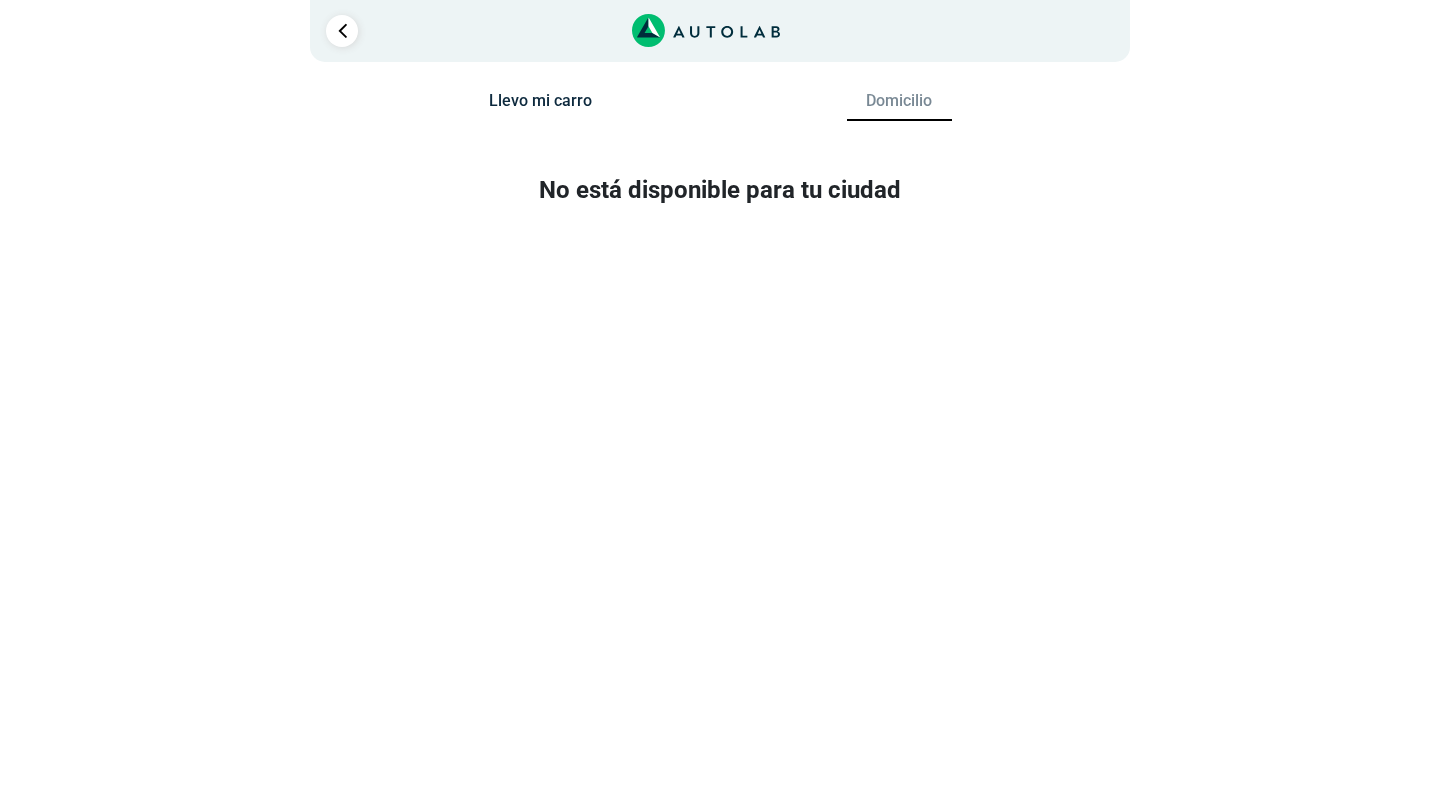 click on "Llevo mi carro" at bounding box center (540, 105) 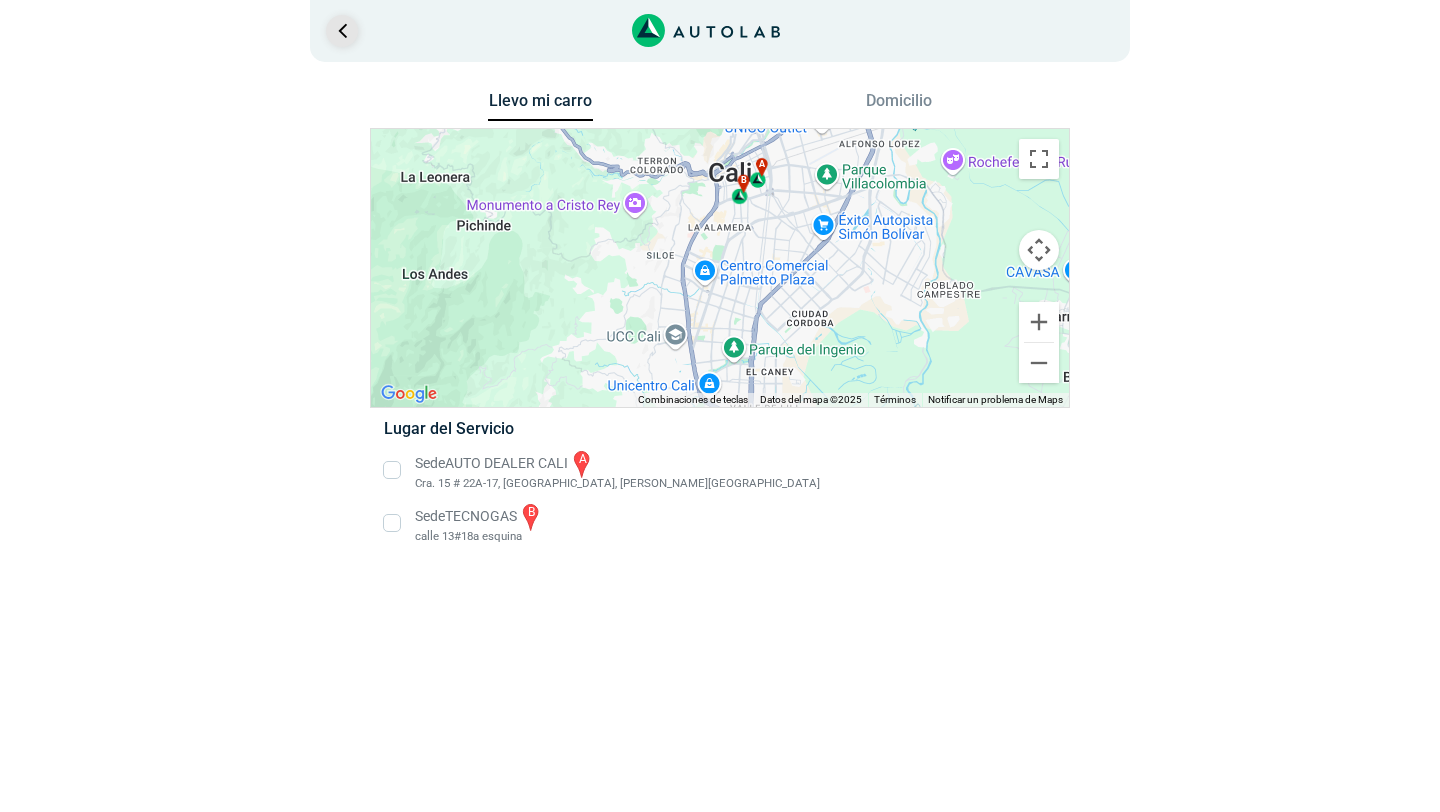click at bounding box center [342, 31] 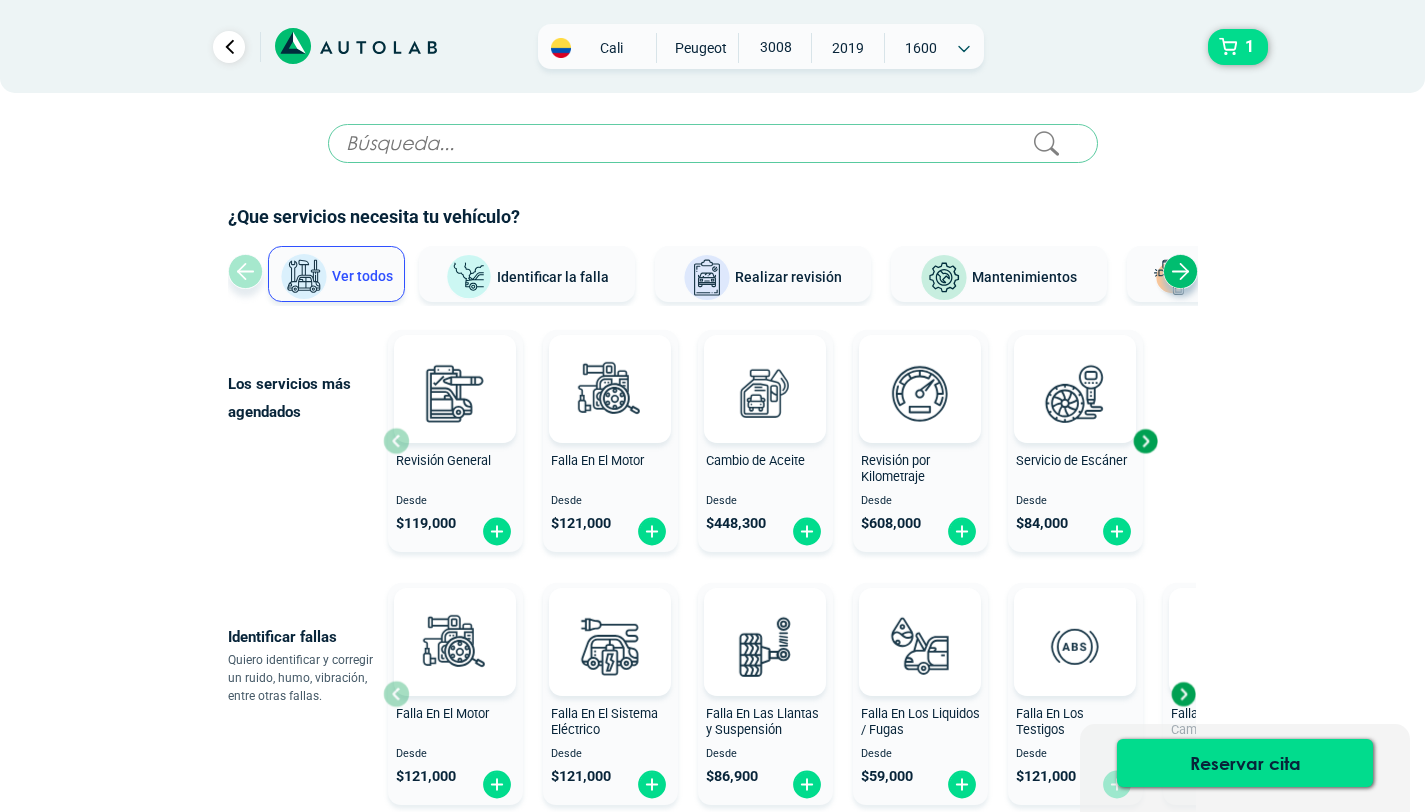 click on "Cali" at bounding box center (611, 48) 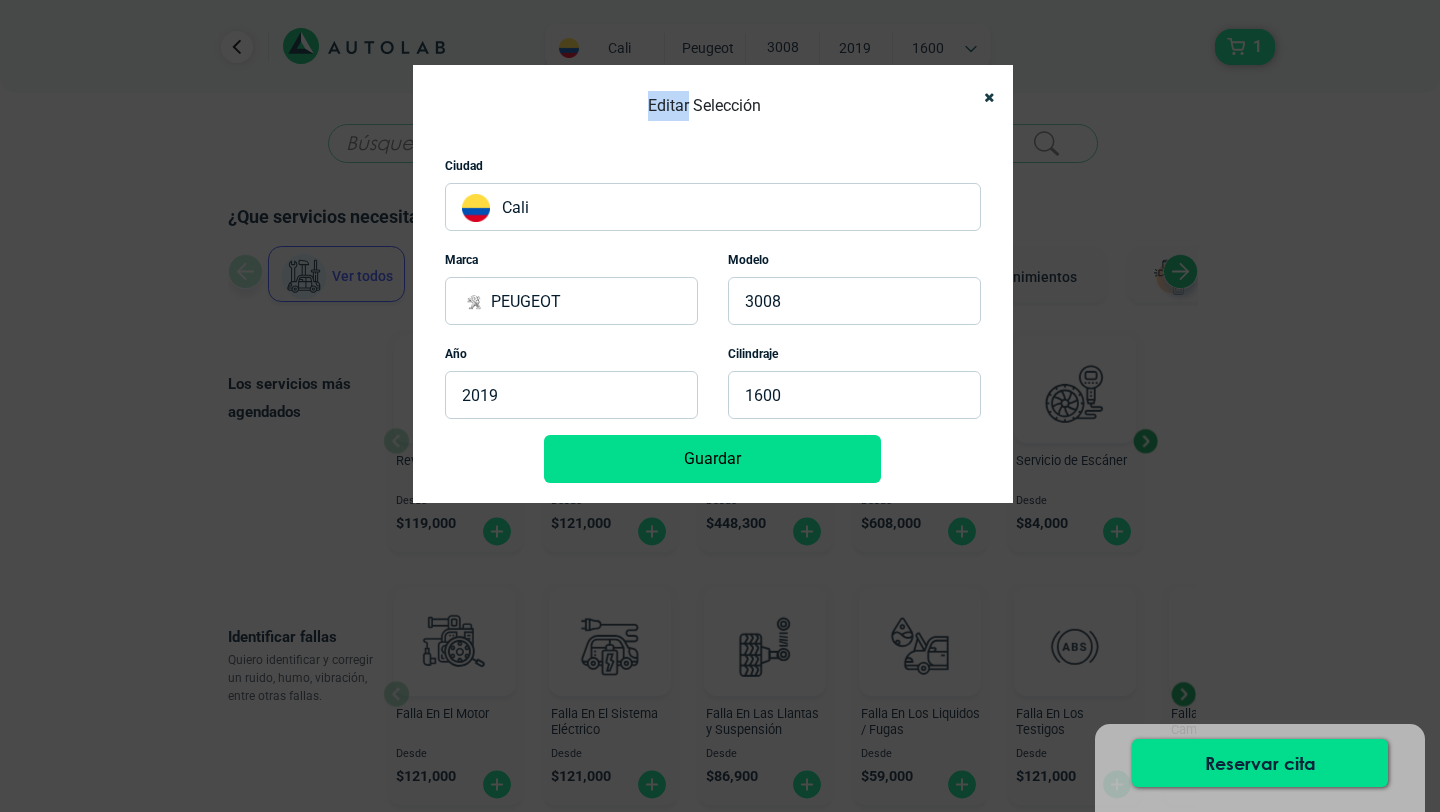 click on "Editar Selección
Ciudad
[GEOGRAPHIC_DATA]
Marca
PEUGEOT
Modelo
3008
Año
2019
1600
Guardar" at bounding box center (720, 406) 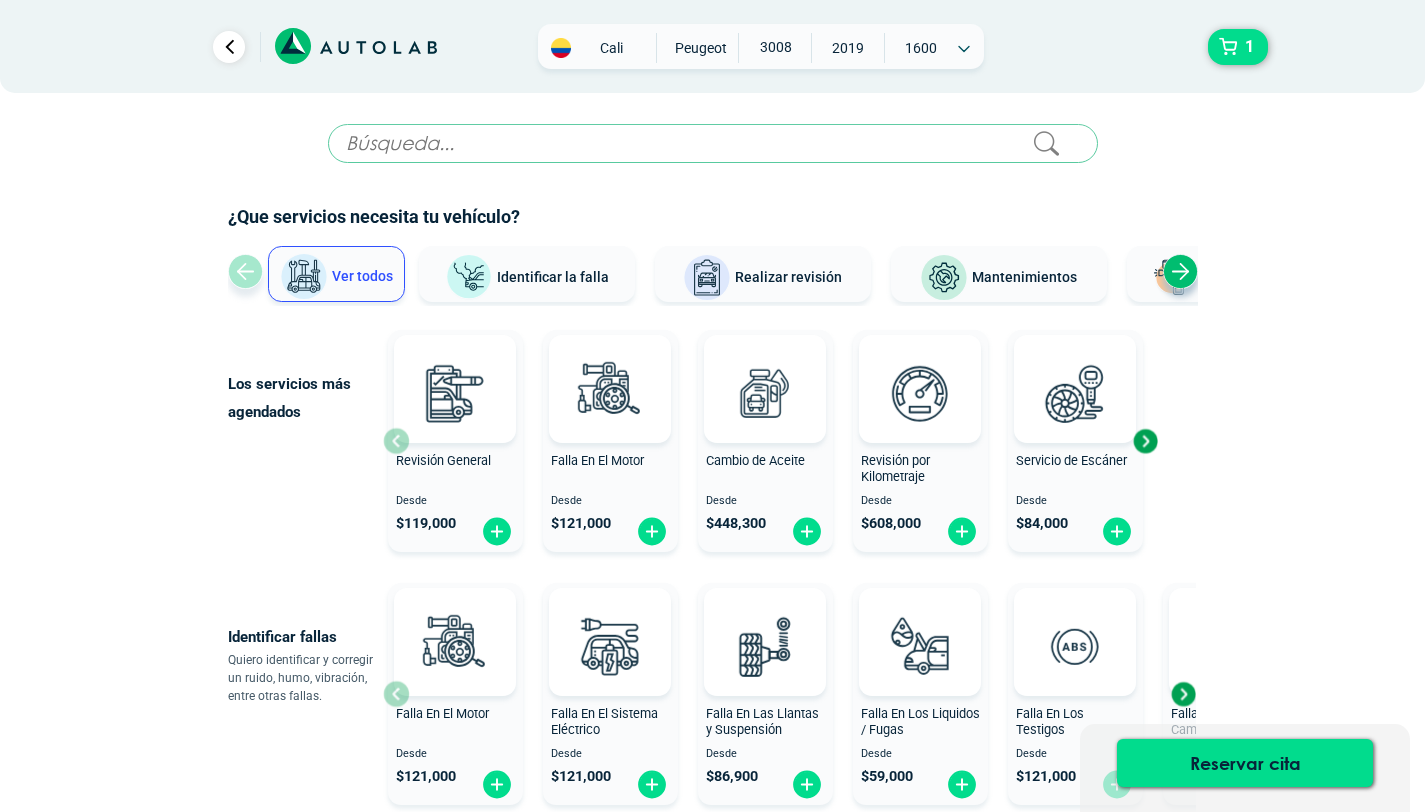click on "Cali" at bounding box center (611, 48) 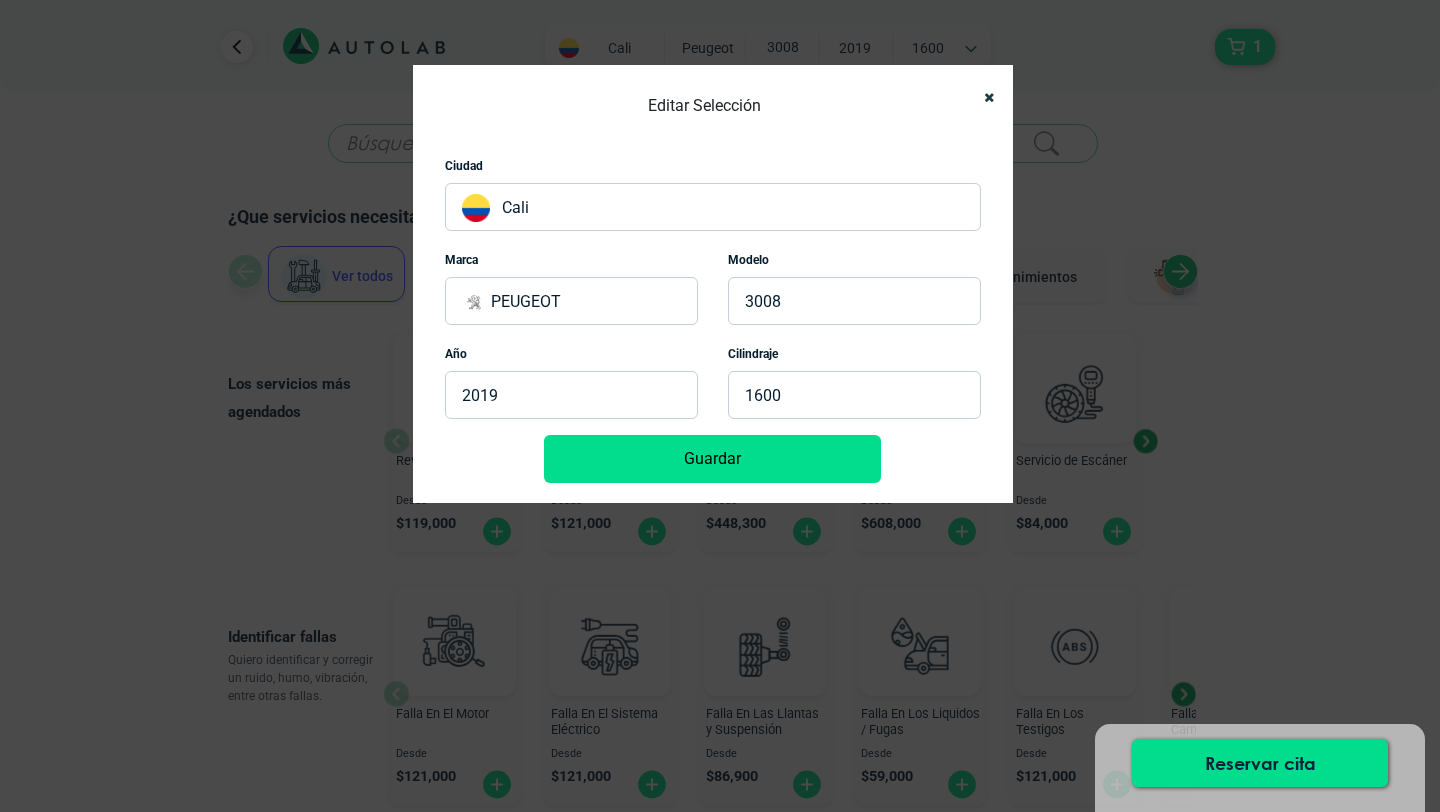 click on "Cali" at bounding box center (713, 207) 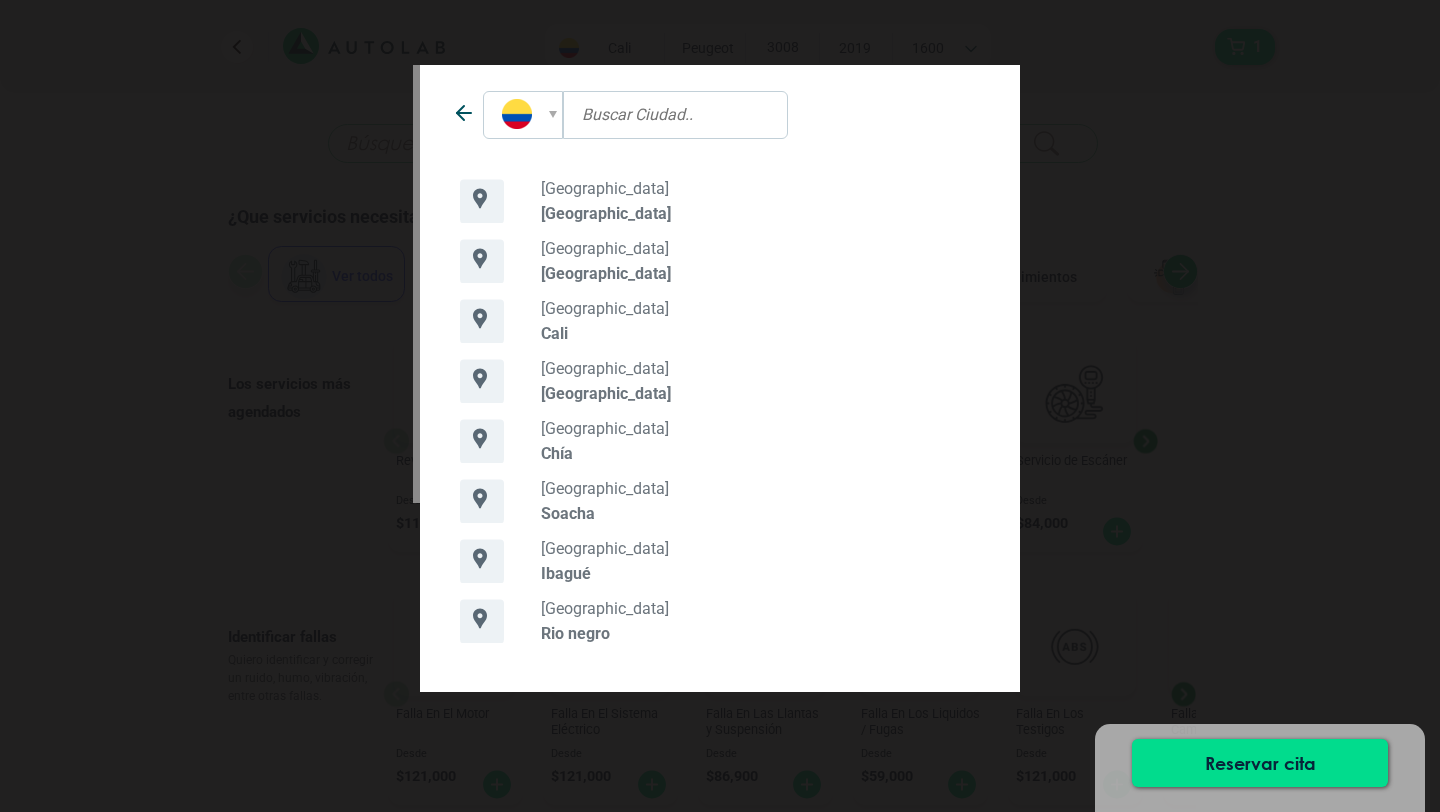 click on "[GEOGRAPHIC_DATA]" at bounding box center (760, 213) 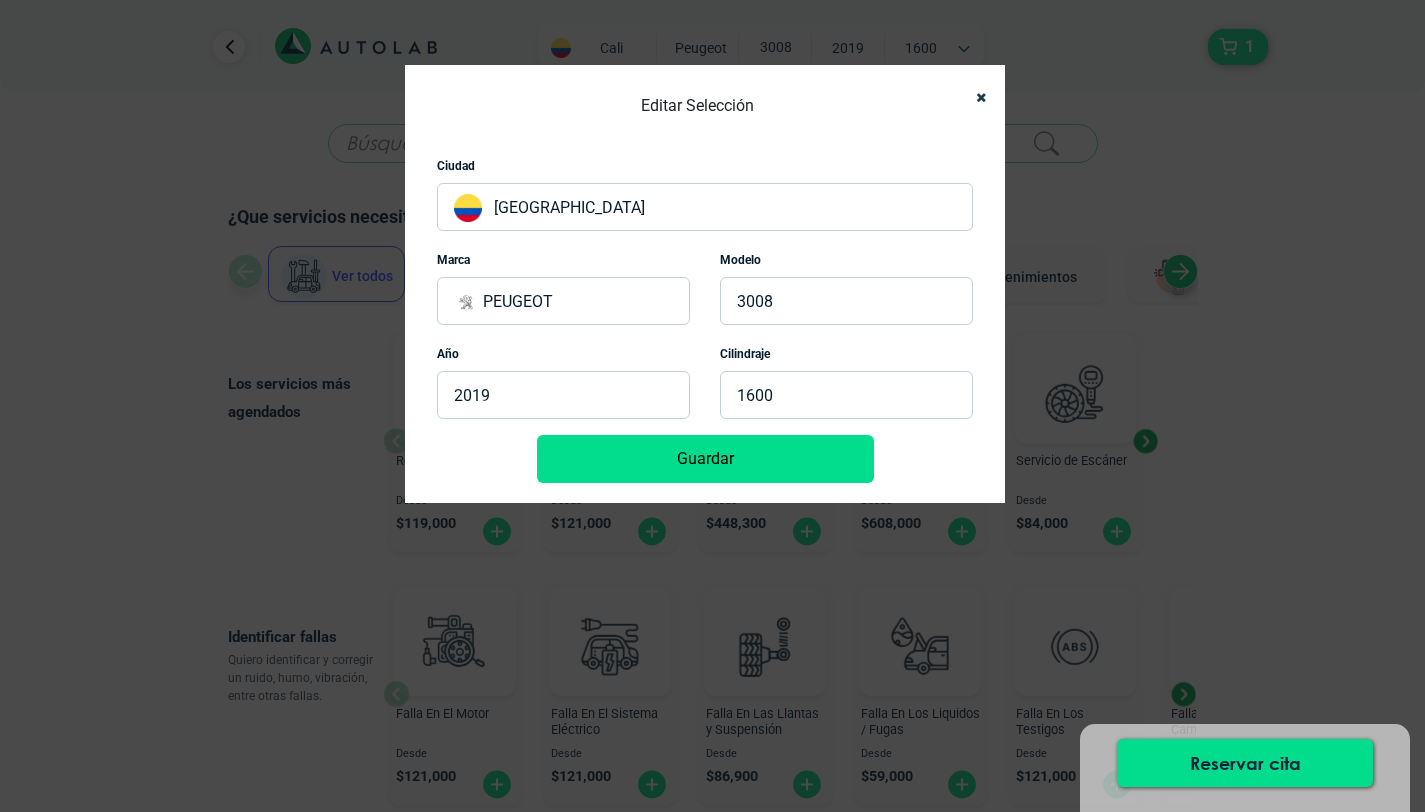 click on "Guardar" at bounding box center (705, 459) 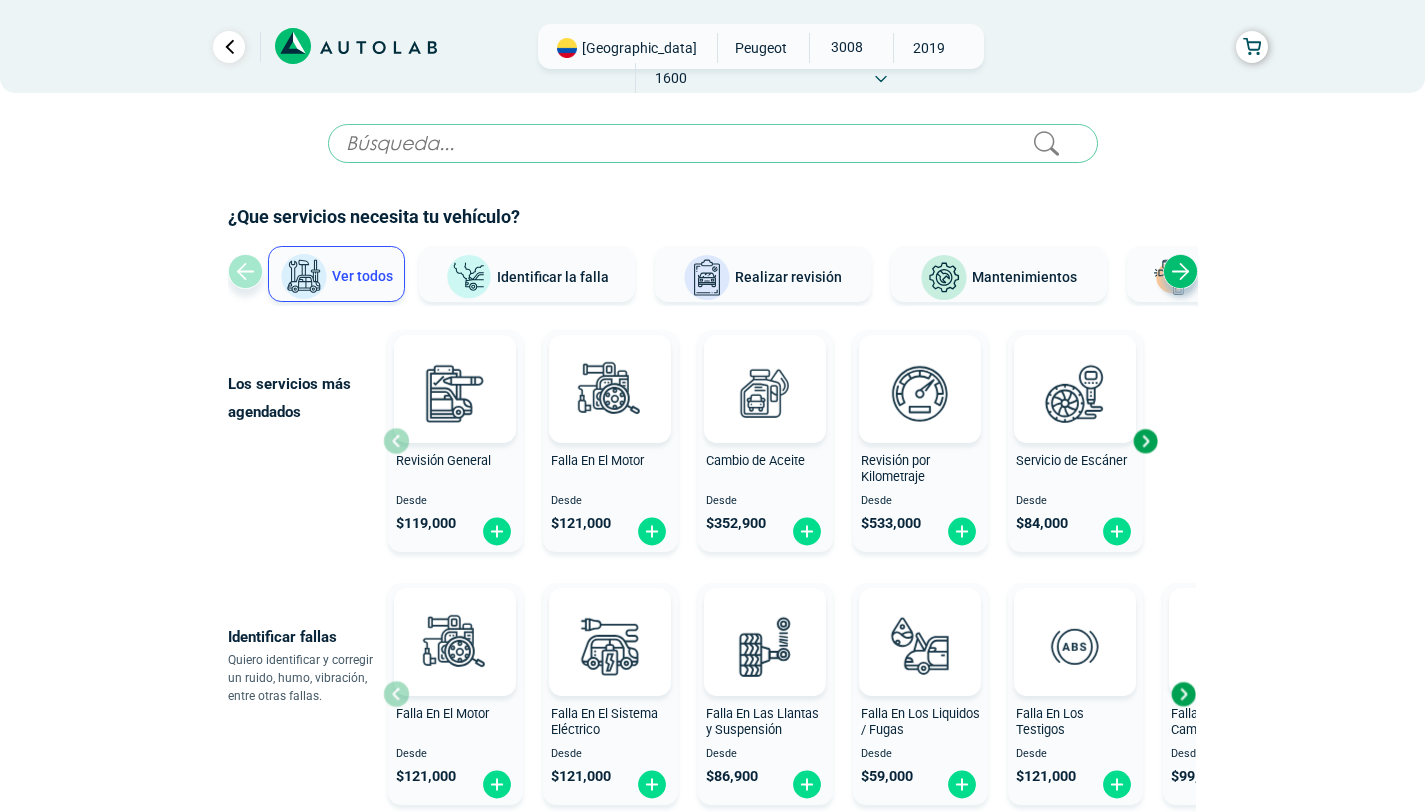 click at bounding box center (713, 143) 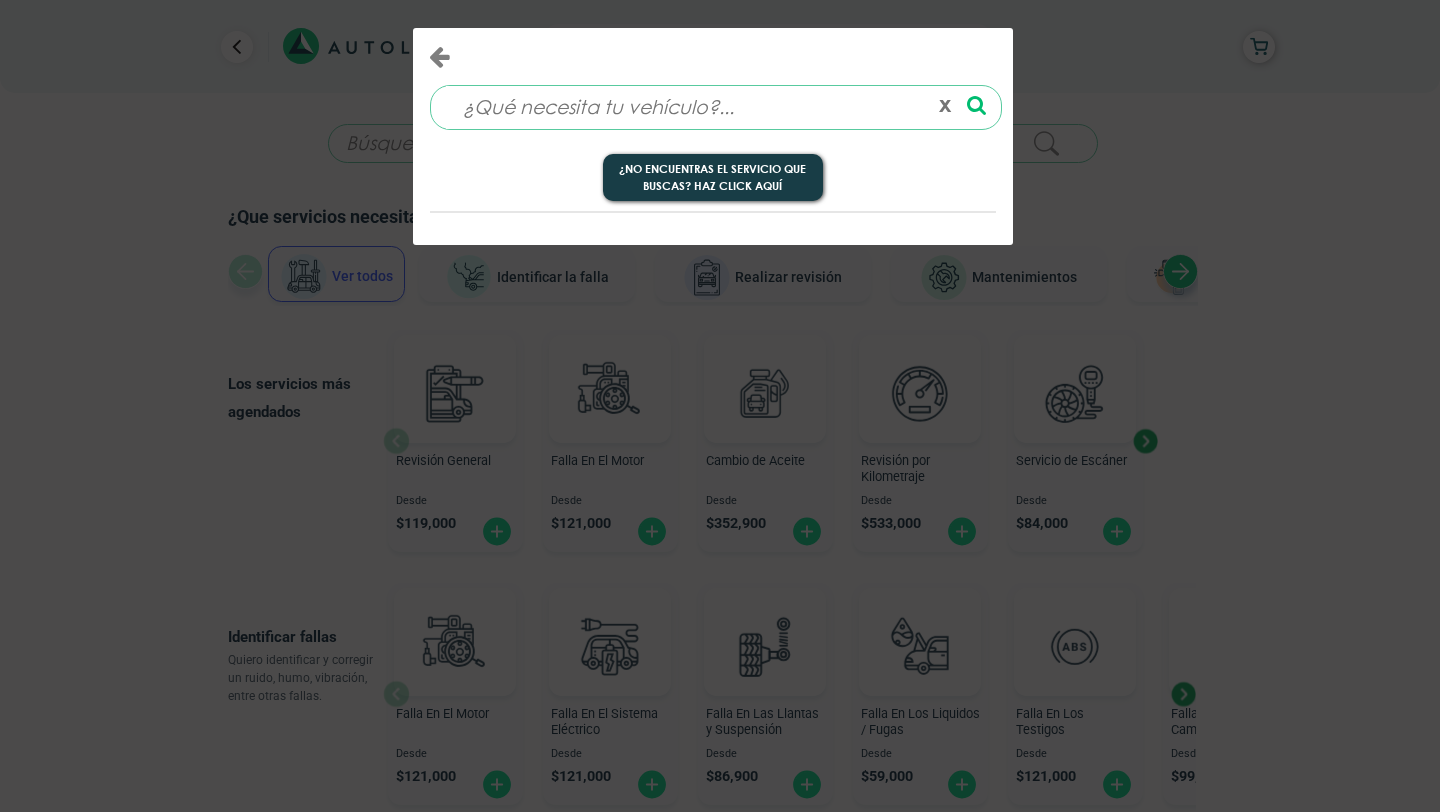 click at bounding box center (686, 107) 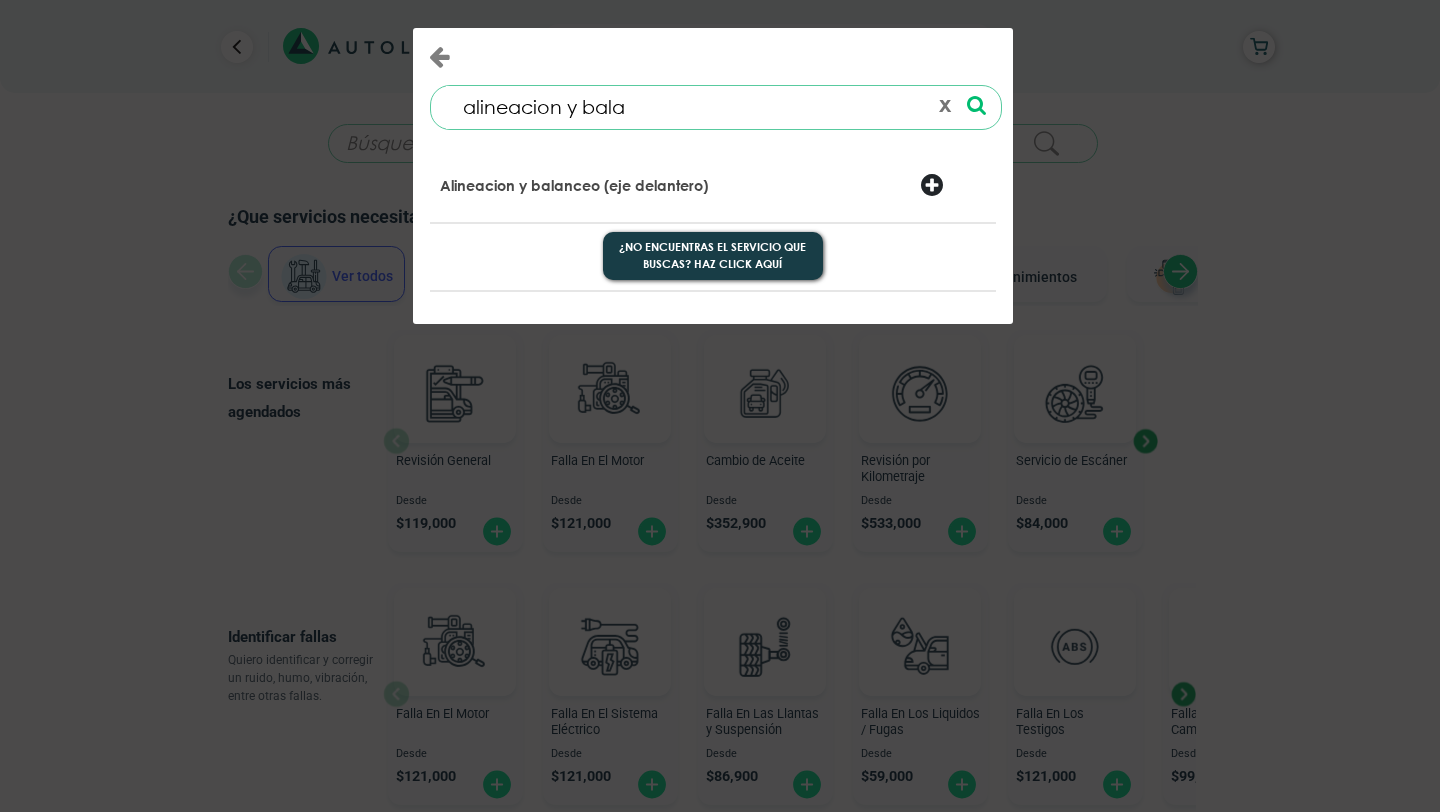 type on "alineacion y bala" 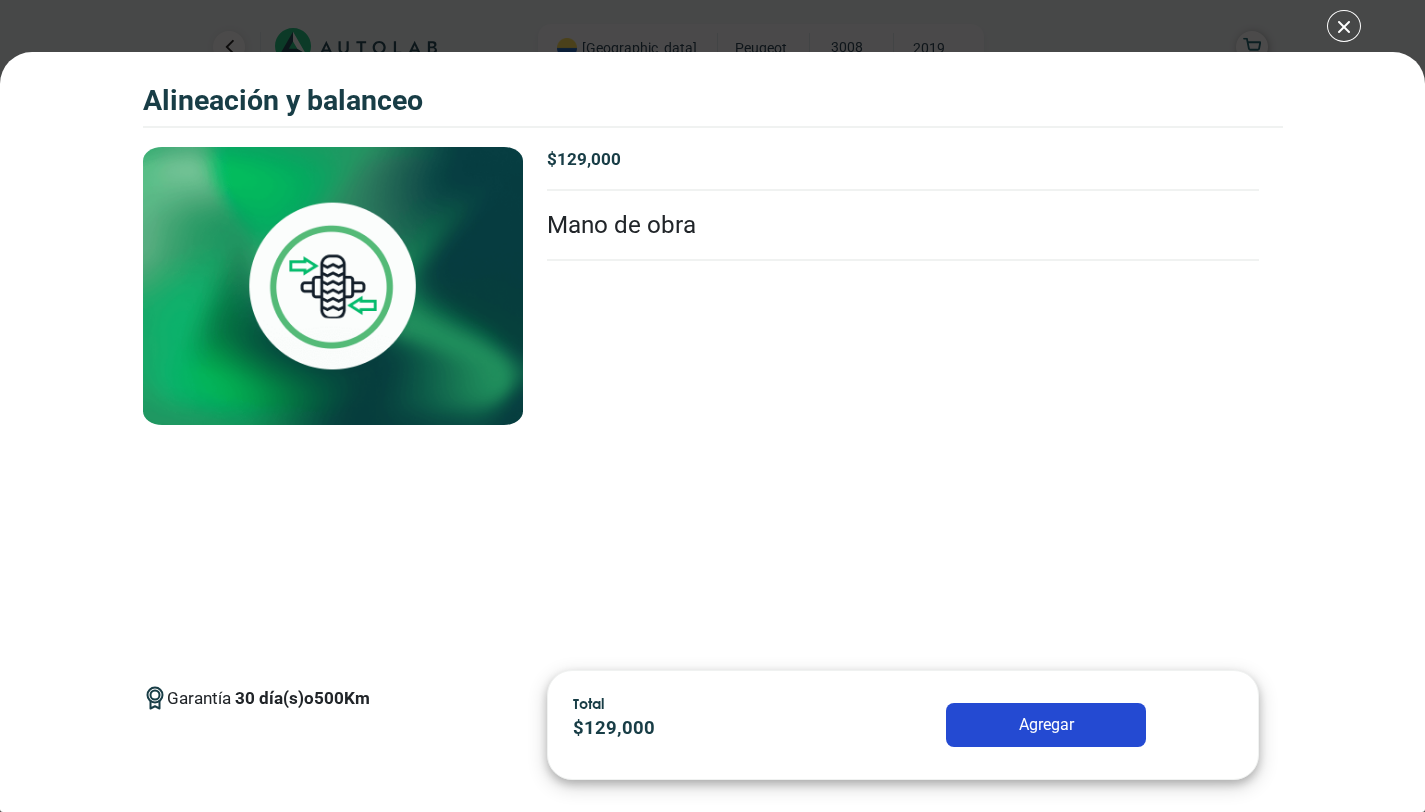 click on "Agregar" at bounding box center [1046, 725] 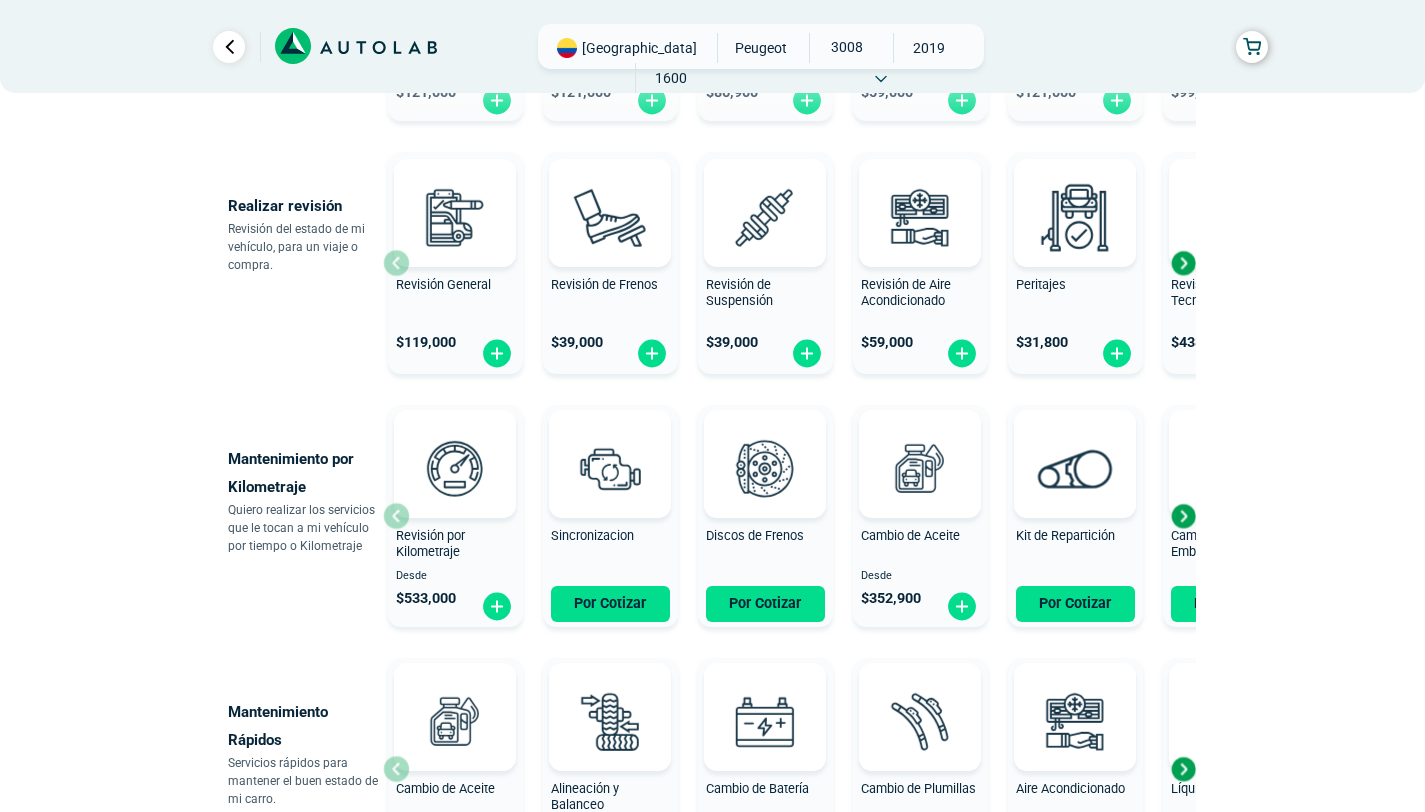scroll, scrollTop: 1032, scrollLeft: 0, axis: vertical 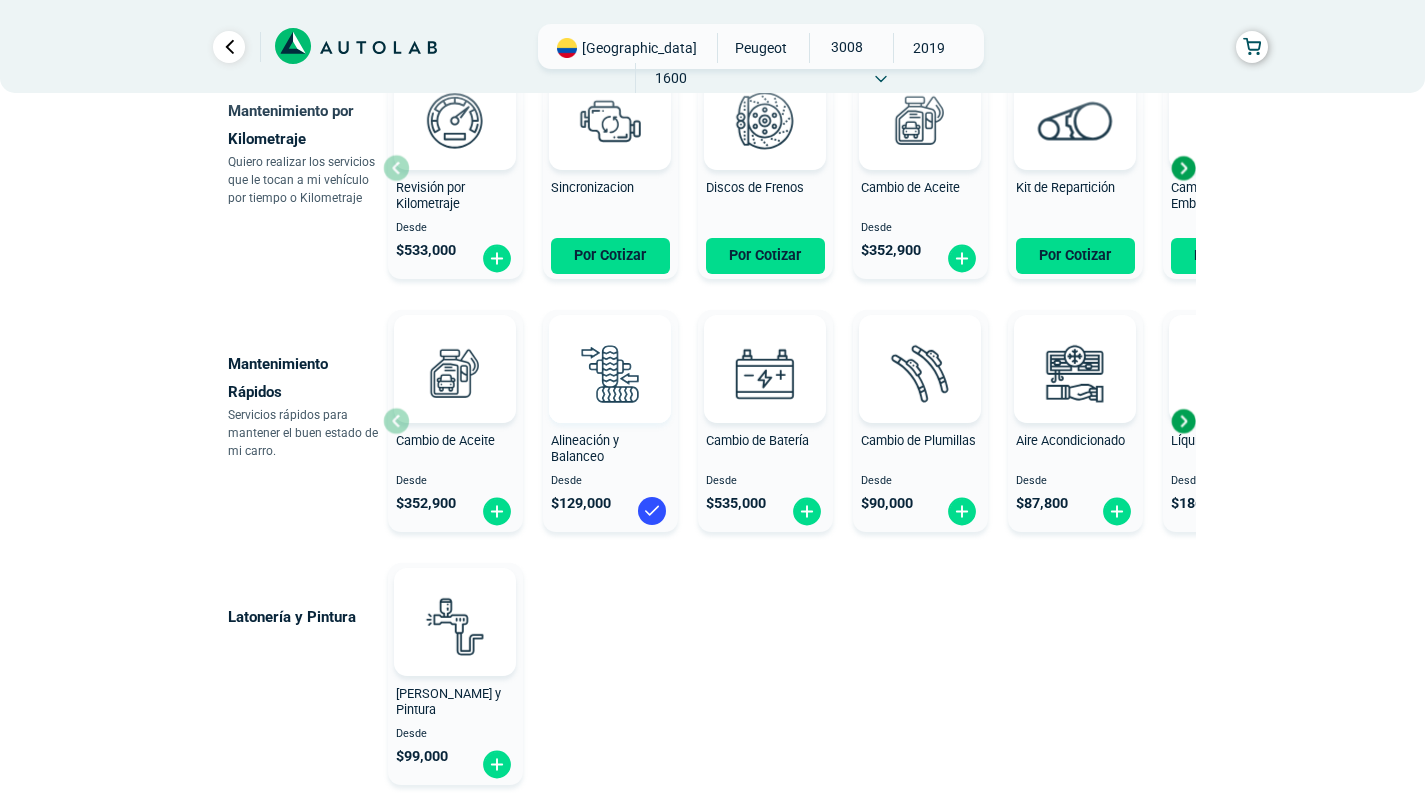click at bounding box center (610, 373) 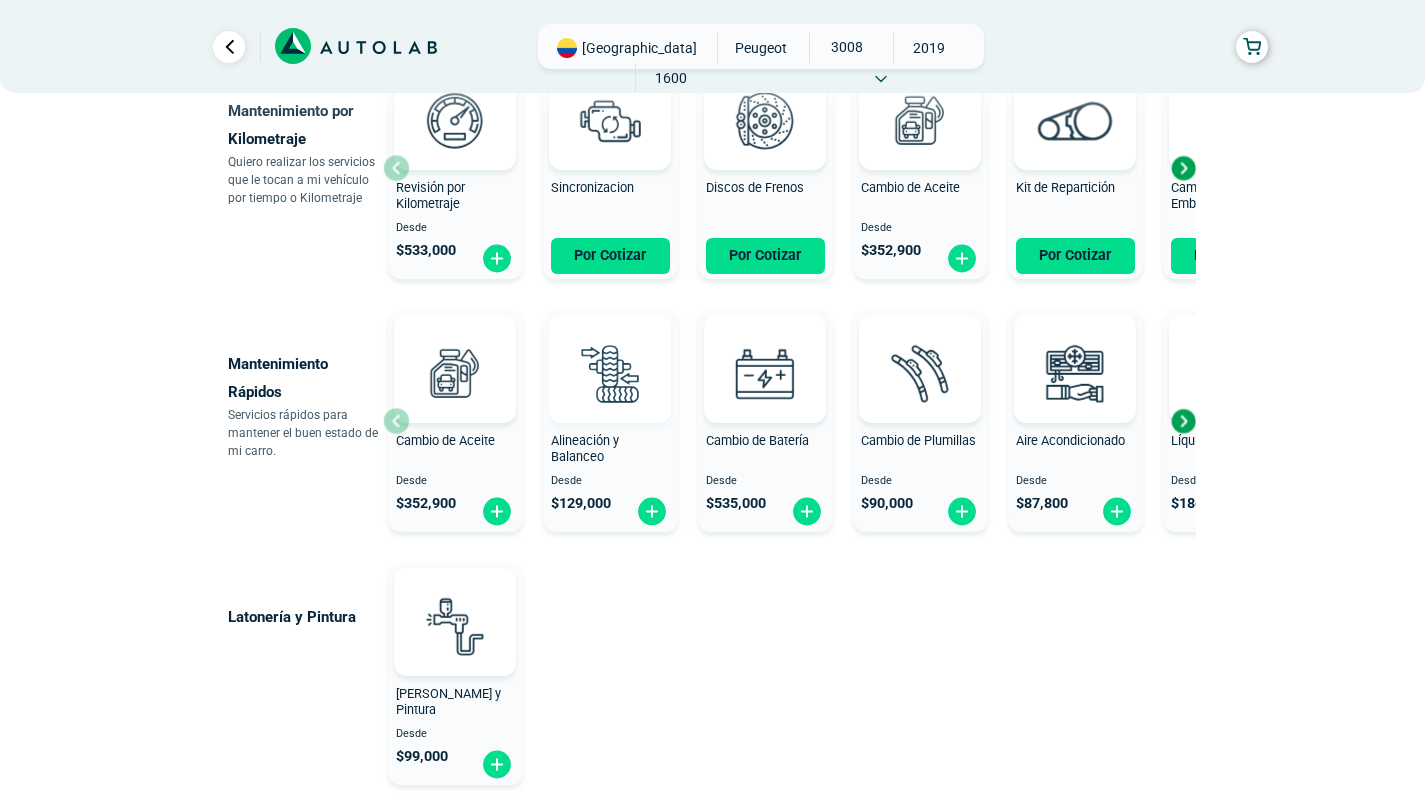 click at bounding box center [610, 373] 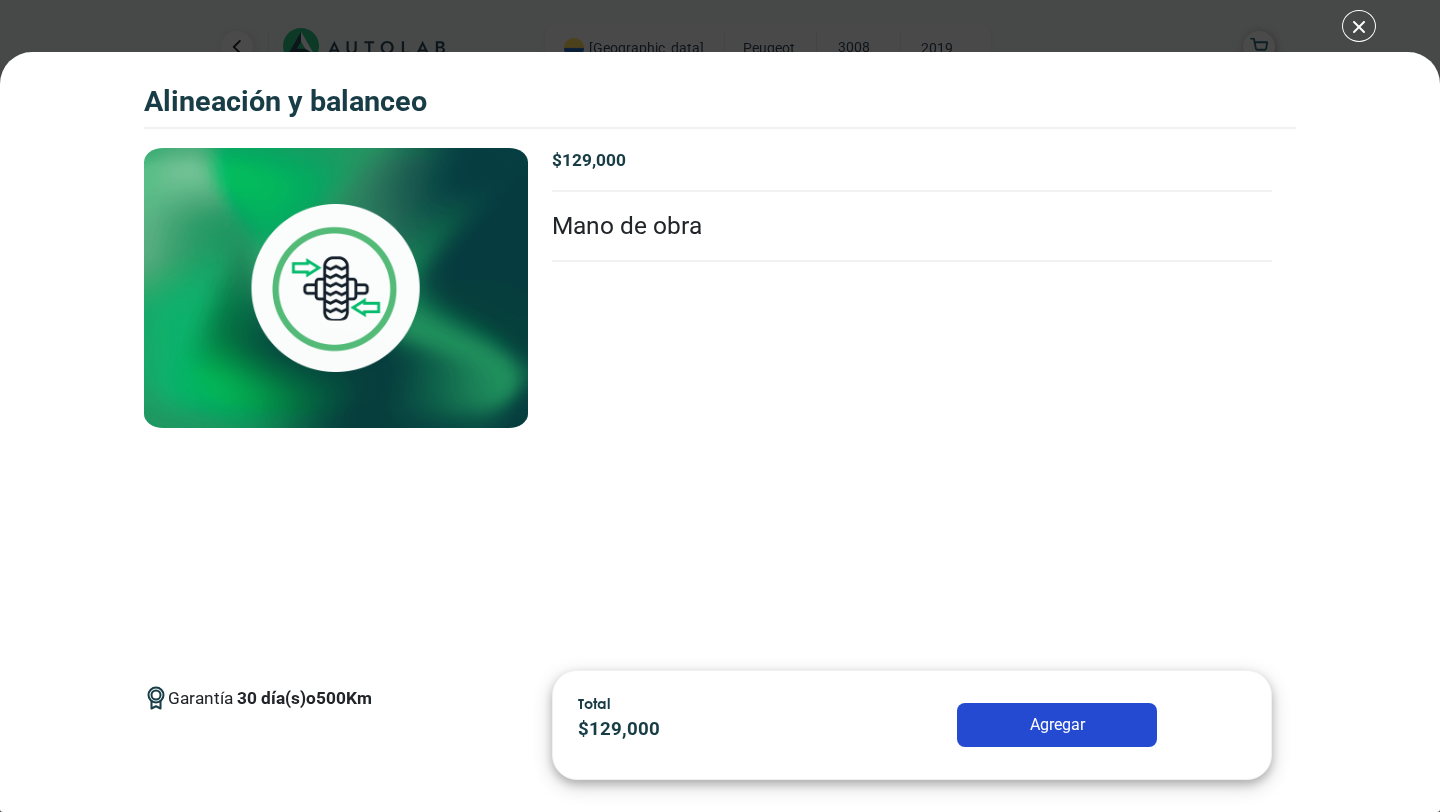 click on "Agregar" at bounding box center [1057, 725] 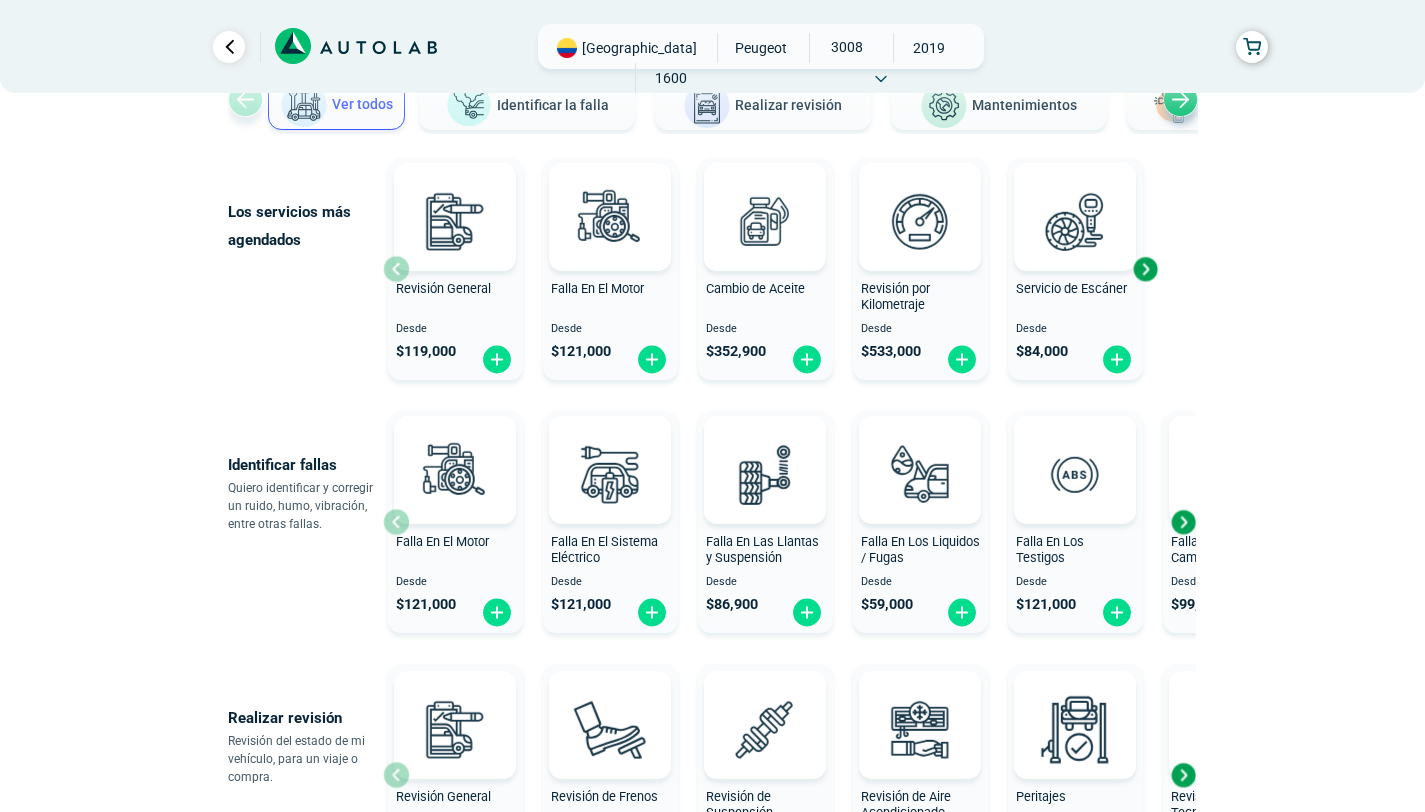 scroll, scrollTop: 0, scrollLeft: 0, axis: both 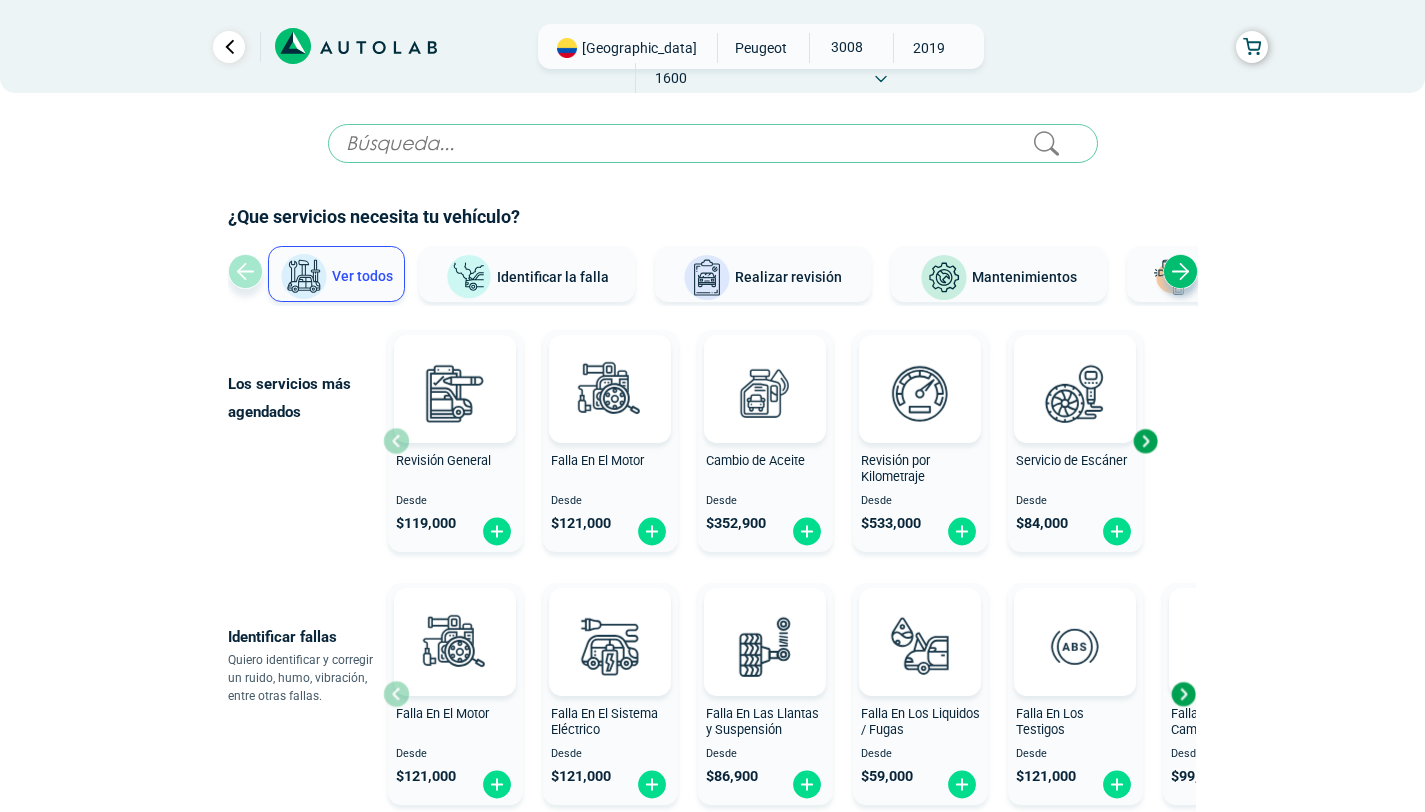 click at bounding box center [1180, 271] 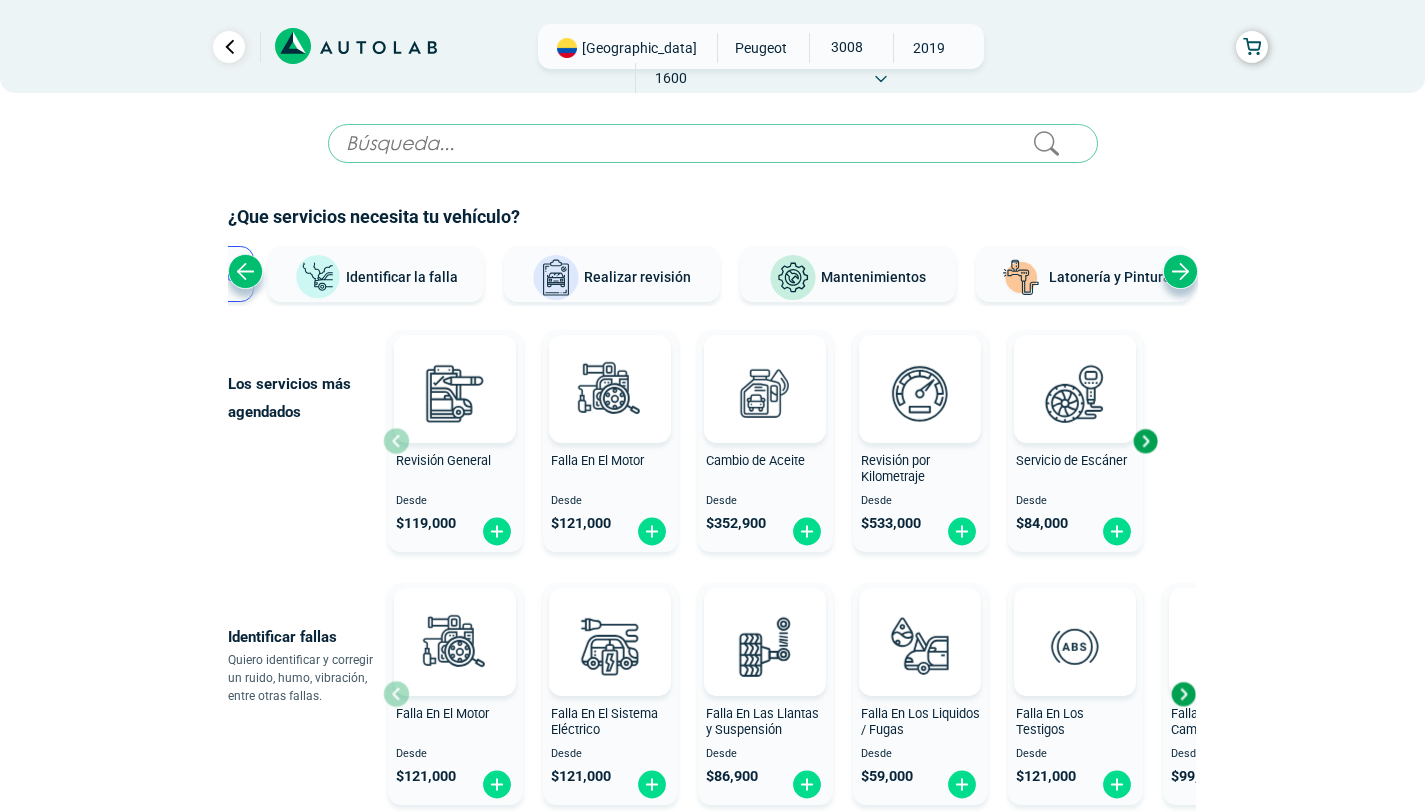 click at bounding box center (1180, 271) 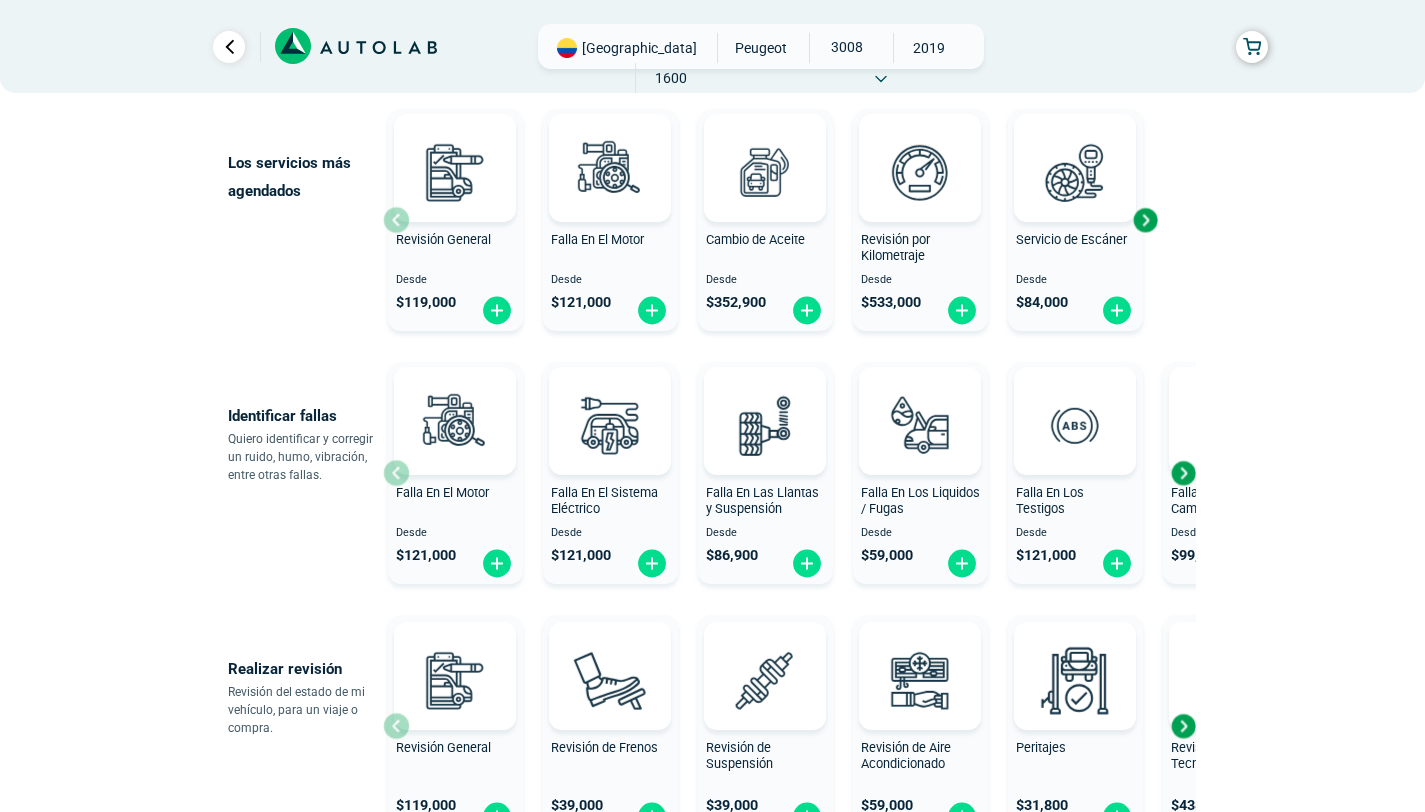 scroll, scrollTop: 0, scrollLeft: 0, axis: both 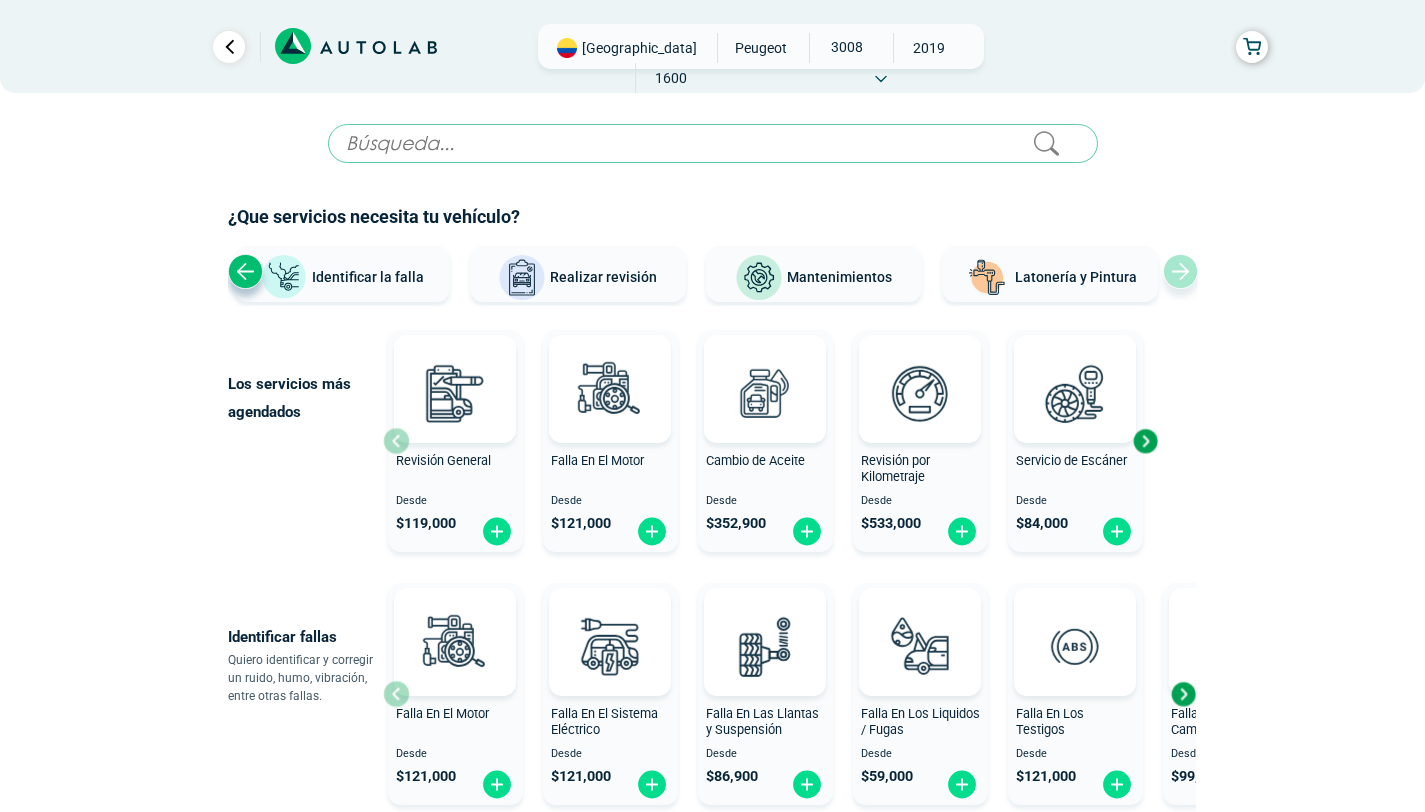 click on "Ver todos
Identificar la falla
Realizar revisión
Mantenimientos
Latonería y Pintura" at bounding box center (713, 276) 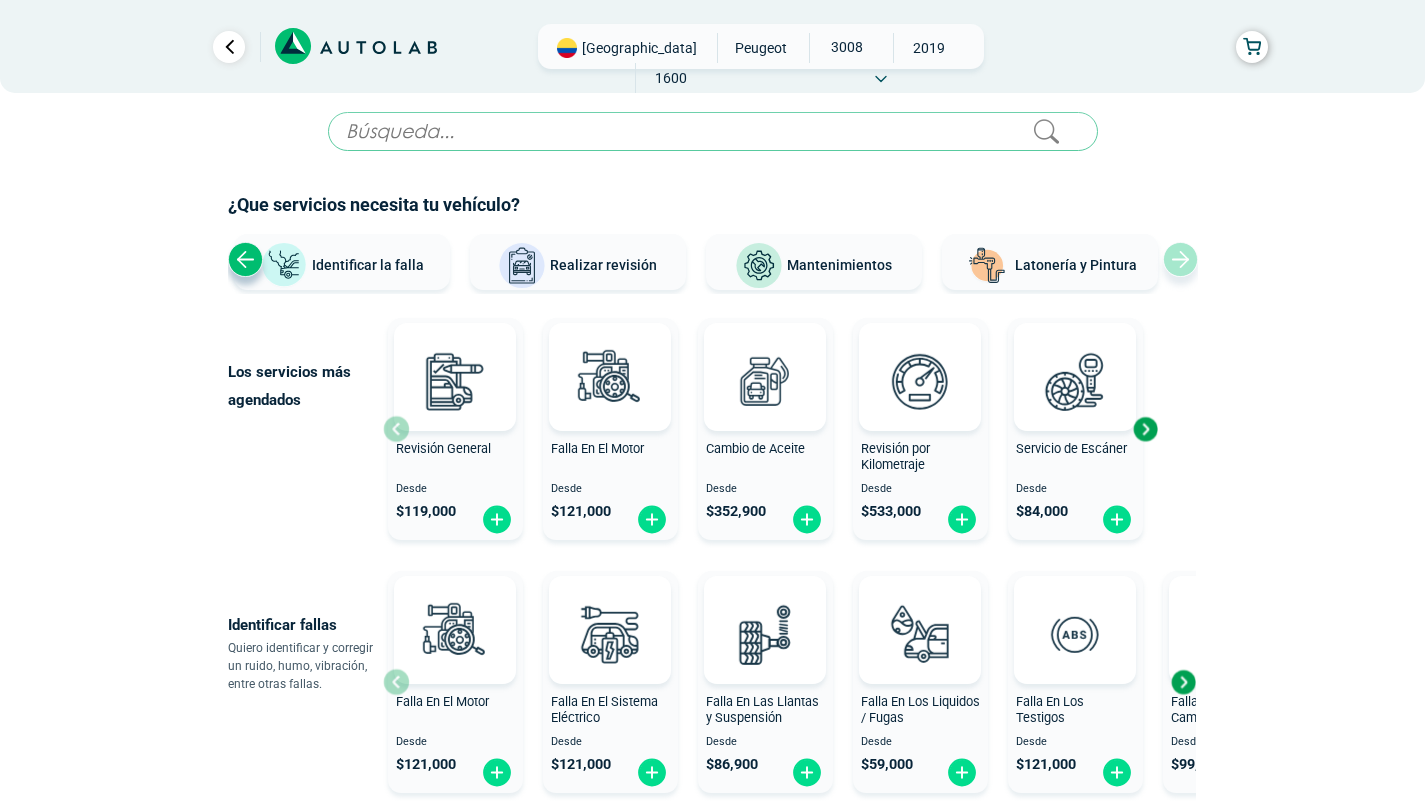 scroll, scrollTop: 0, scrollLeft: 0, axis: both 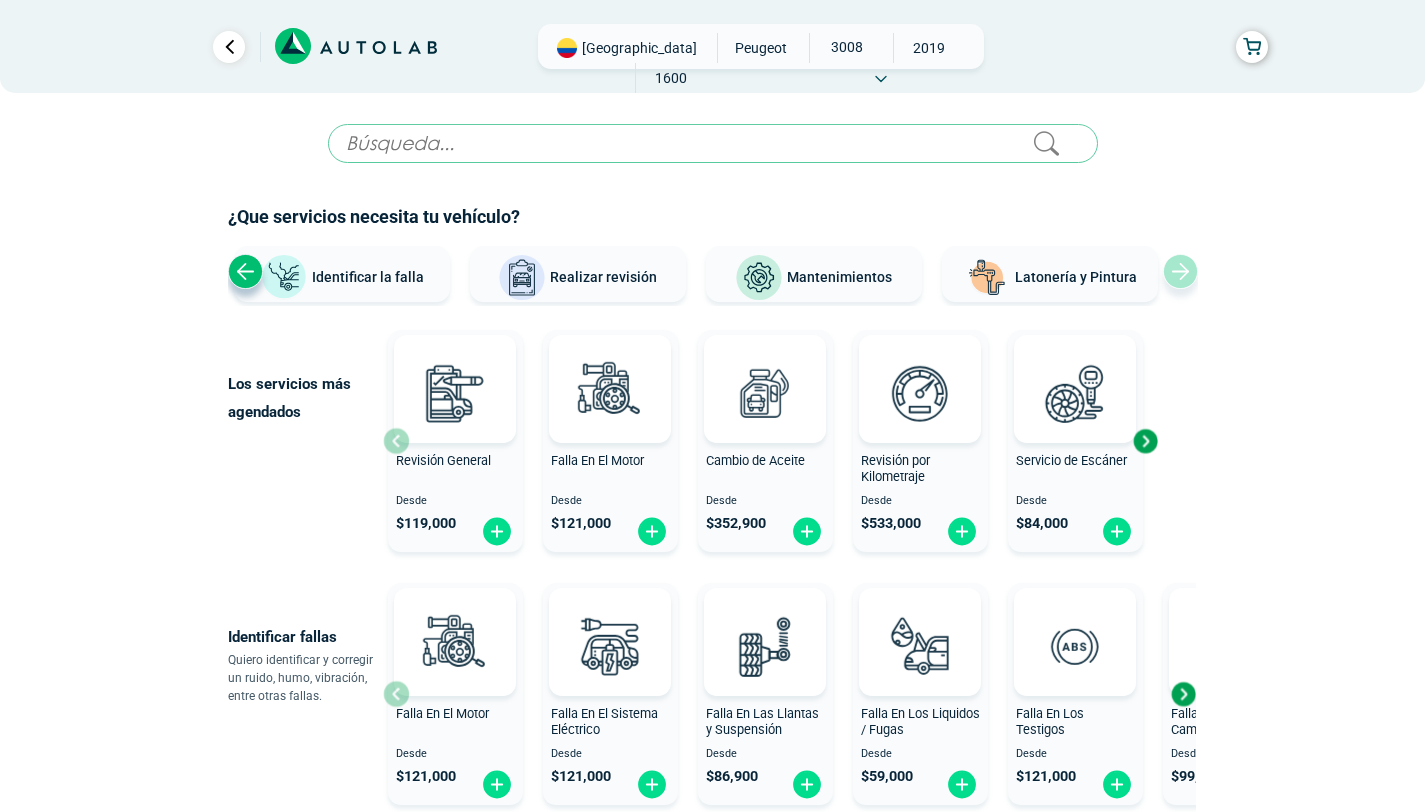 click on "Mantenimientos" at bounding box center (814, 274) 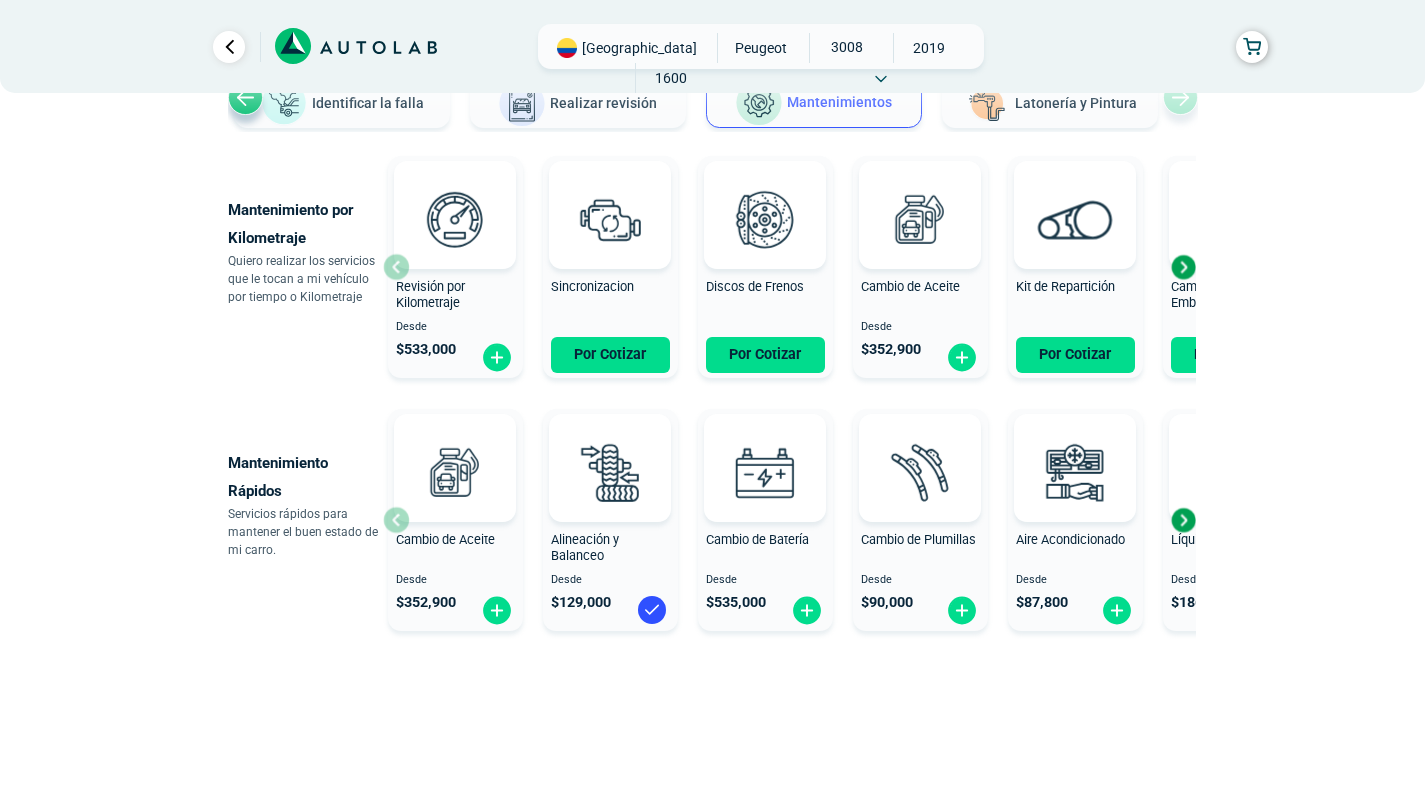 scroll, scrollTop: 175, scrollLeft: 0, axis: vertical 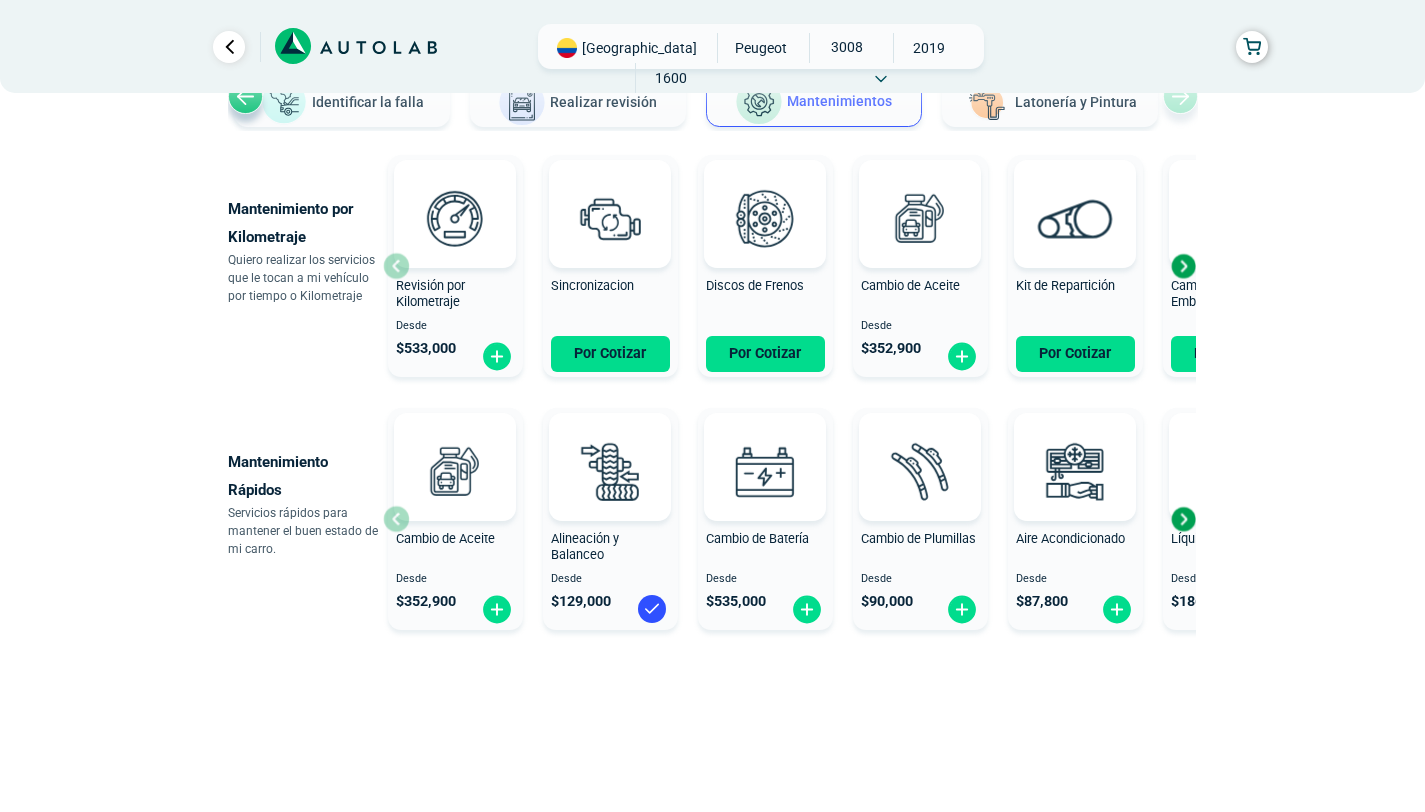 click at bounding box center [1183, 519] 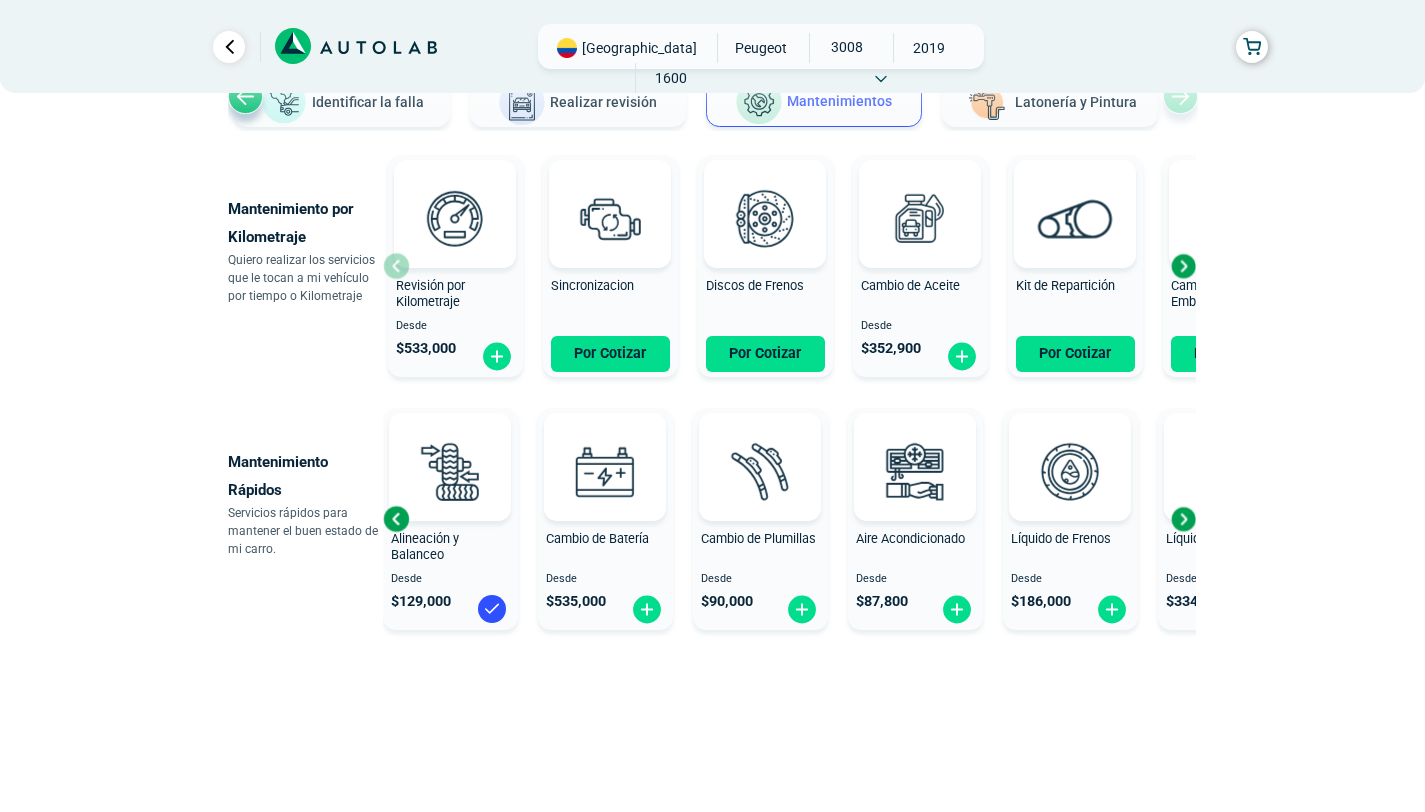 click at bounding box center (1183, 519) 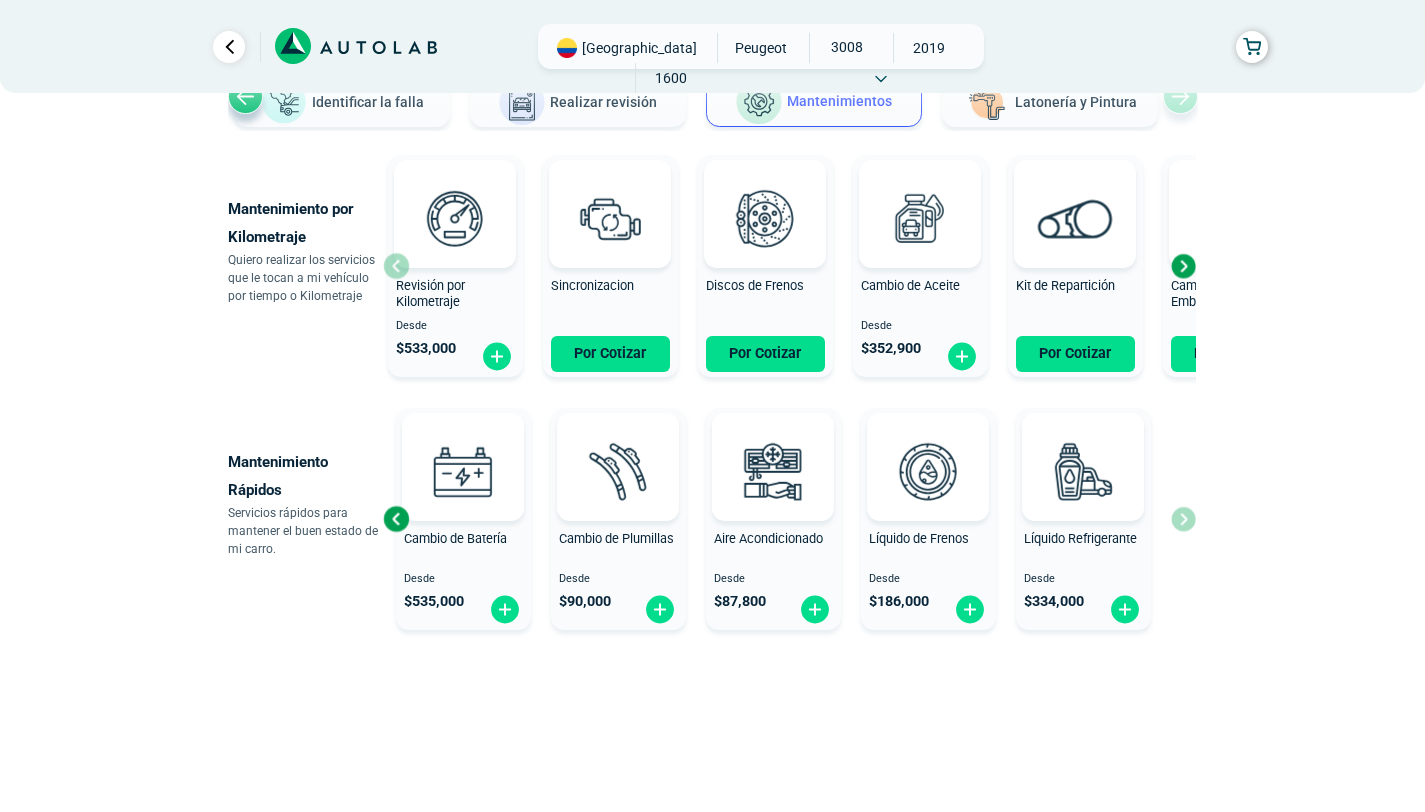 click on "Cambio de Aceite
Desde
$ 352,900
Alineación y Balanceo
Desde
$ 129,000
Cambio de Batería
Desde
$ 535,000
Cambio de Plumillas" at bounding box center (789, 519) 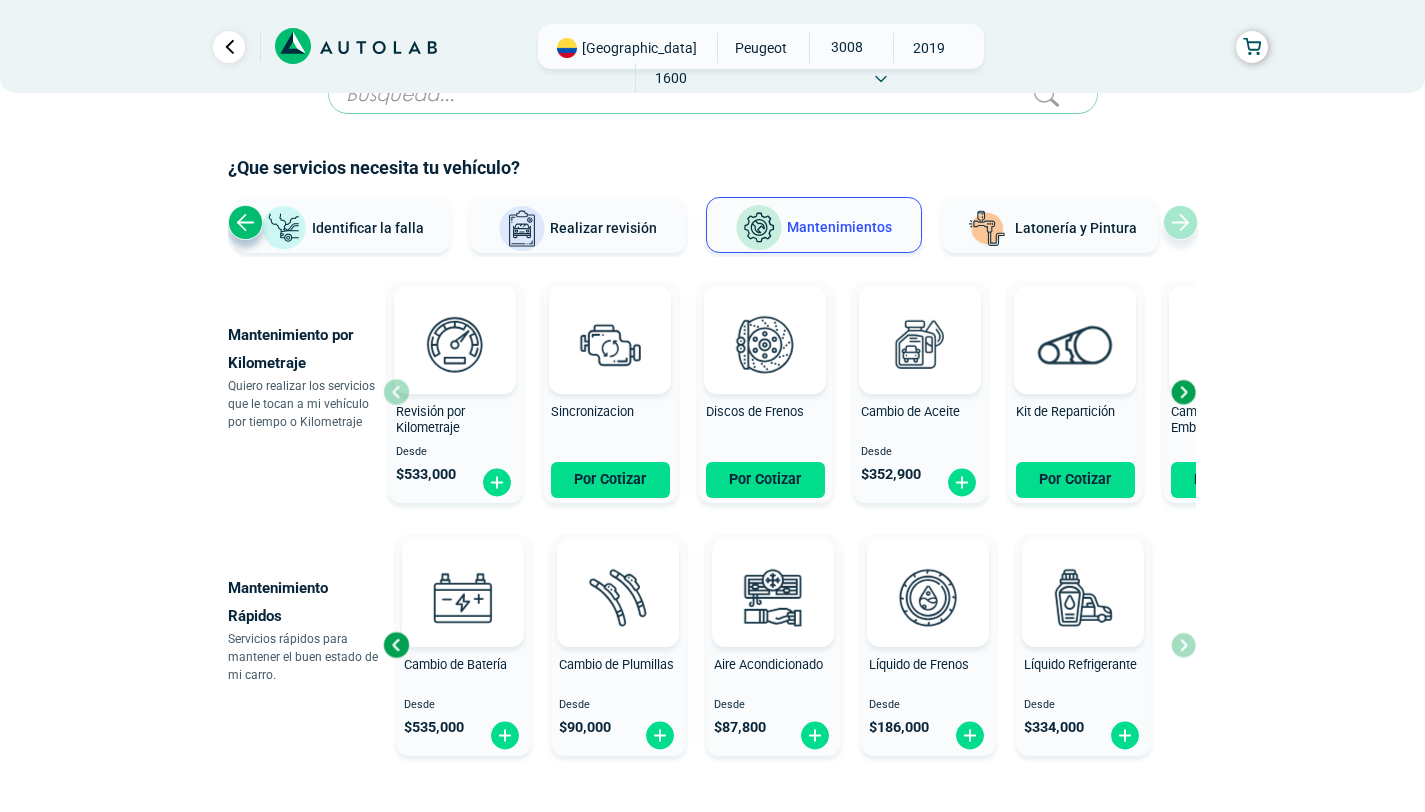 scroll, scrollTop: 0, scrollLeft: 0, axis: both 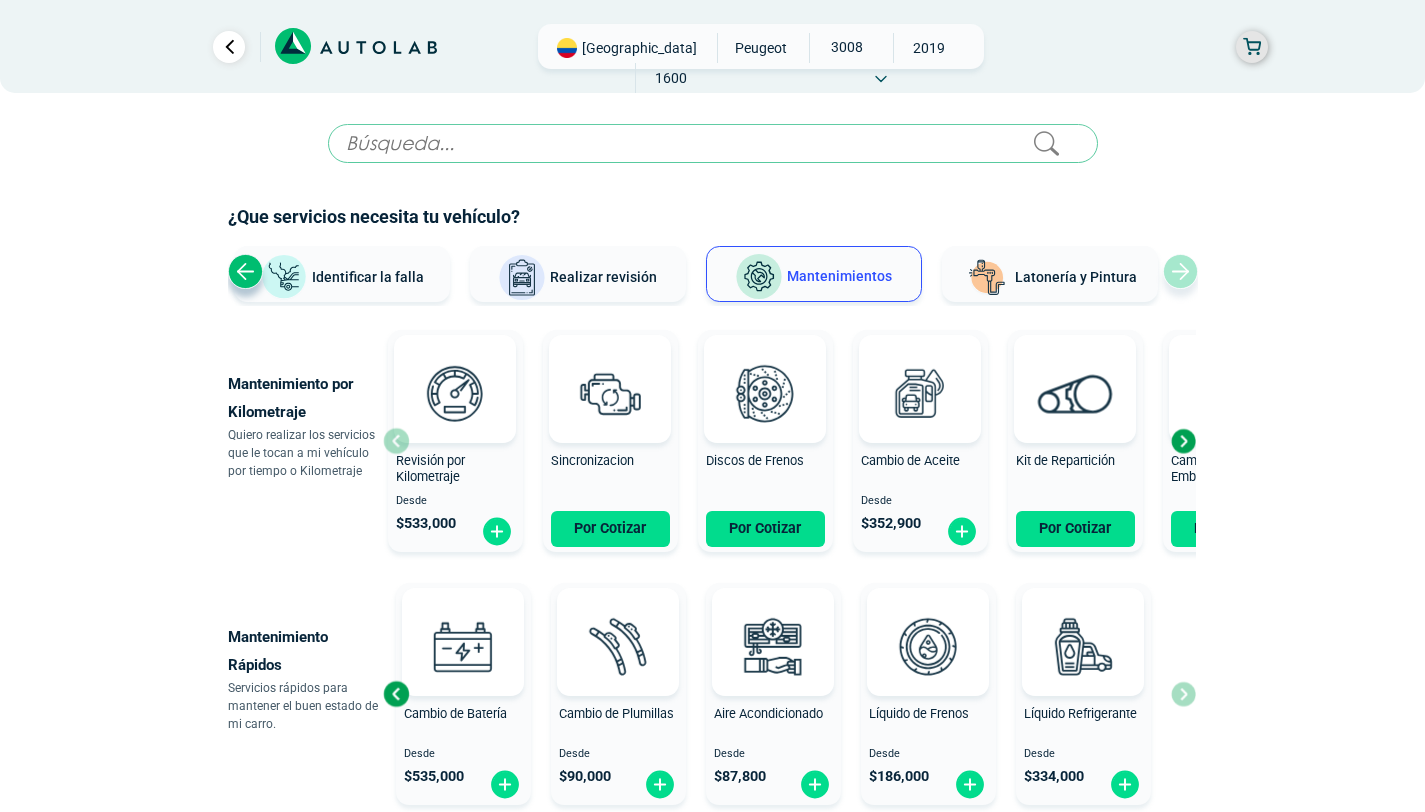 click at bounding box center [1252, 47] 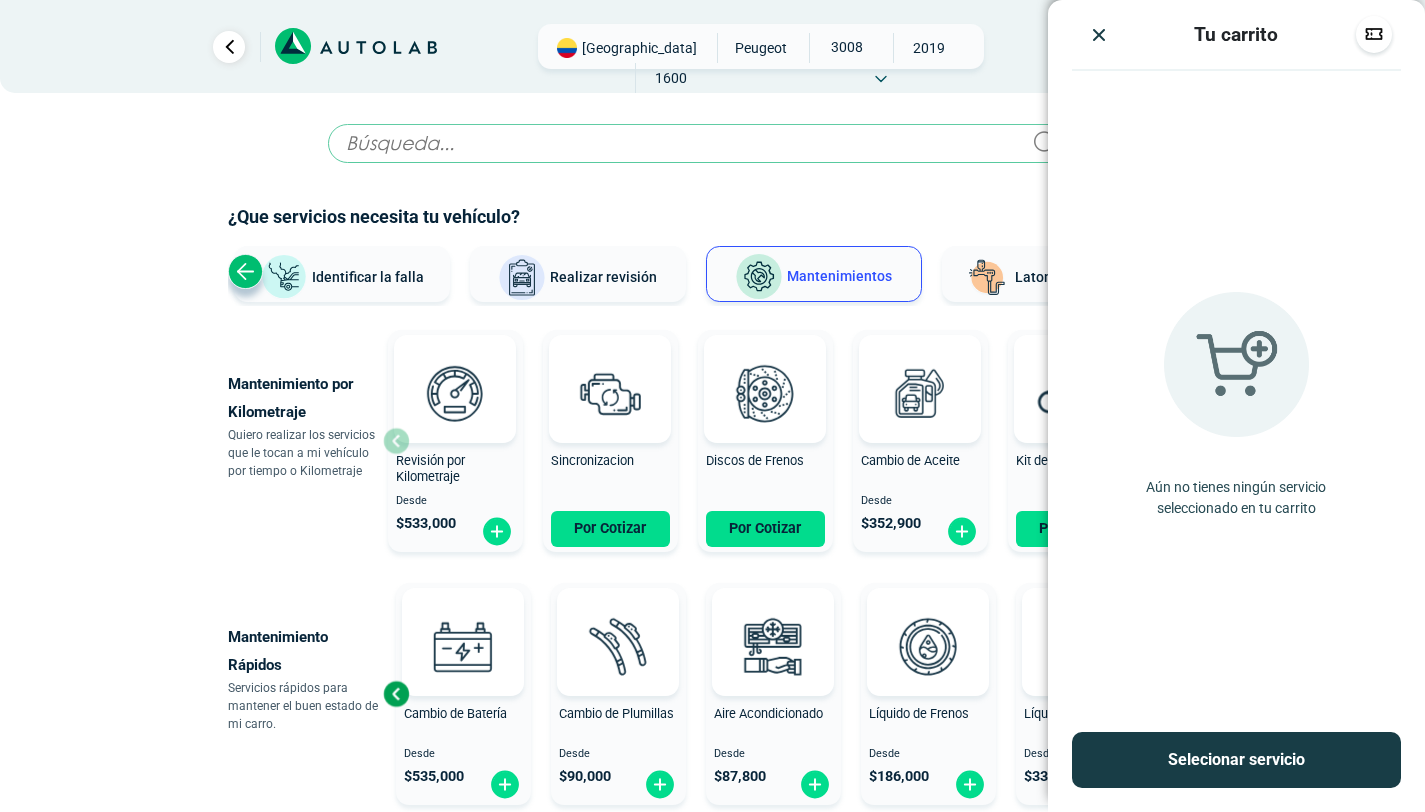click on "Selecionar servicio" at bounding box center (1236, 760) 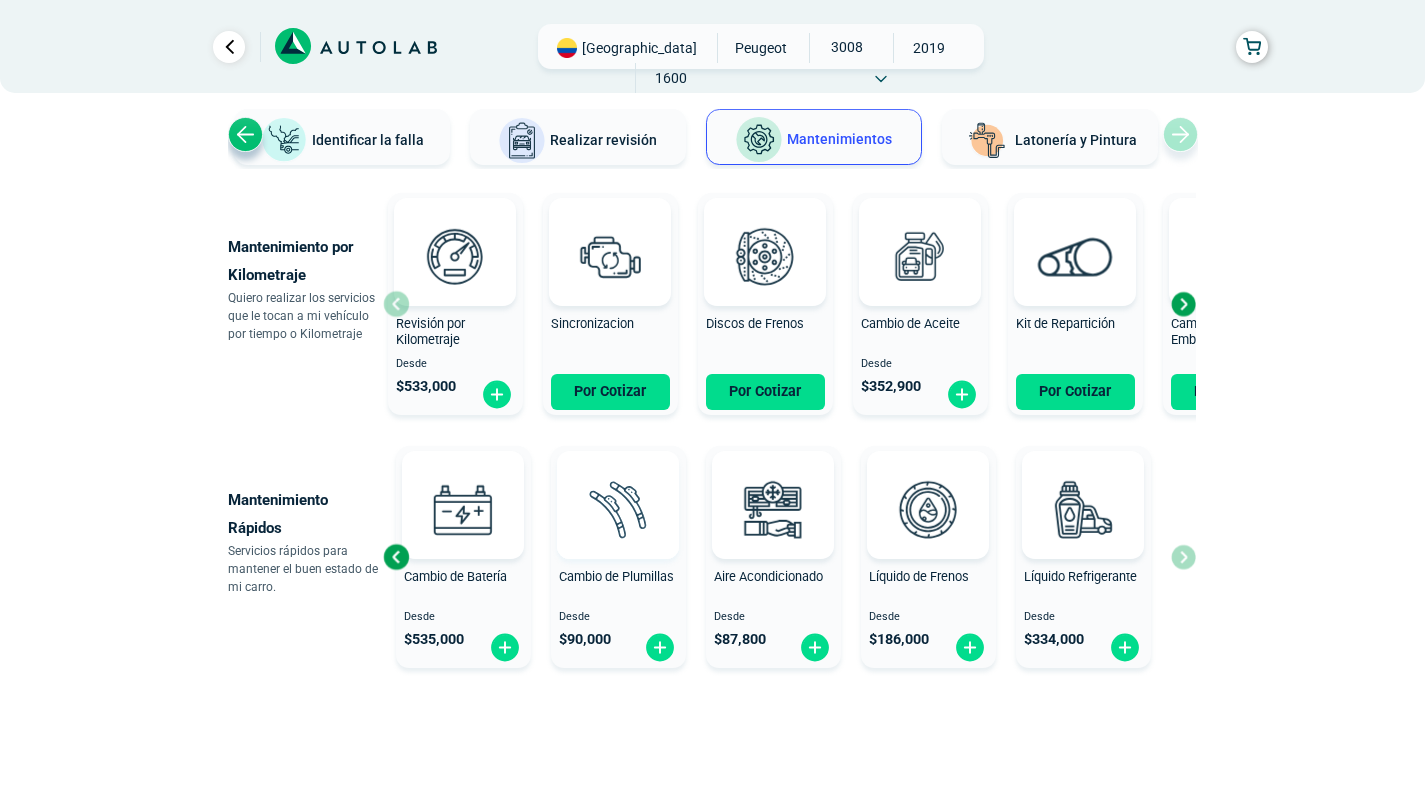 scroll, scrollTop: 130, scrollLeft: 0, axis: vertical 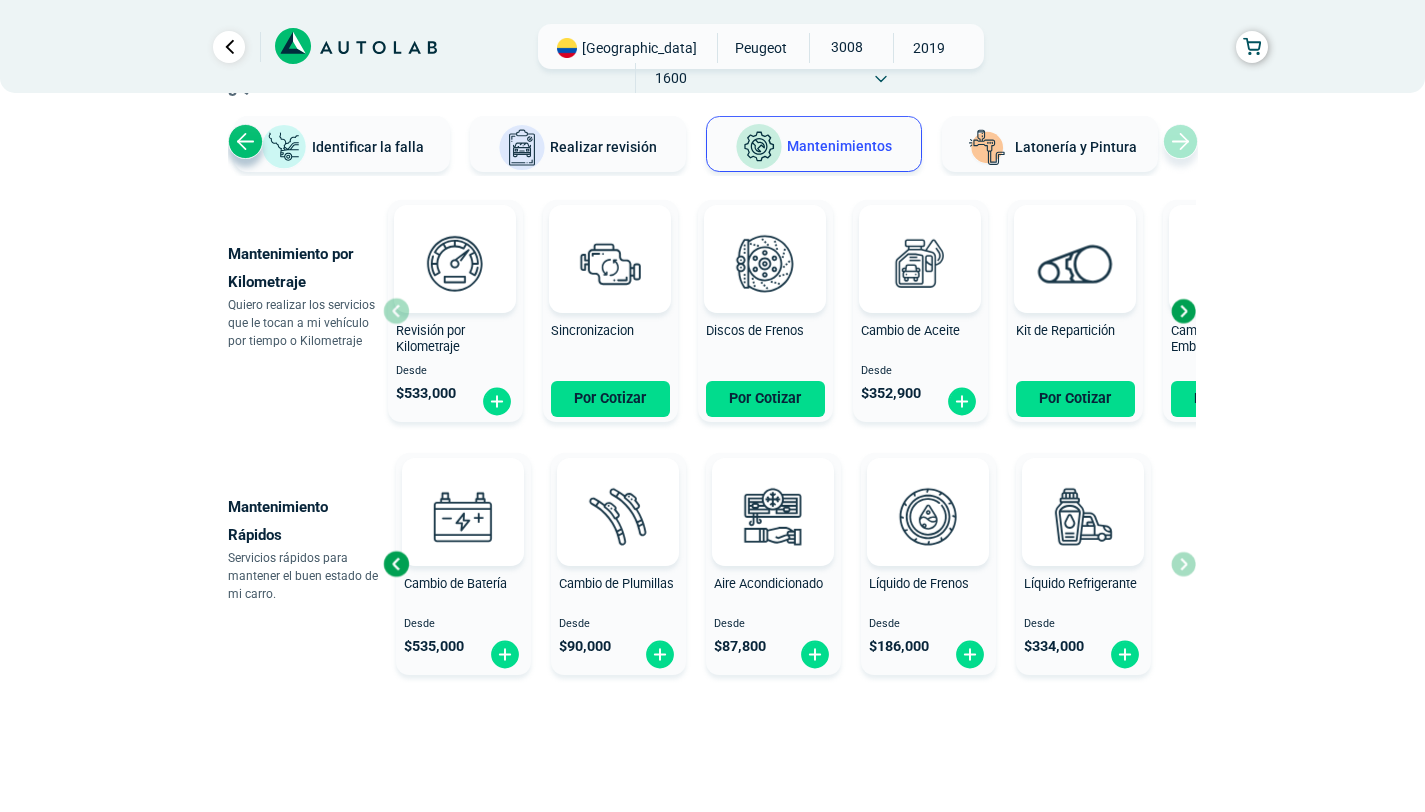 click at bounding box center [396, 564] 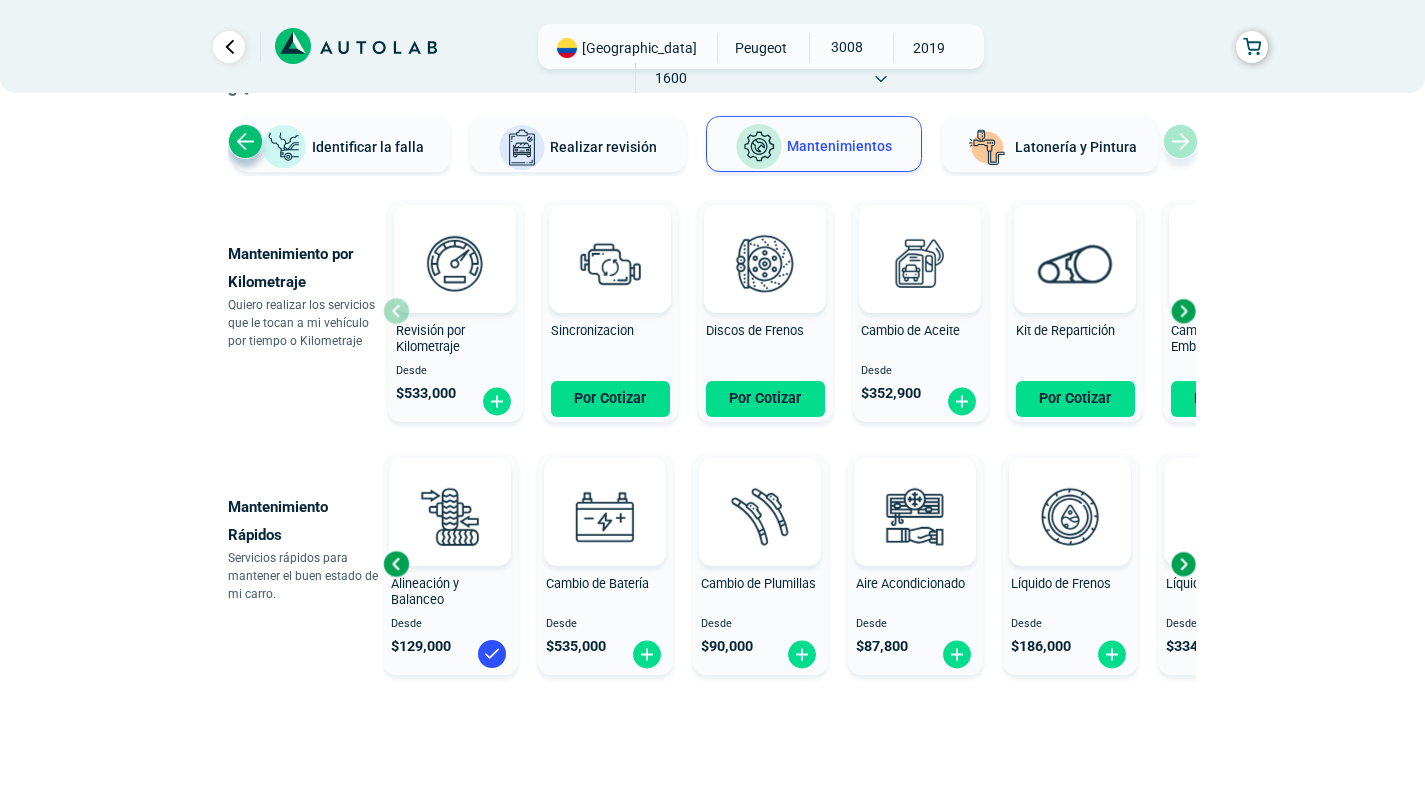 click at bounding box center (396, 564) 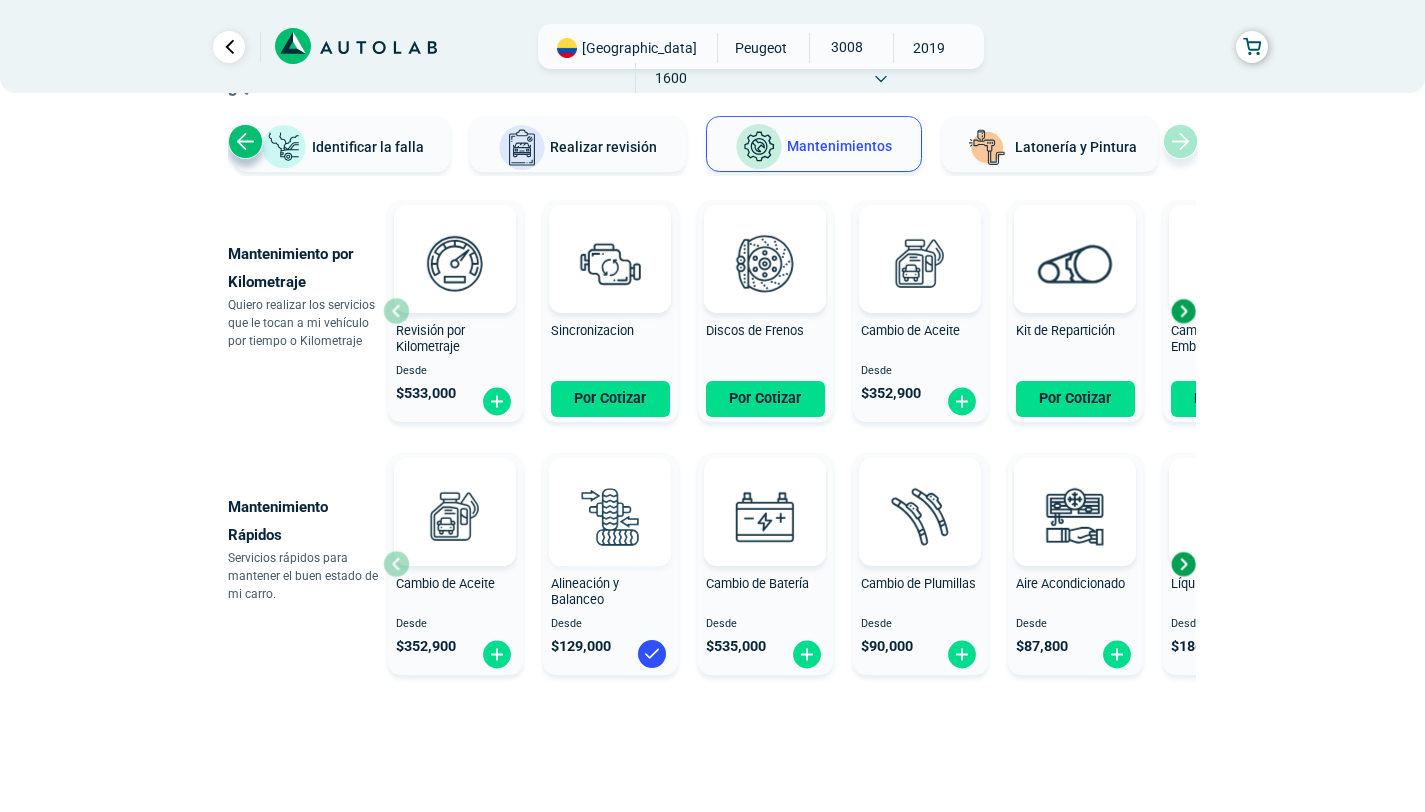 click at bounding box center [610, 516] 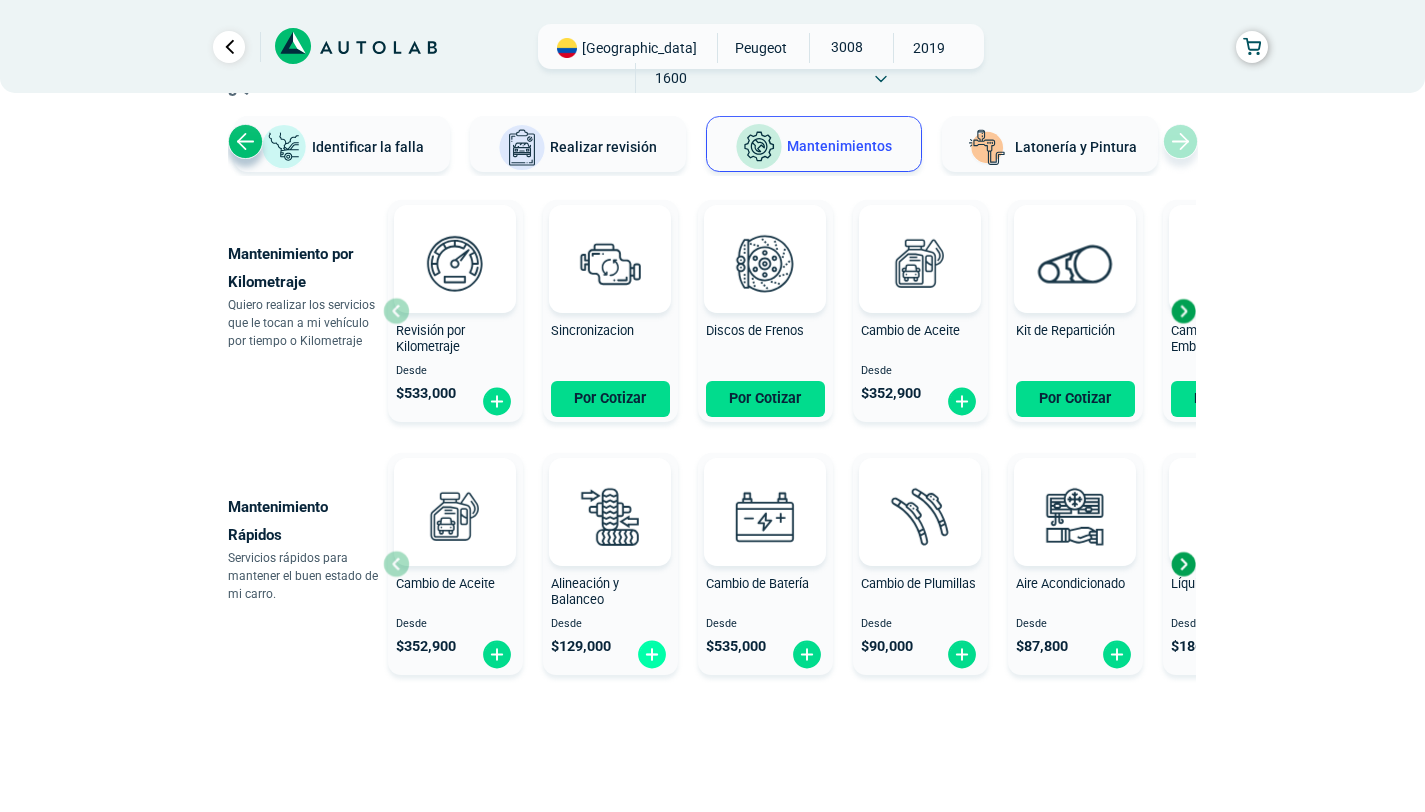 click at bounding box center [652, 654] 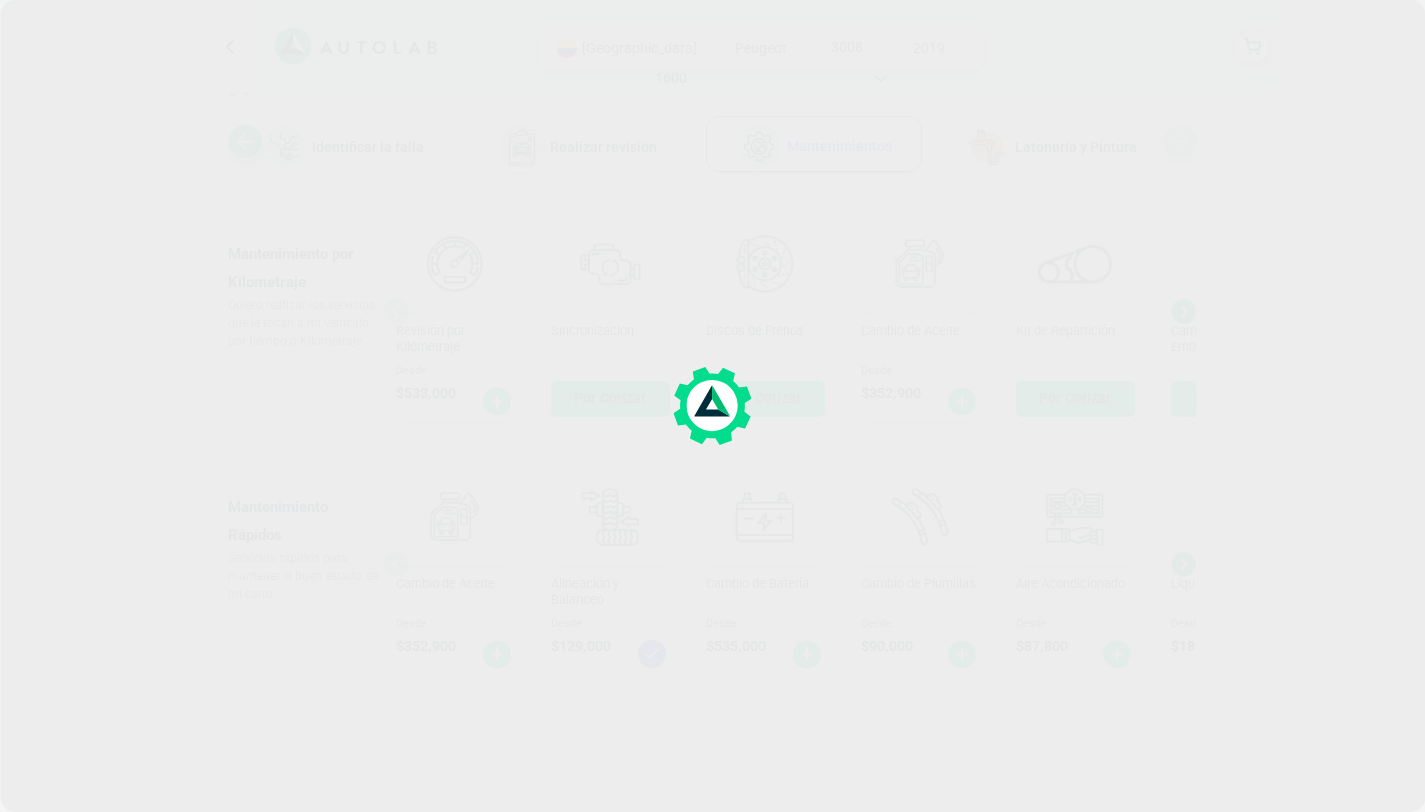 click at bounding box center (712, 406) 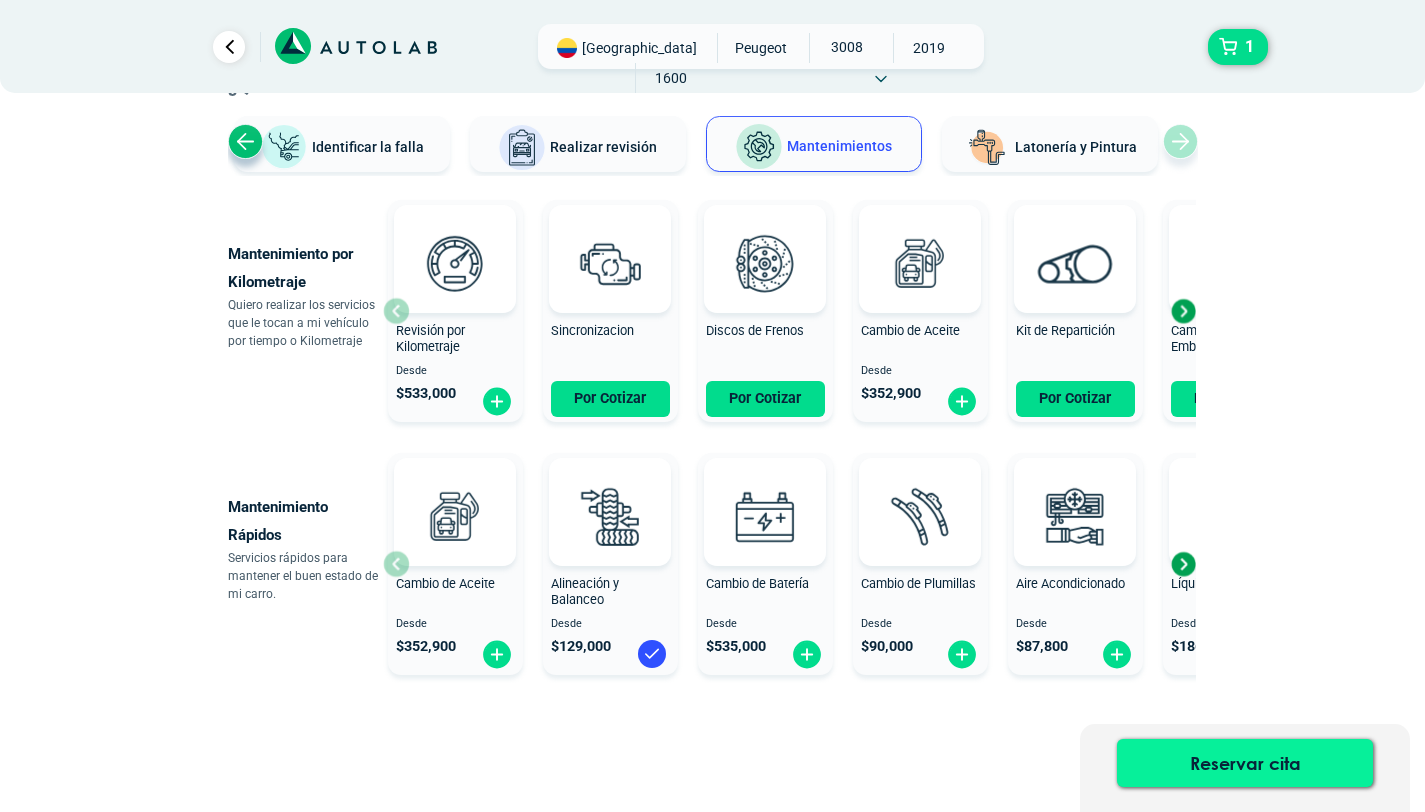 click on "Reservar cita" at bounding box center [1245, 763] 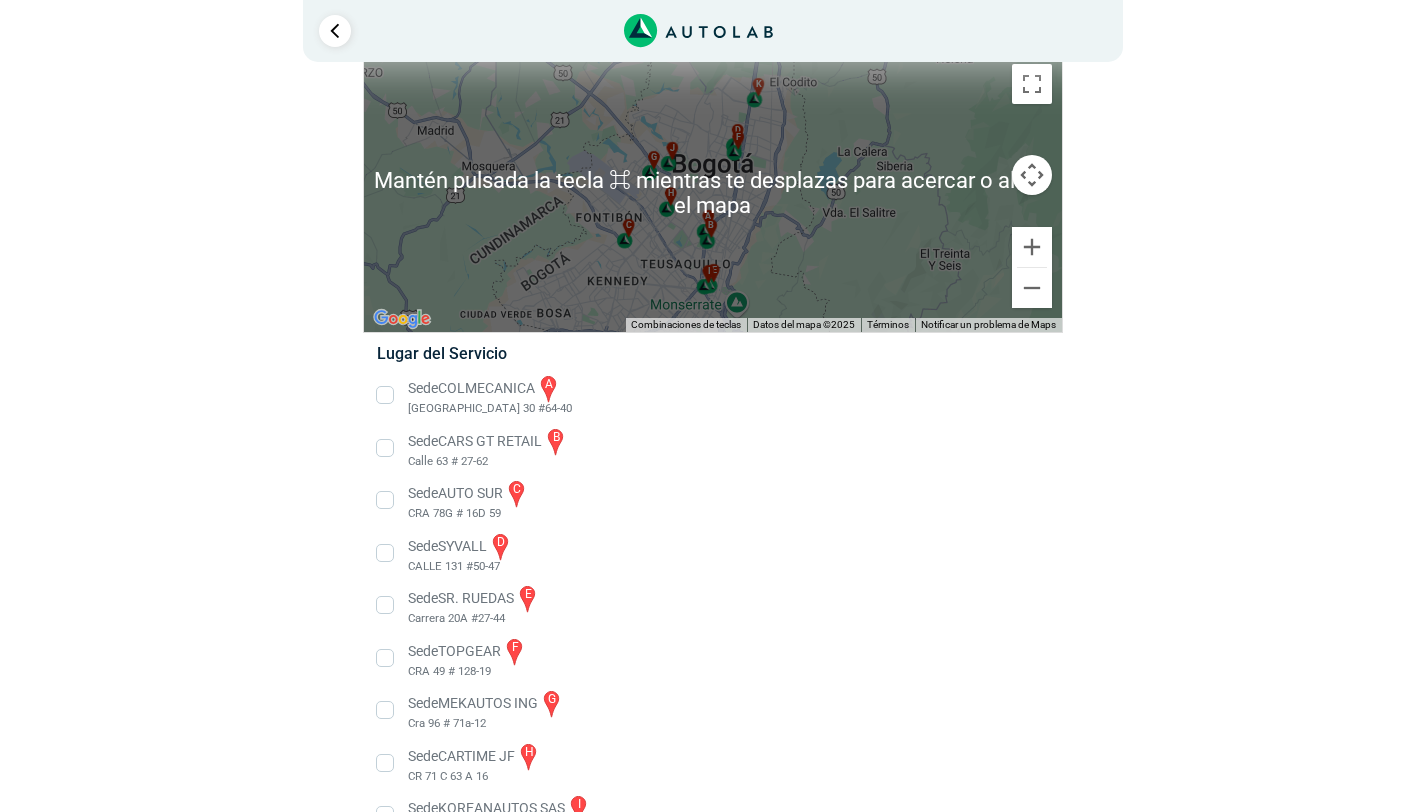 scroll, scrollTop: 75, scrollLeft: 0, axis: vertical 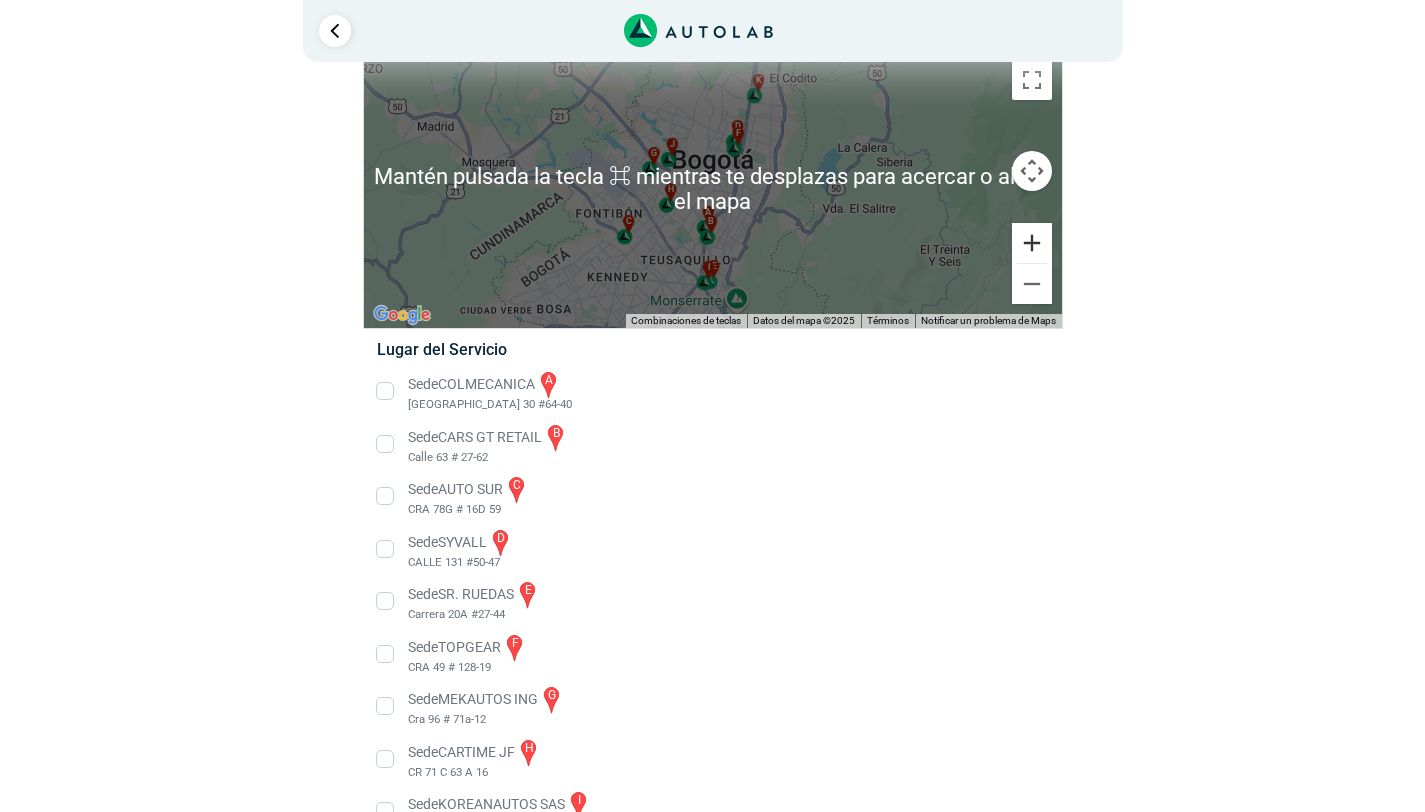 click at bounding box center (1032, 243) 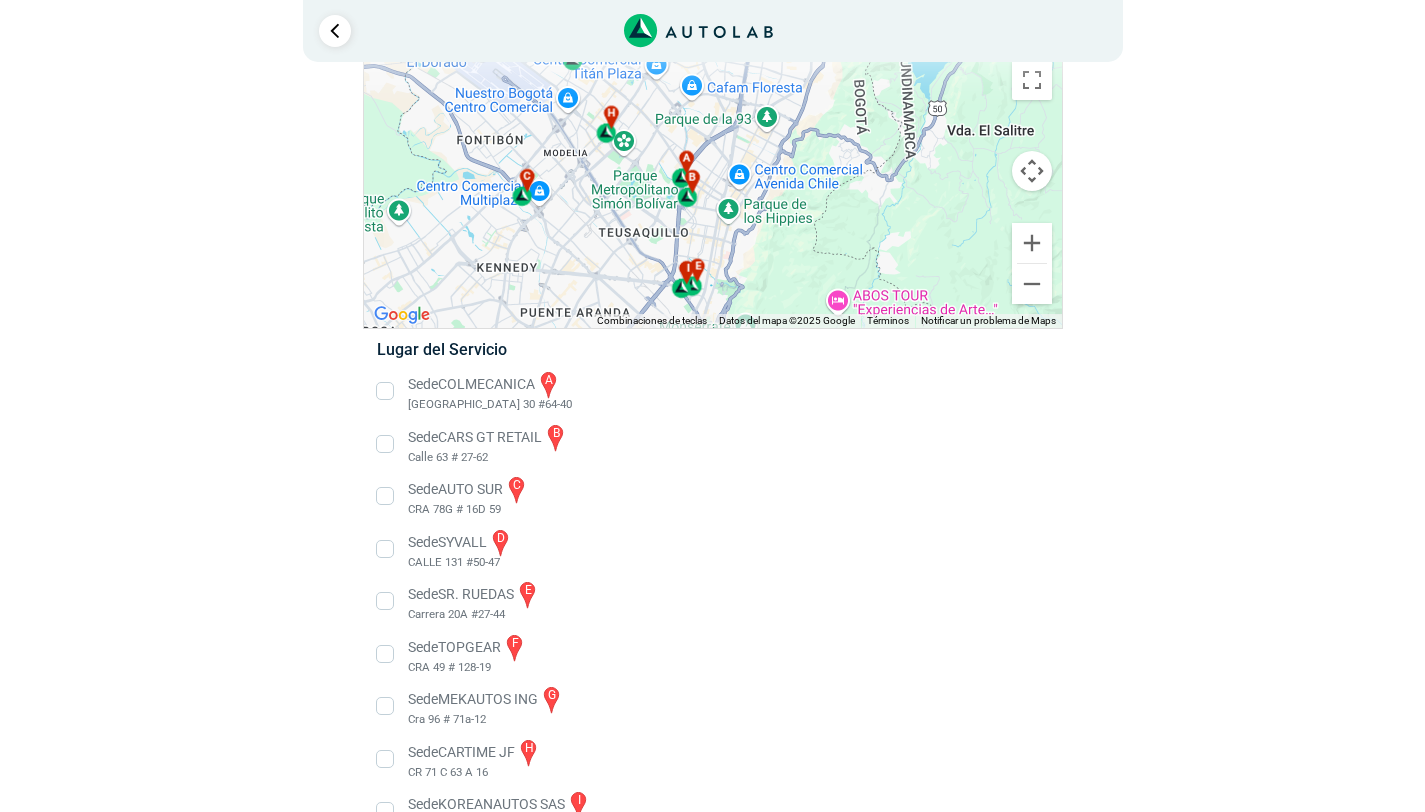 drag, startPoint x: 825, startPoint y: 258, endPoint x: 811, endPoint y: 104, distance: 154.63506 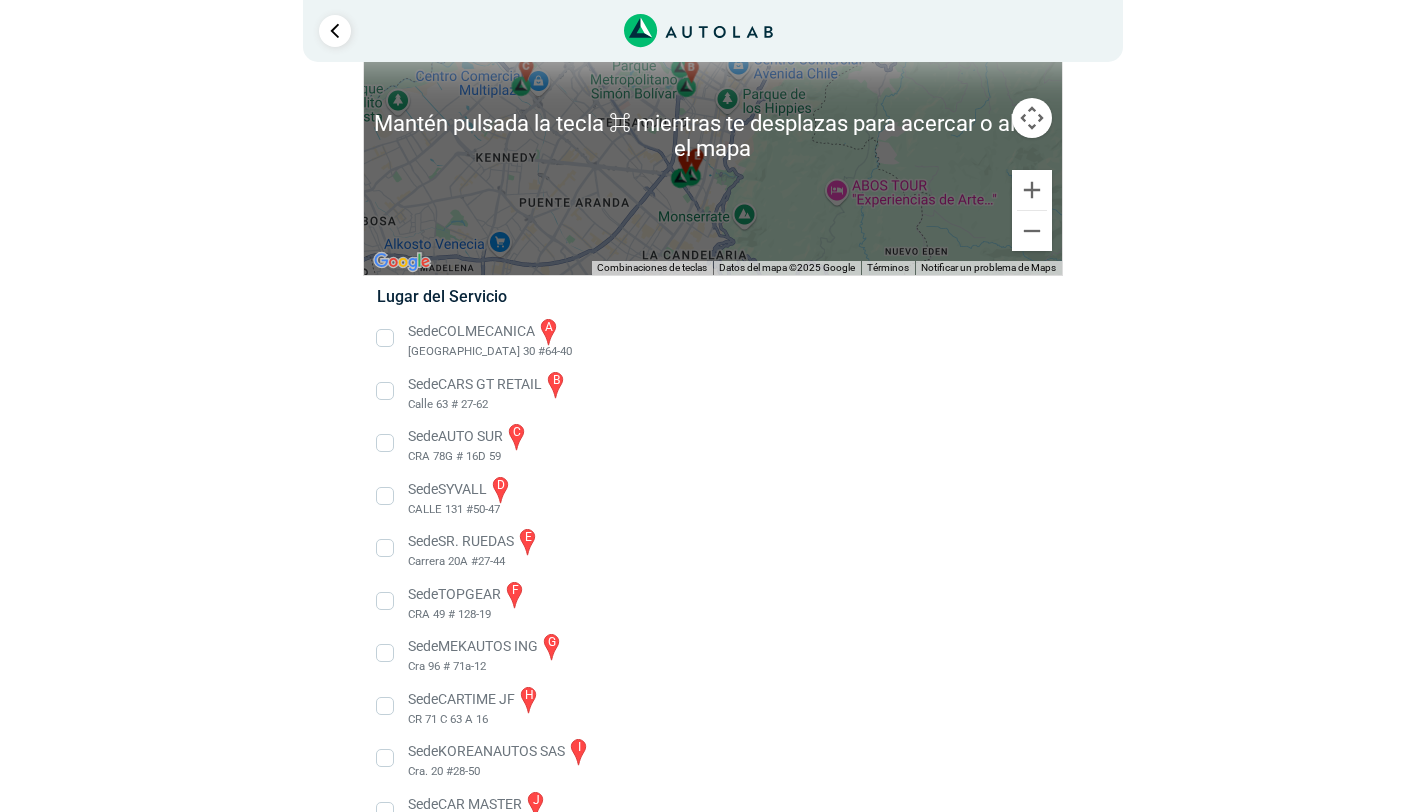 scroll, scrollTop: 132, scrollLeft: 0, axis: vertical 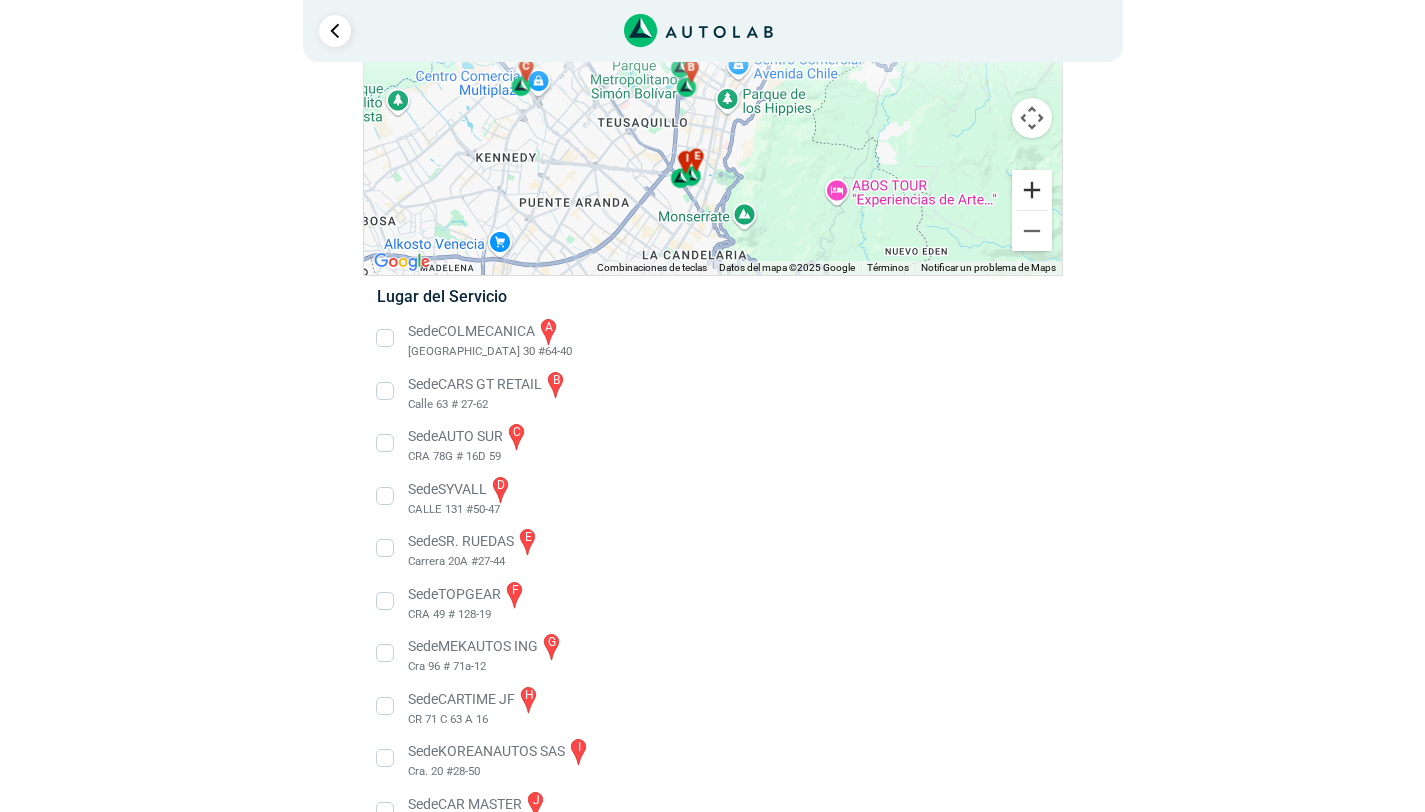 click at bounding box center (1032, 190) 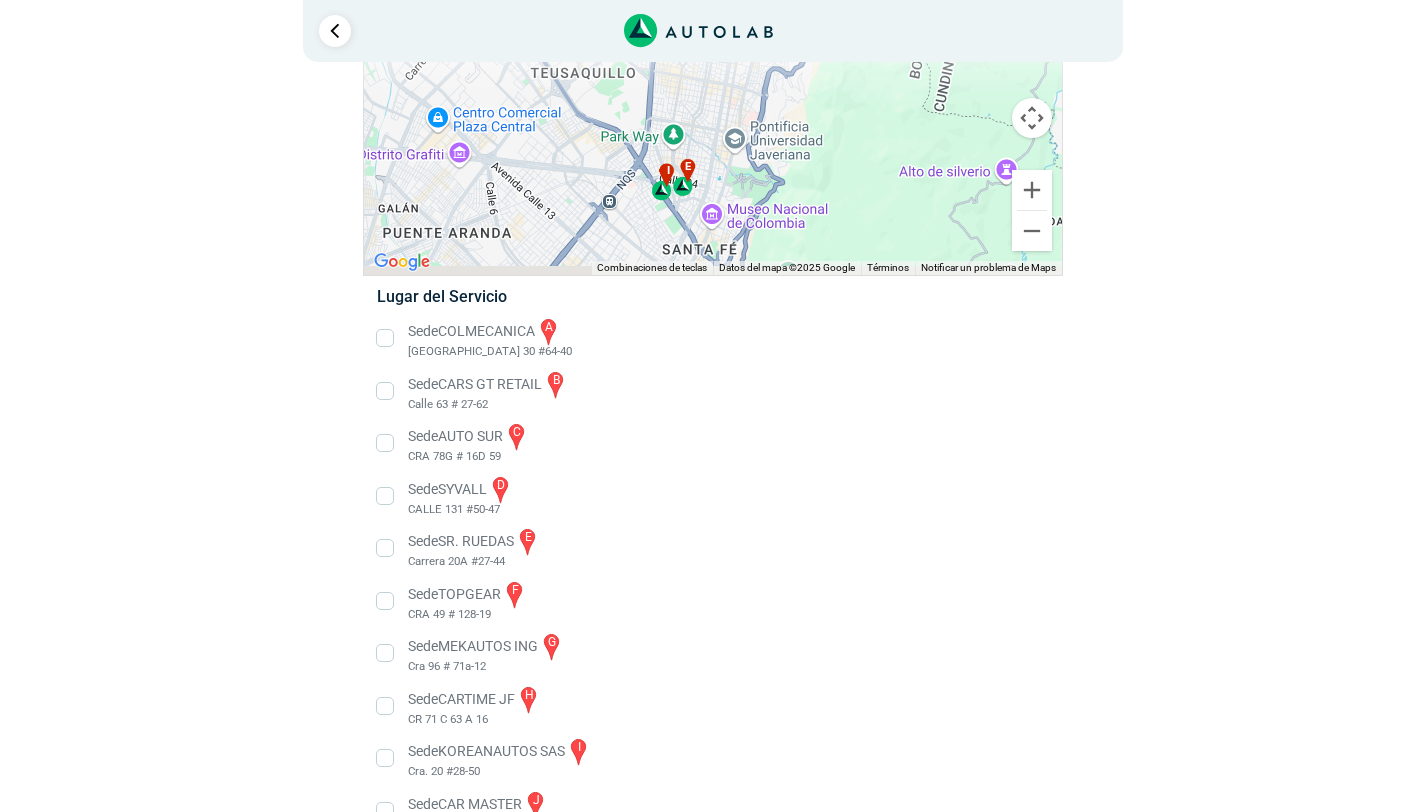 drag, startPoint x: 702, startPoint y: 196, endPoint x: 745, endPoint y: 82, distance: 121.84006 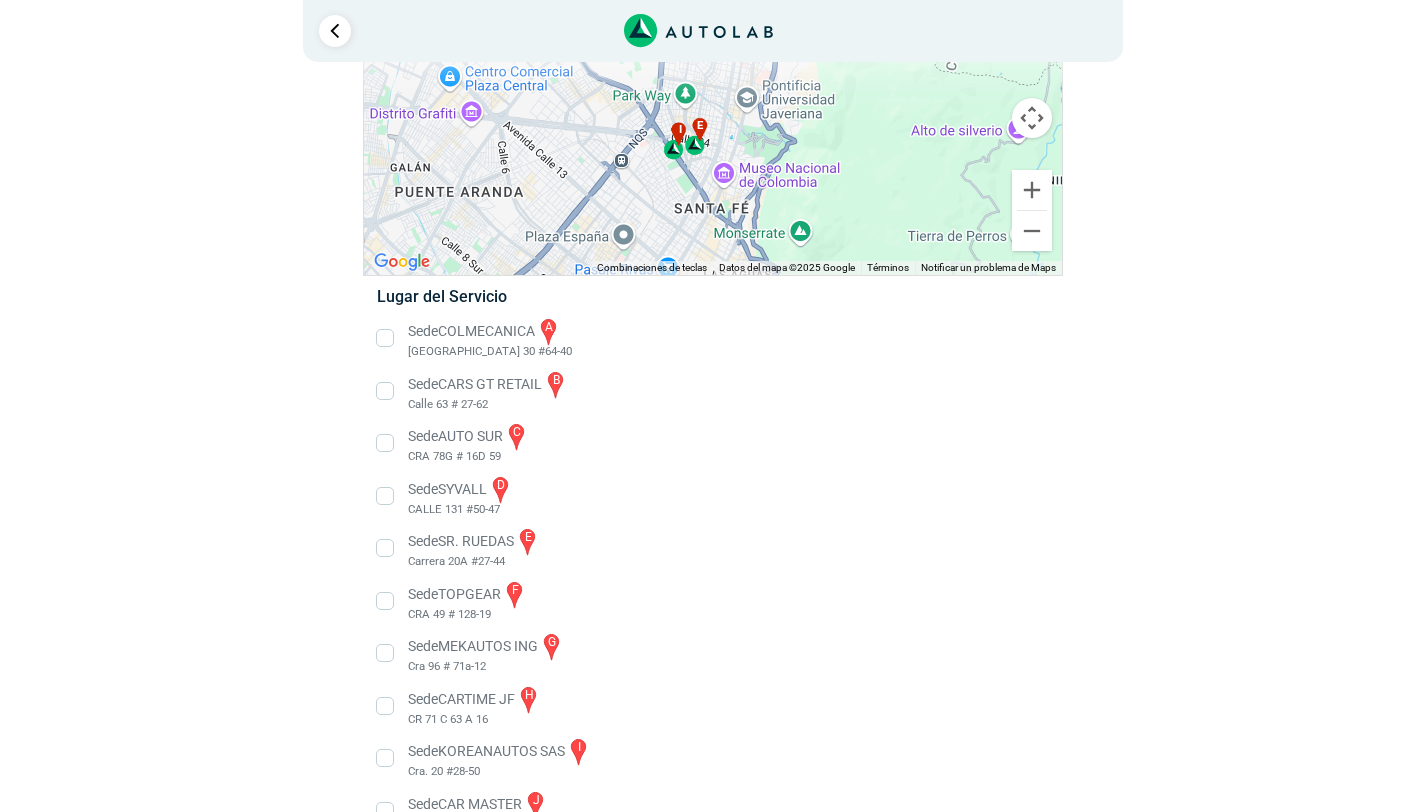 drag, startPoint x: 759, startPoint y: 104, endPoint x: 713, endPoint y: 204, distance: 110.0727 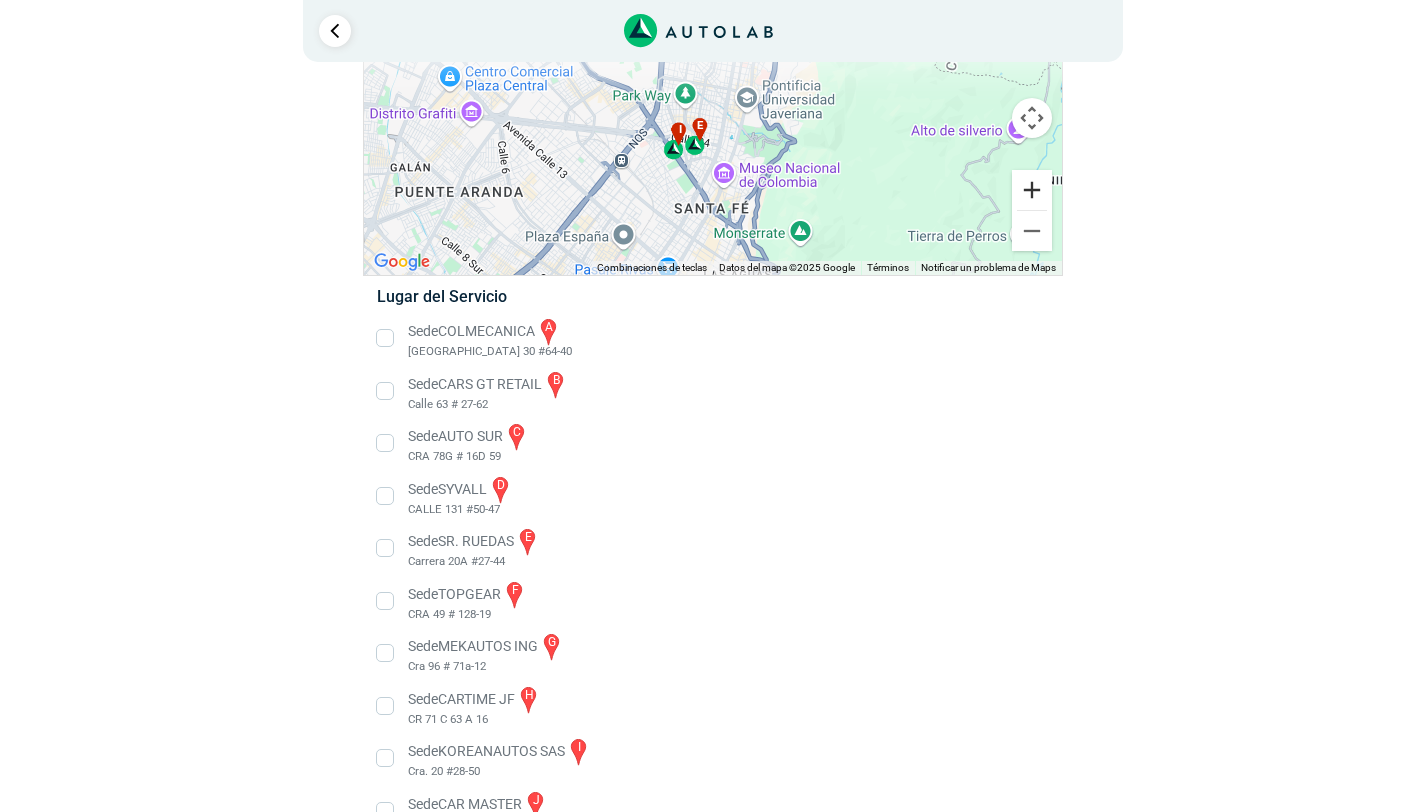 click at bounding box center (1032, 190) 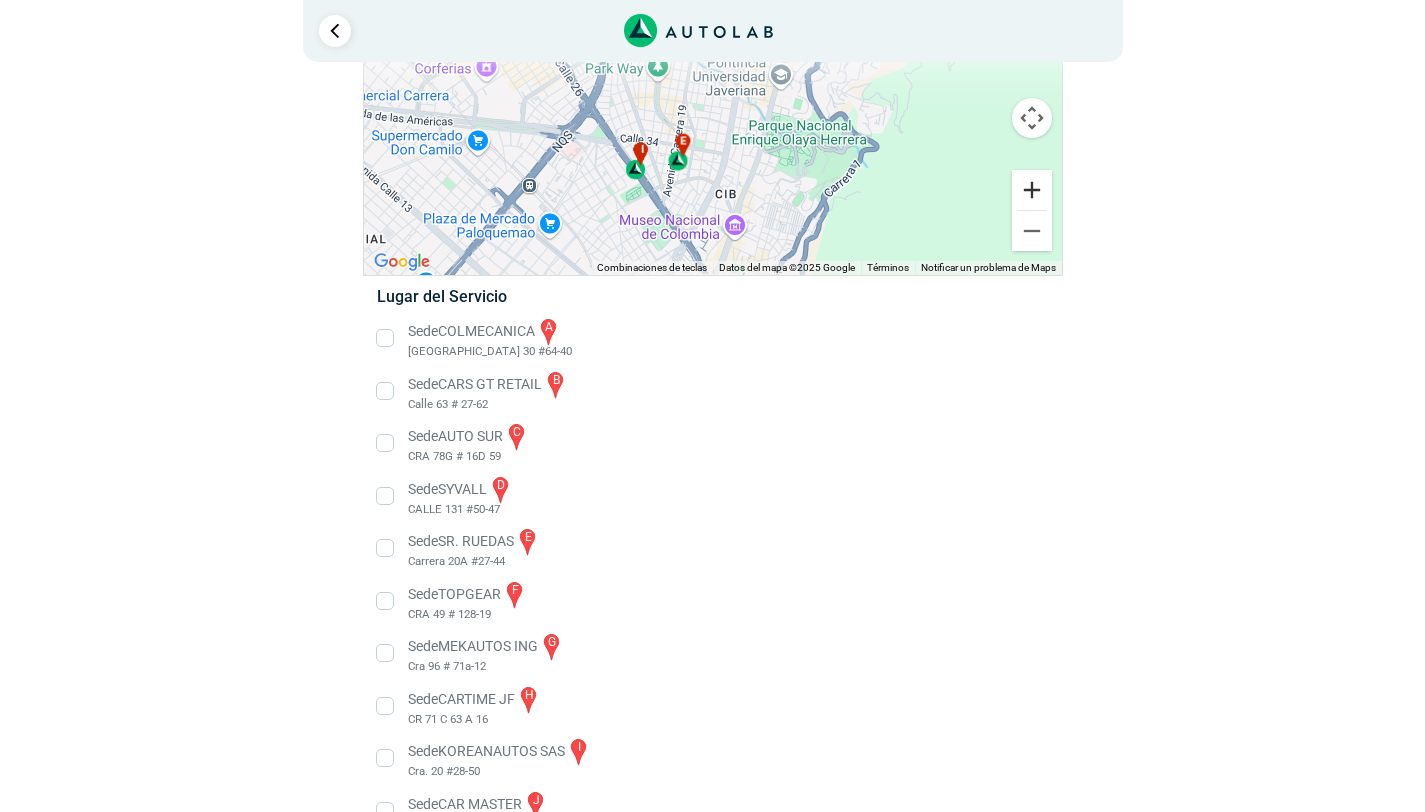 click at bounding box center [1032, 190] 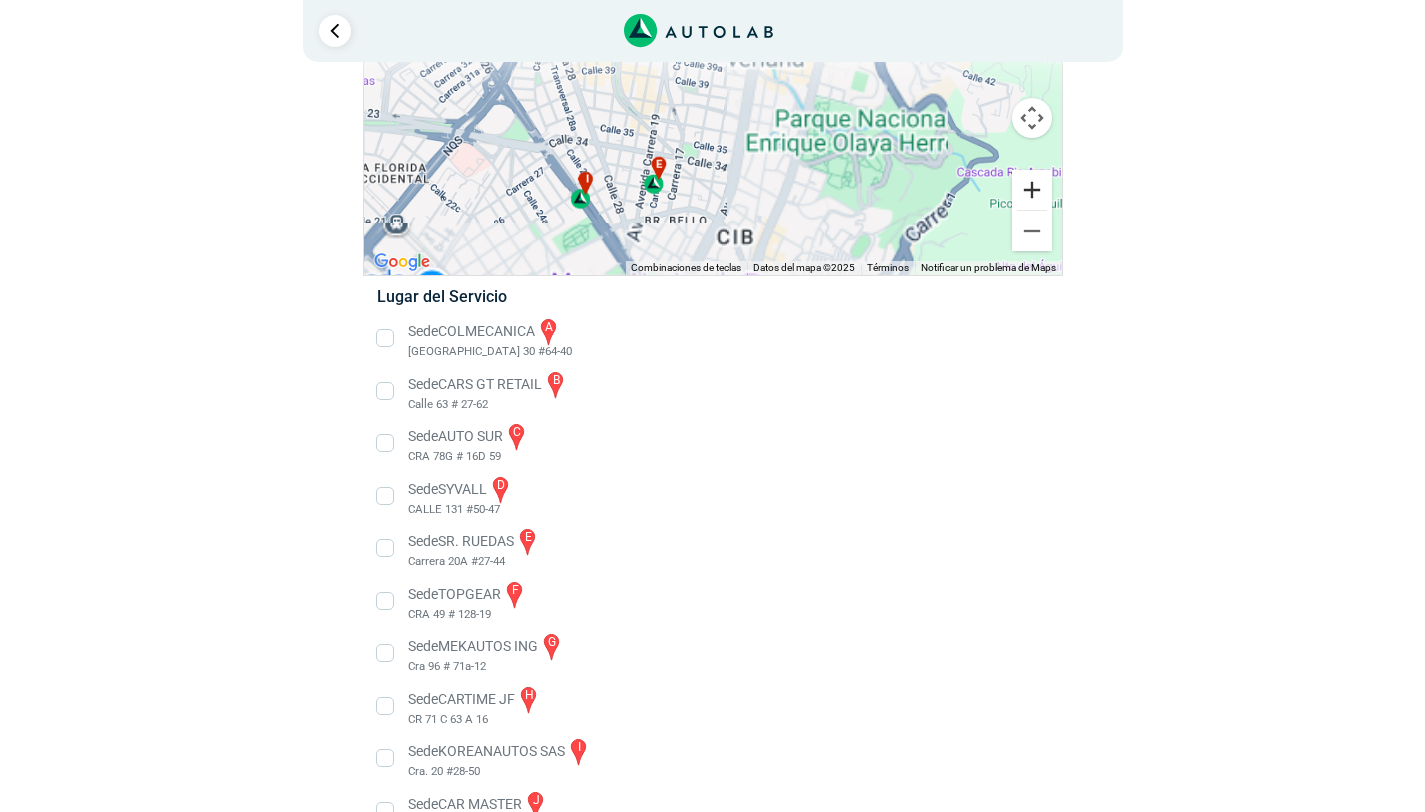 click at bounding box center [1032, 190] 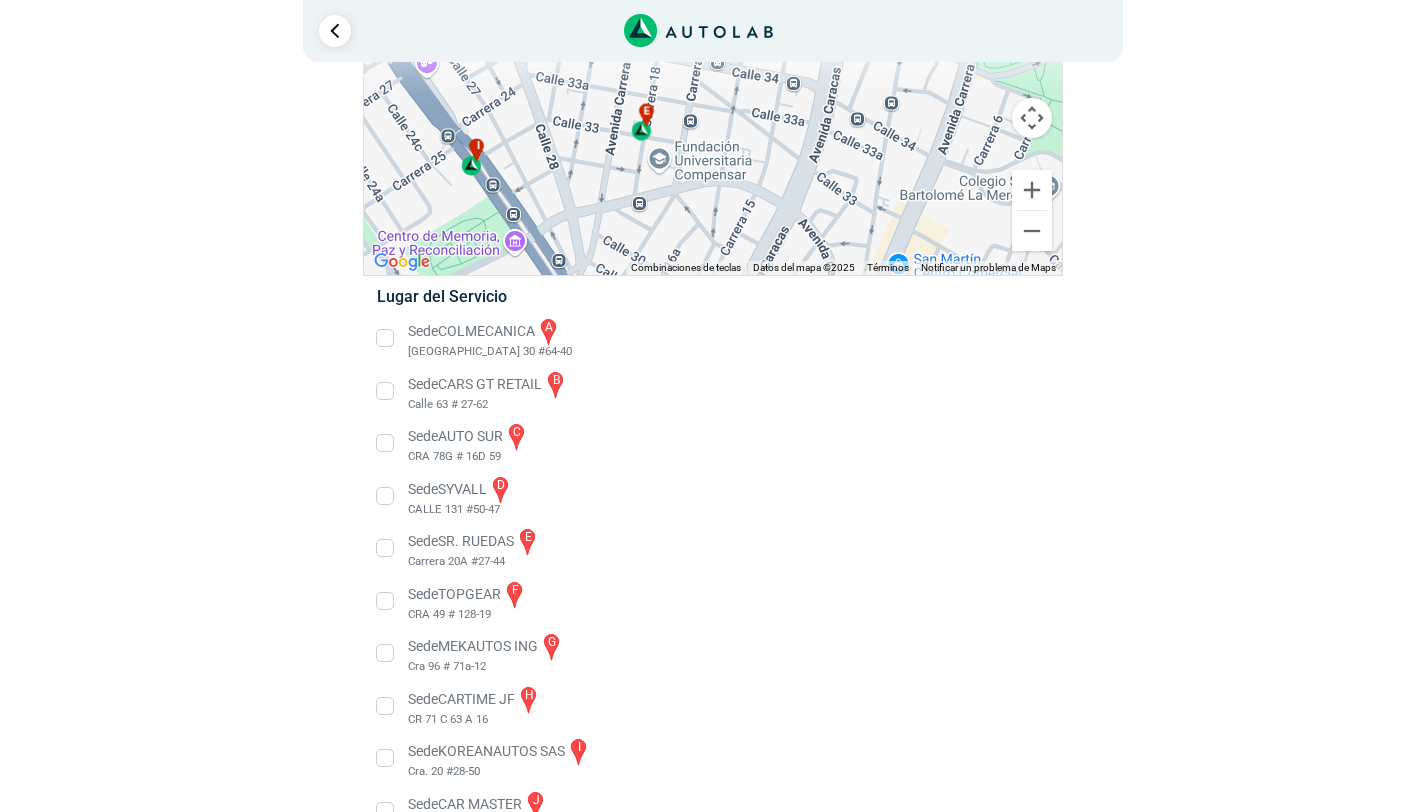 drag, startPoint x: 746, startPoint y: 174, endPoint x: 814, endPoint y: 44, distance: 146.7106 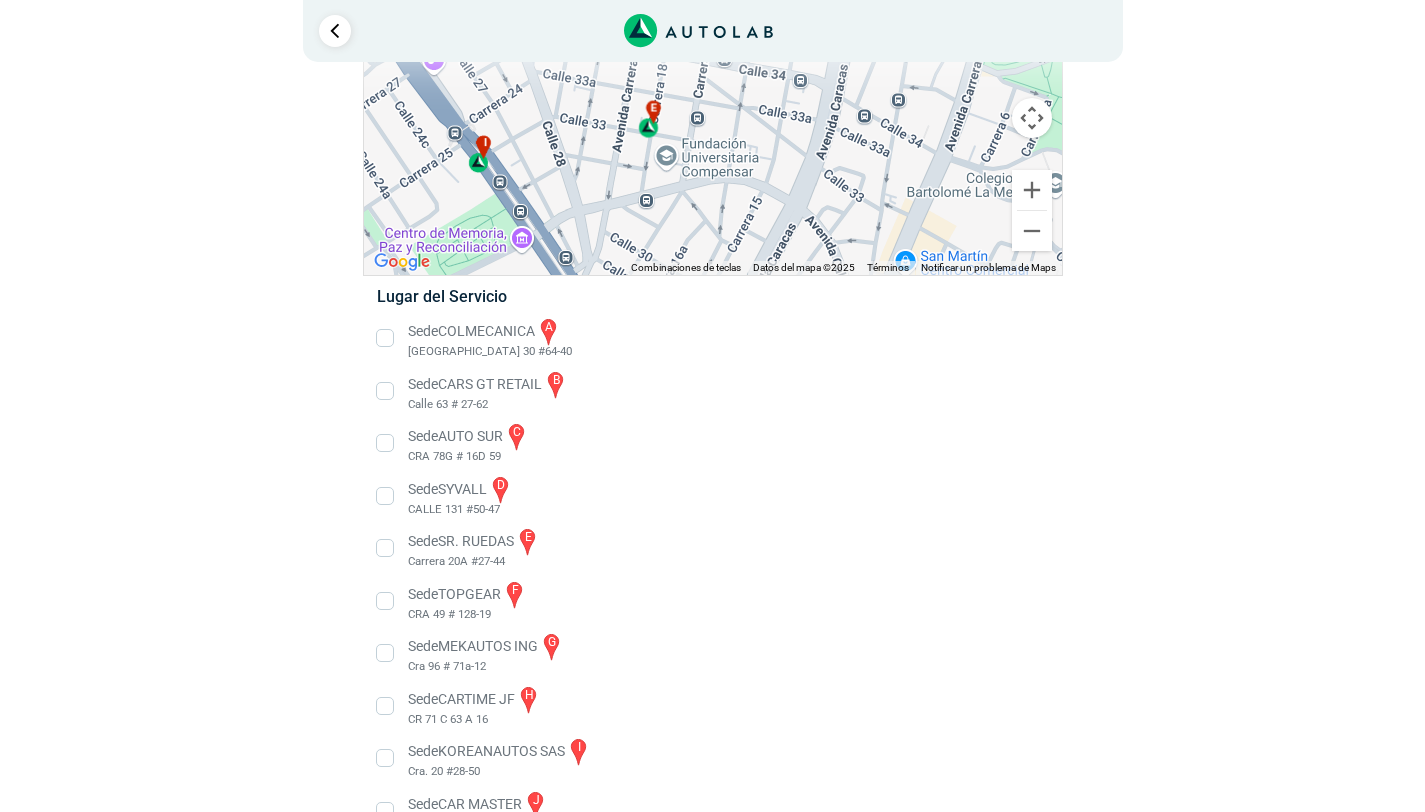 click on "e" at bounding box center [649, 119] 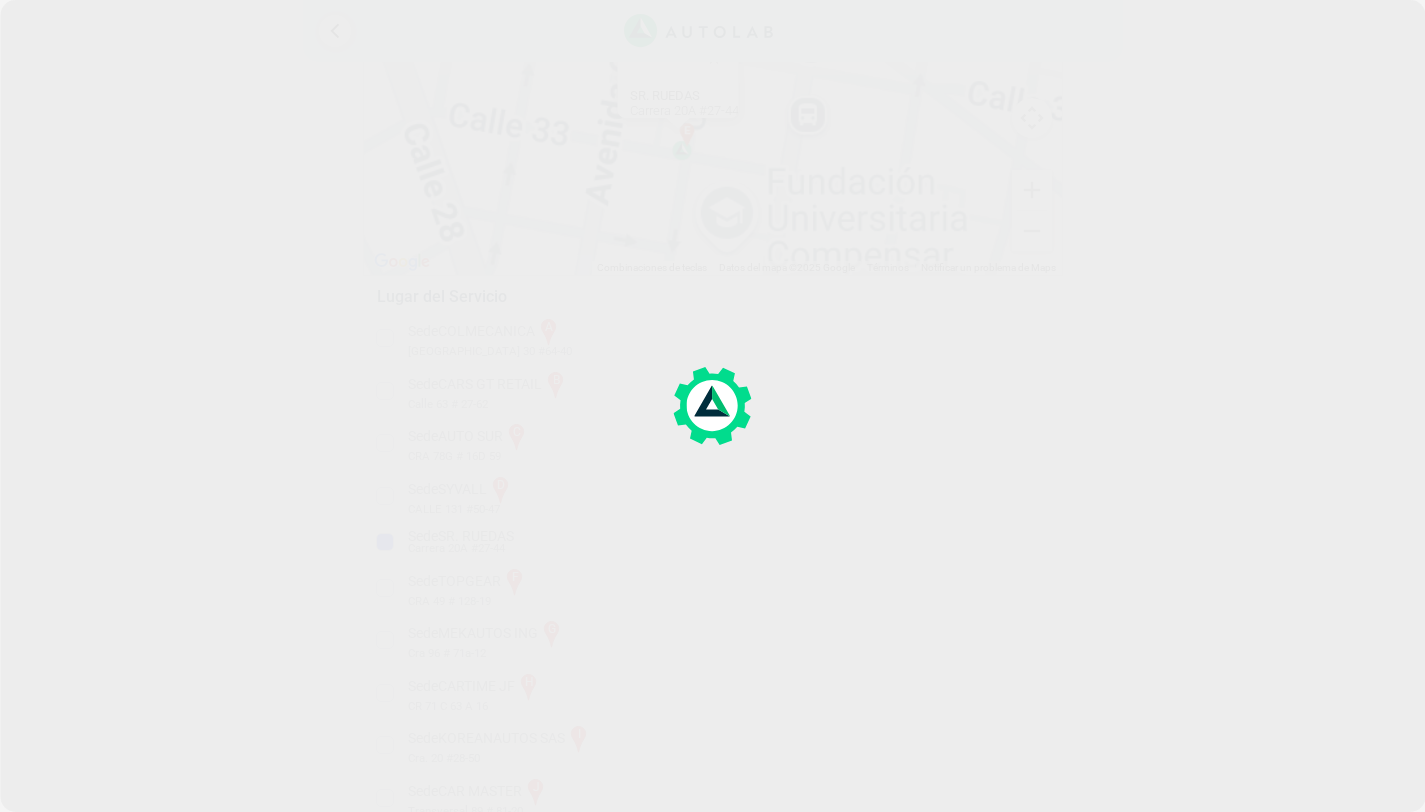 scroll, scrollTop: 0, scrollLeft: 0, axis: both 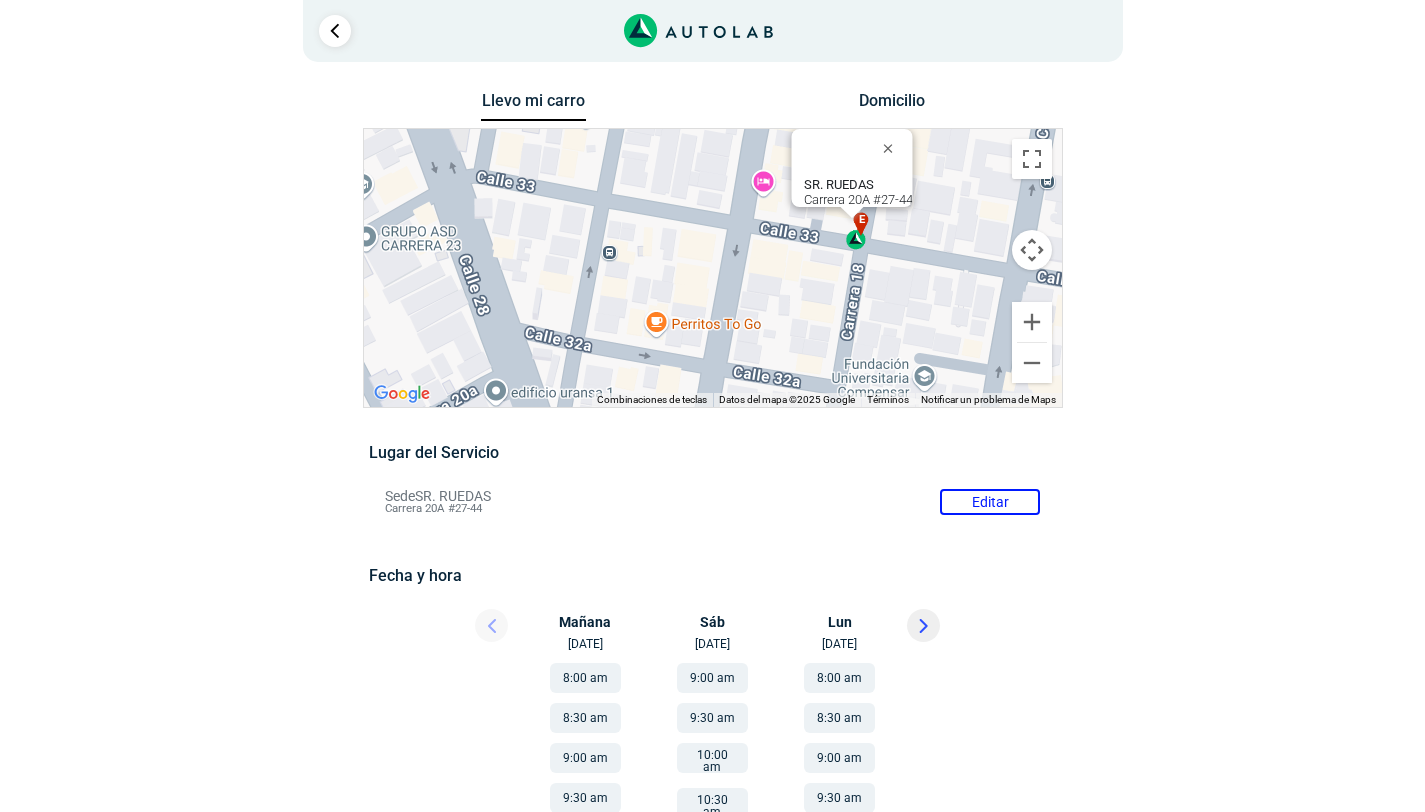drag, startPoint x: 689, startPoint y: 326, endPoint x: 844, endPoint y: 247, distance: 173.97127 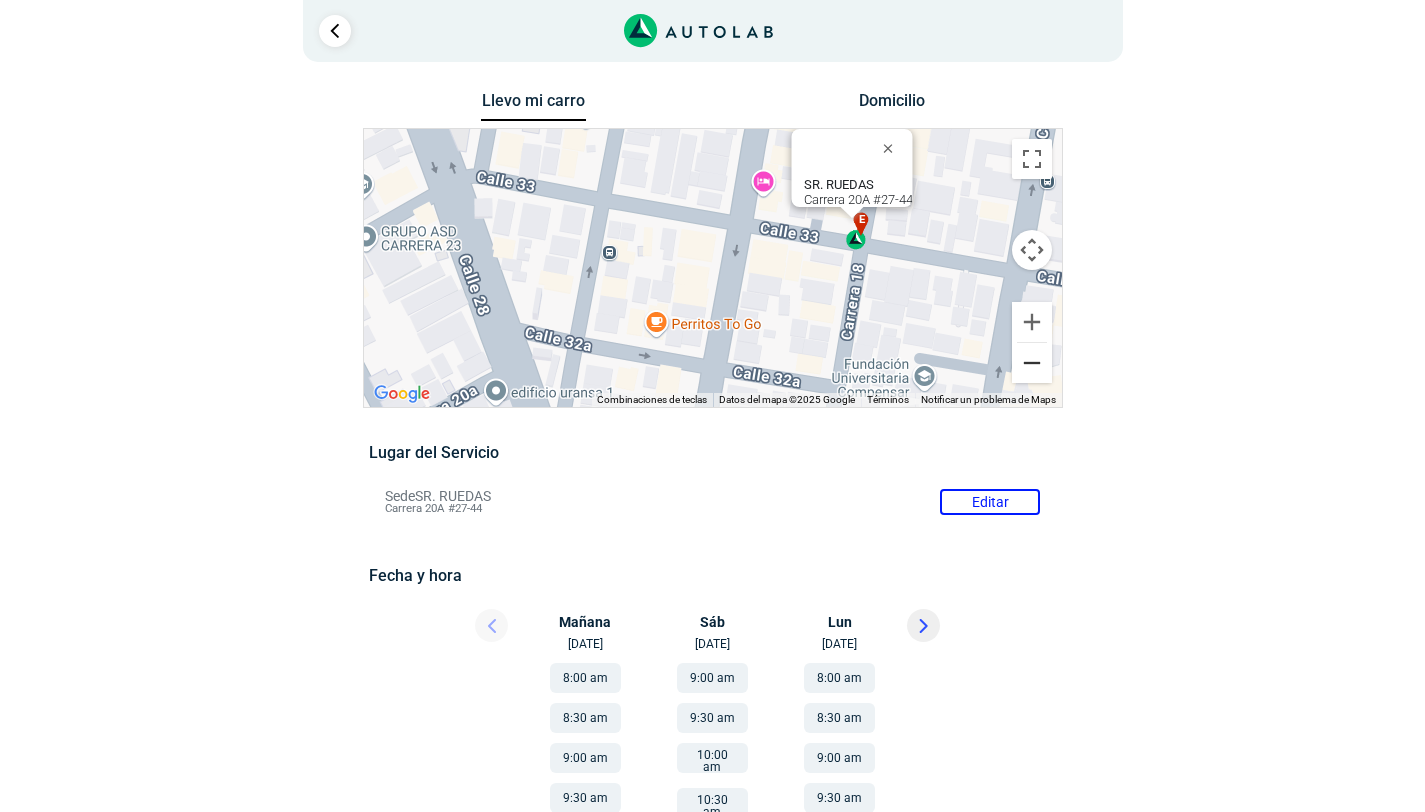 click at bounding box center [1032, 363] 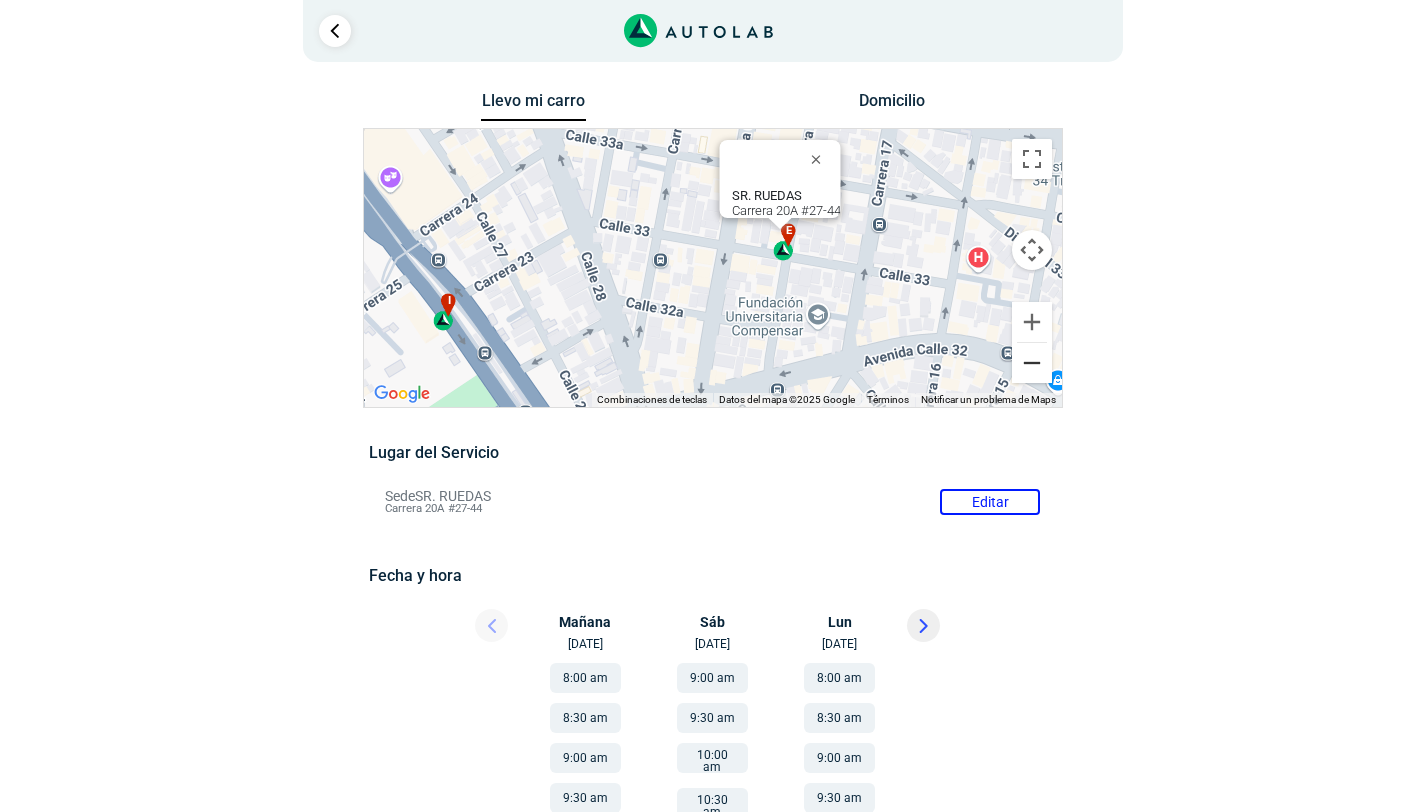 click at bounding box center (1032, 363) 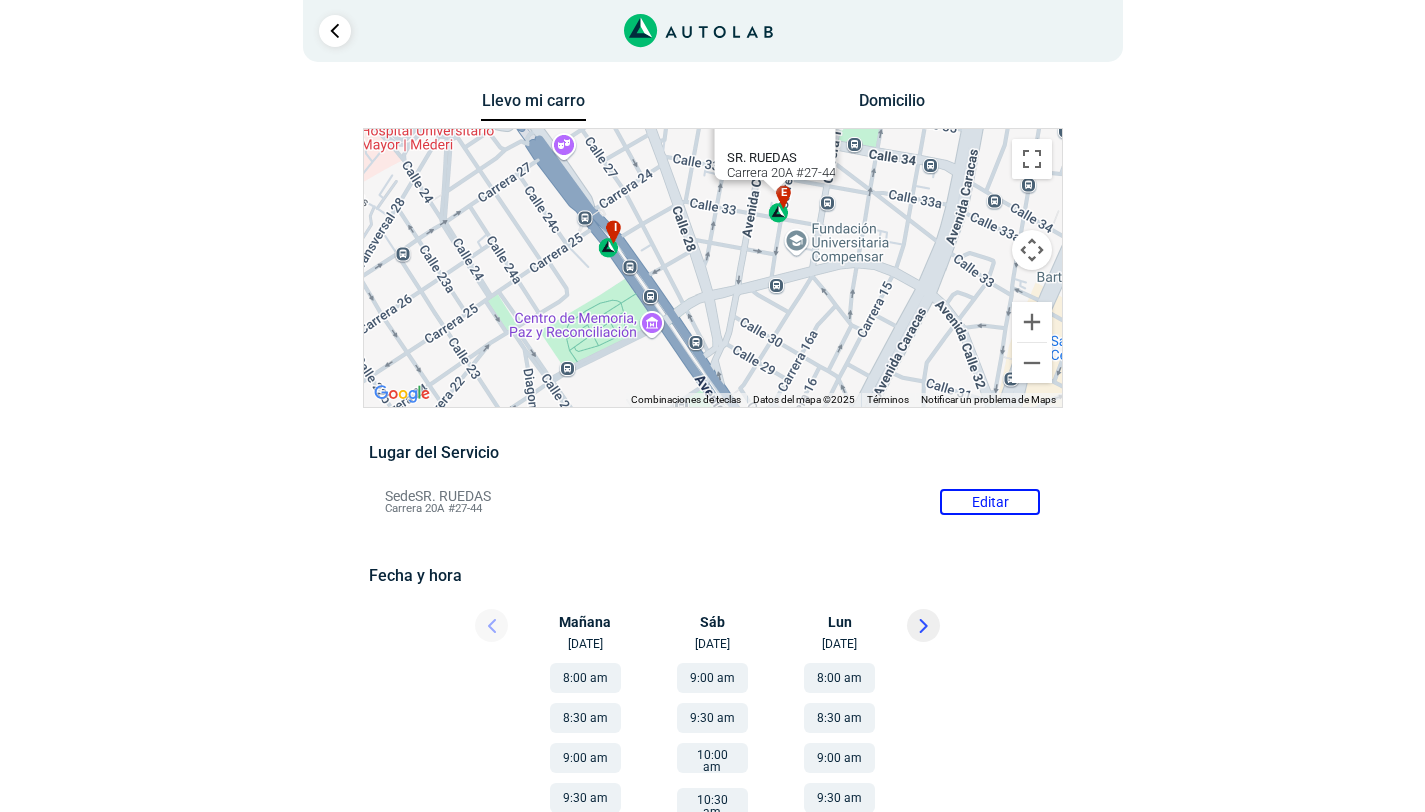 drag, startPoint x: 655, startPoint y: 335, endPoint x: 695, endPoint y: 275, distance: 72.11102 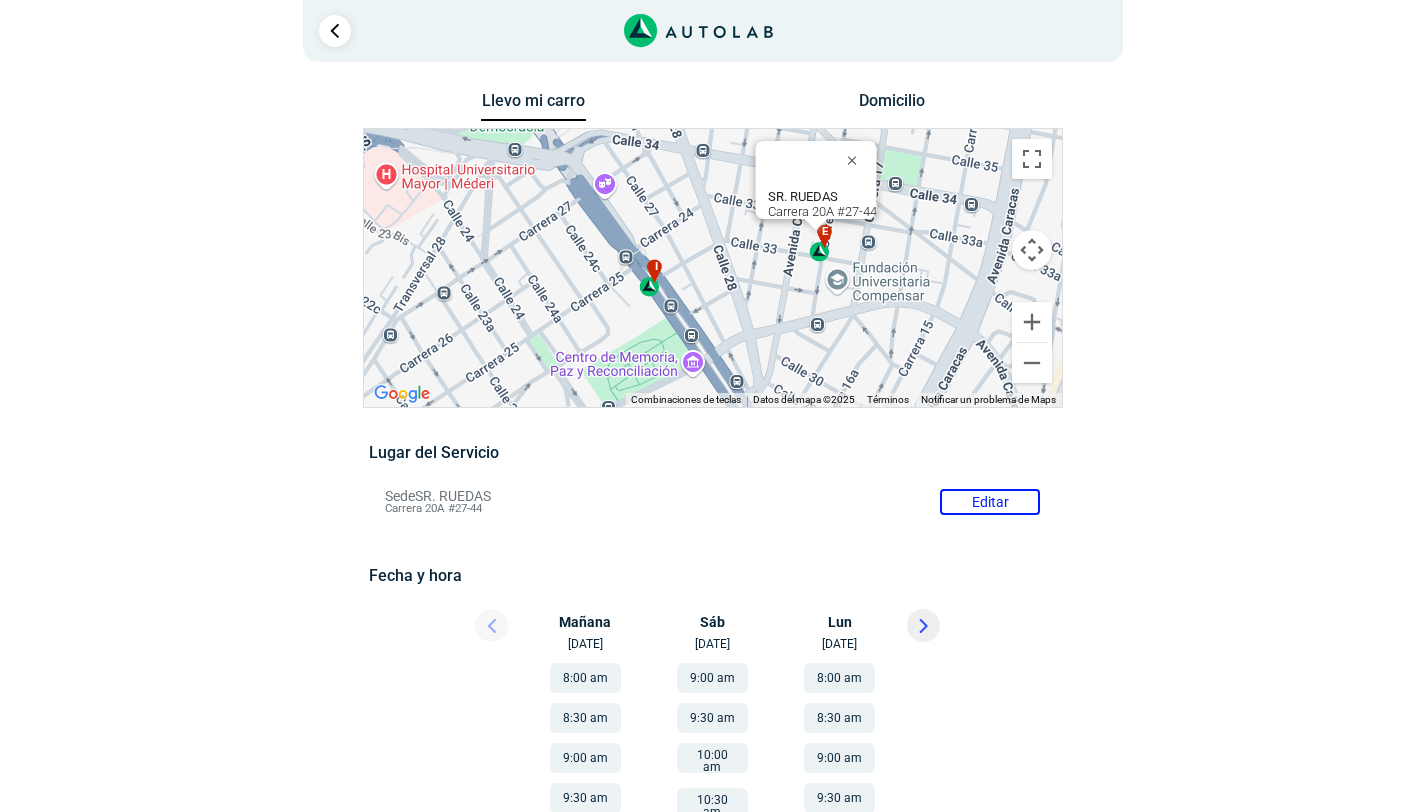 drag, startPoint x: 697, startPoint y: 270, endPoint x: 733, endPoint y: 322, distance: 63.245552 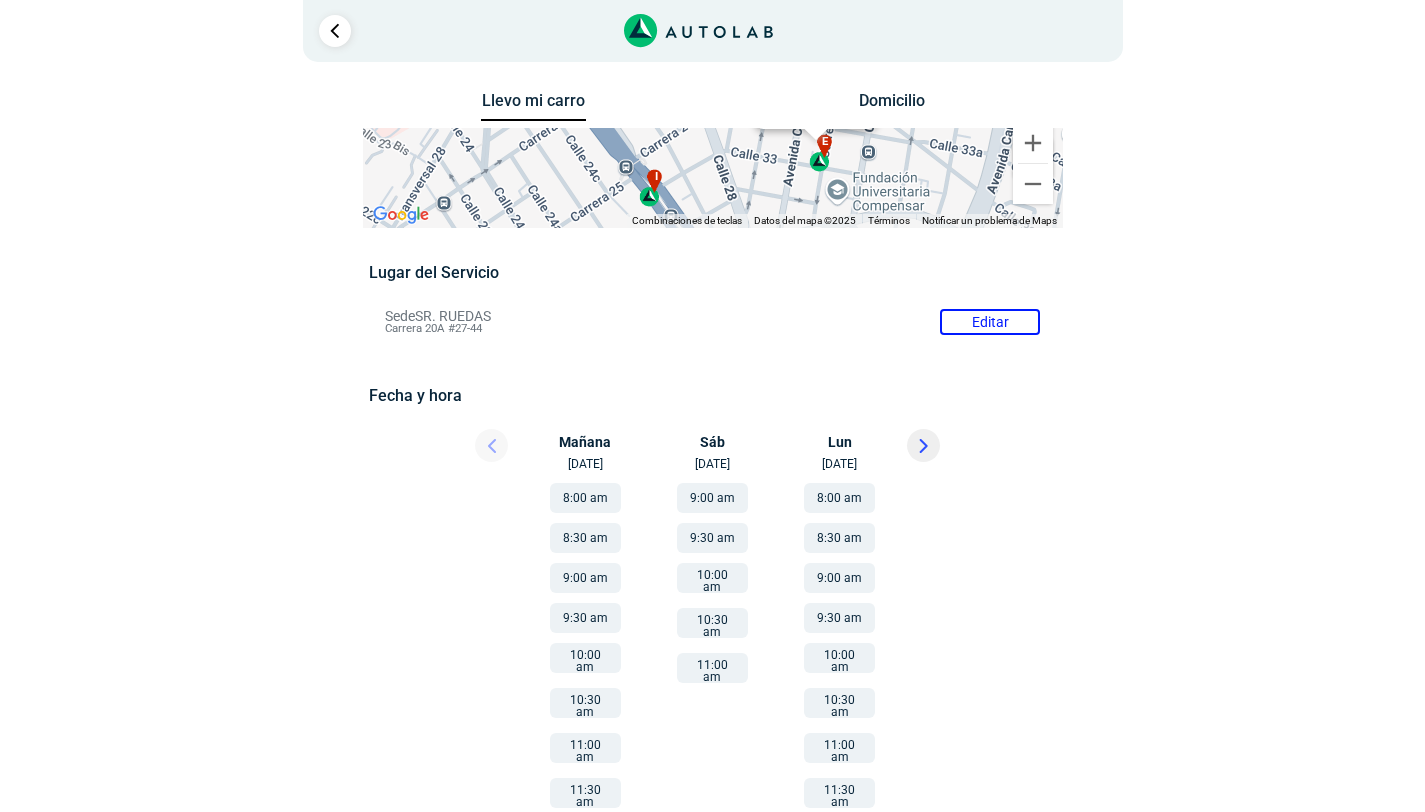 click on "11:00 am" at bounding box center (712, 668) 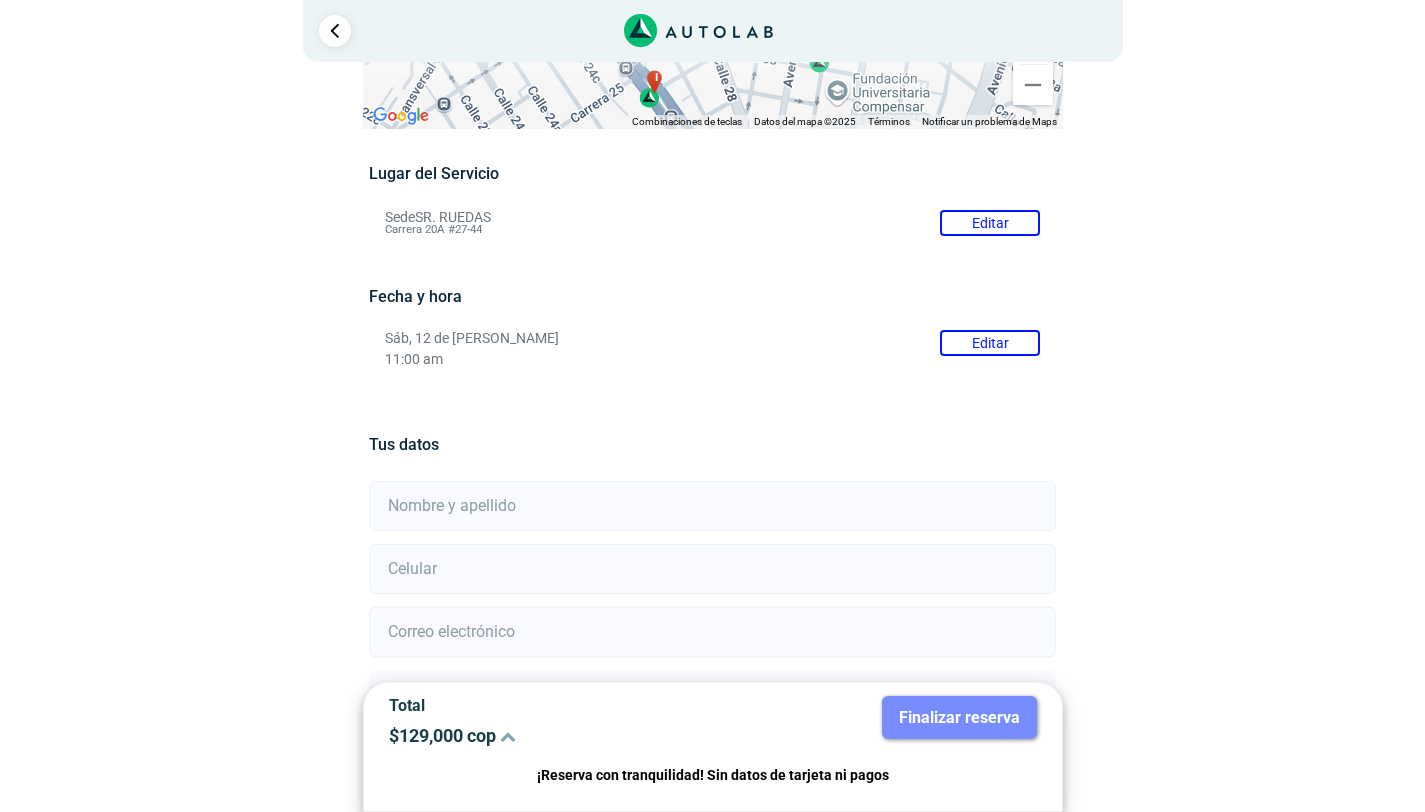 scroll, scrollTop: 275, scrollLeft: 0, axis: vertical 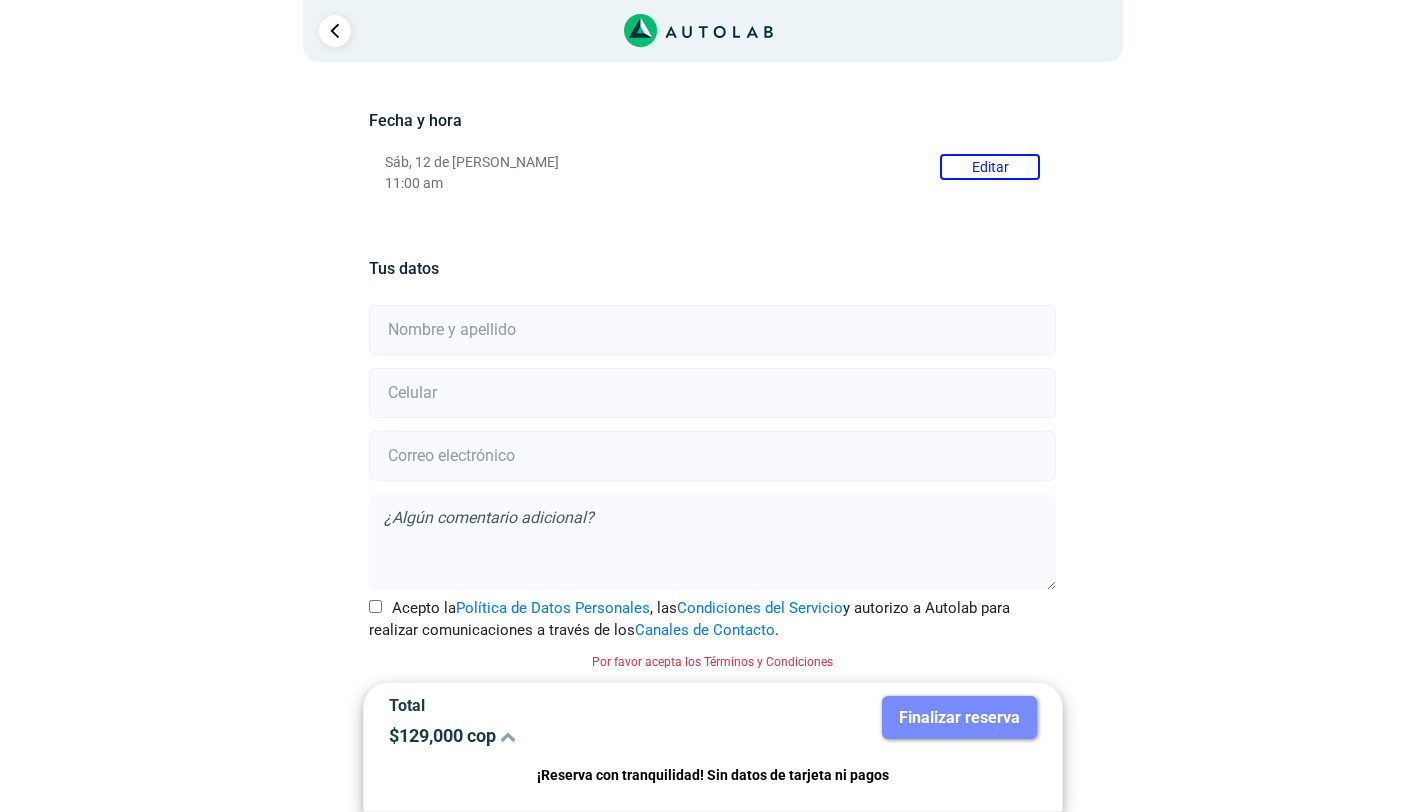 click at bounding box center [712, 330] 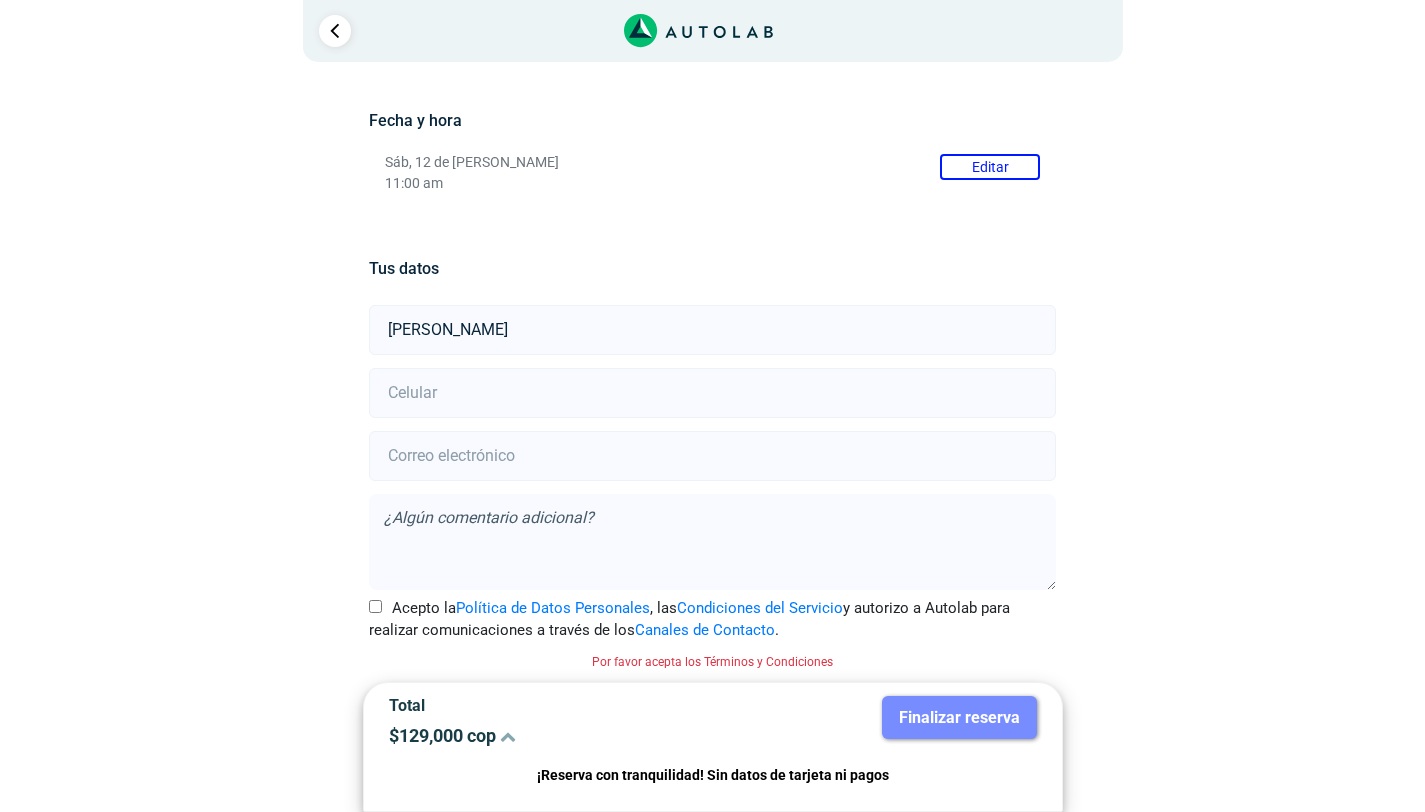 type on "[PERSON_NAME]" 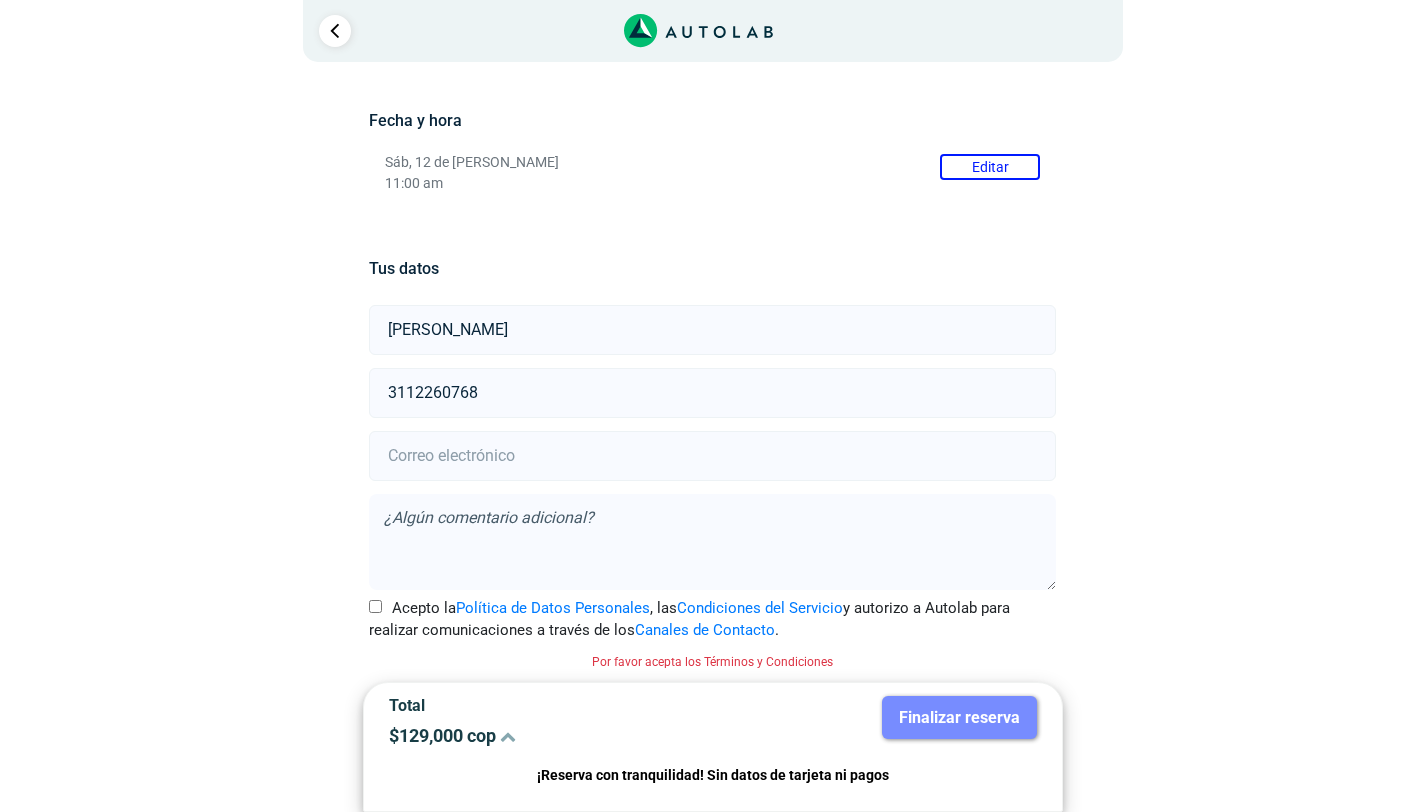type on "3112260768" 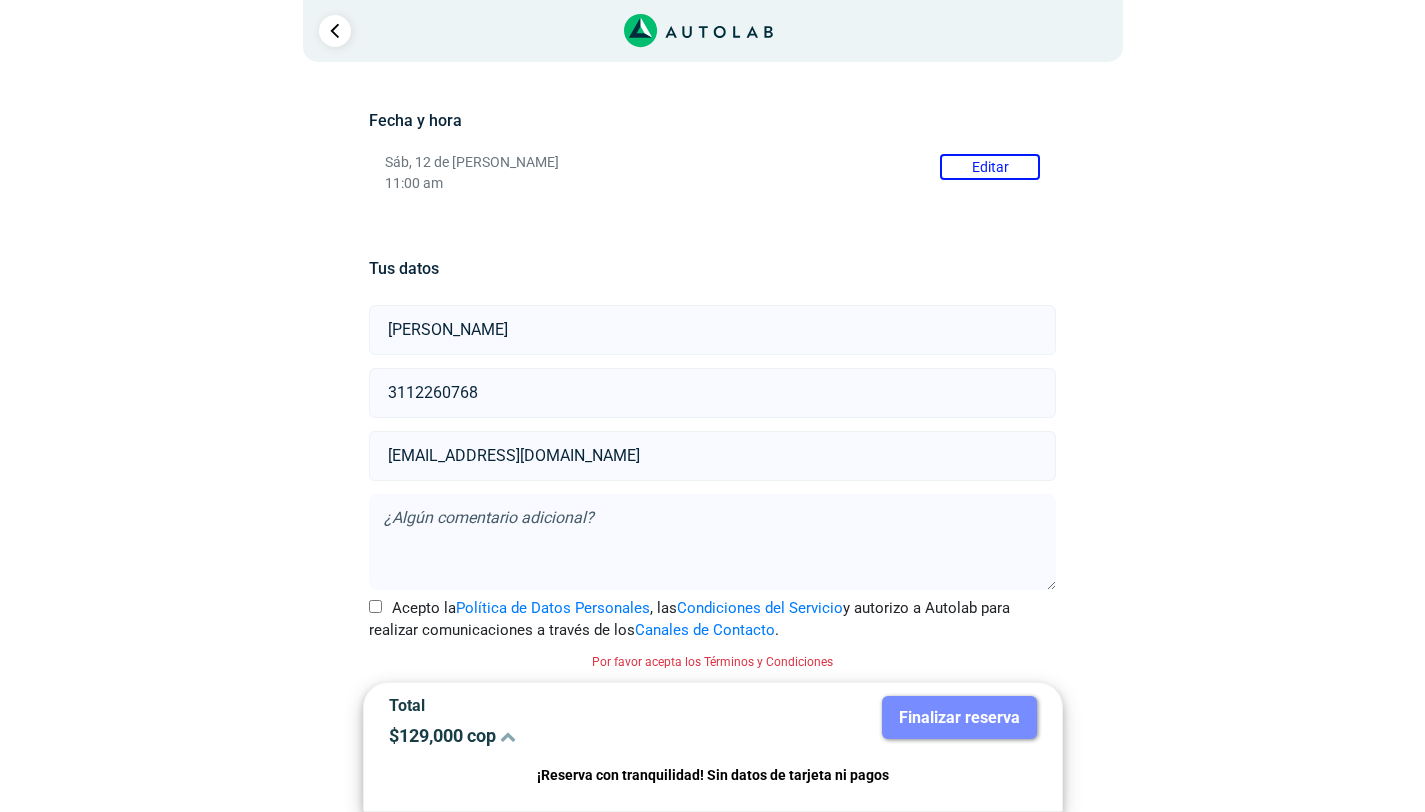 type on "[EMAIL_ADDRESS][DOMAIN_NAME]" 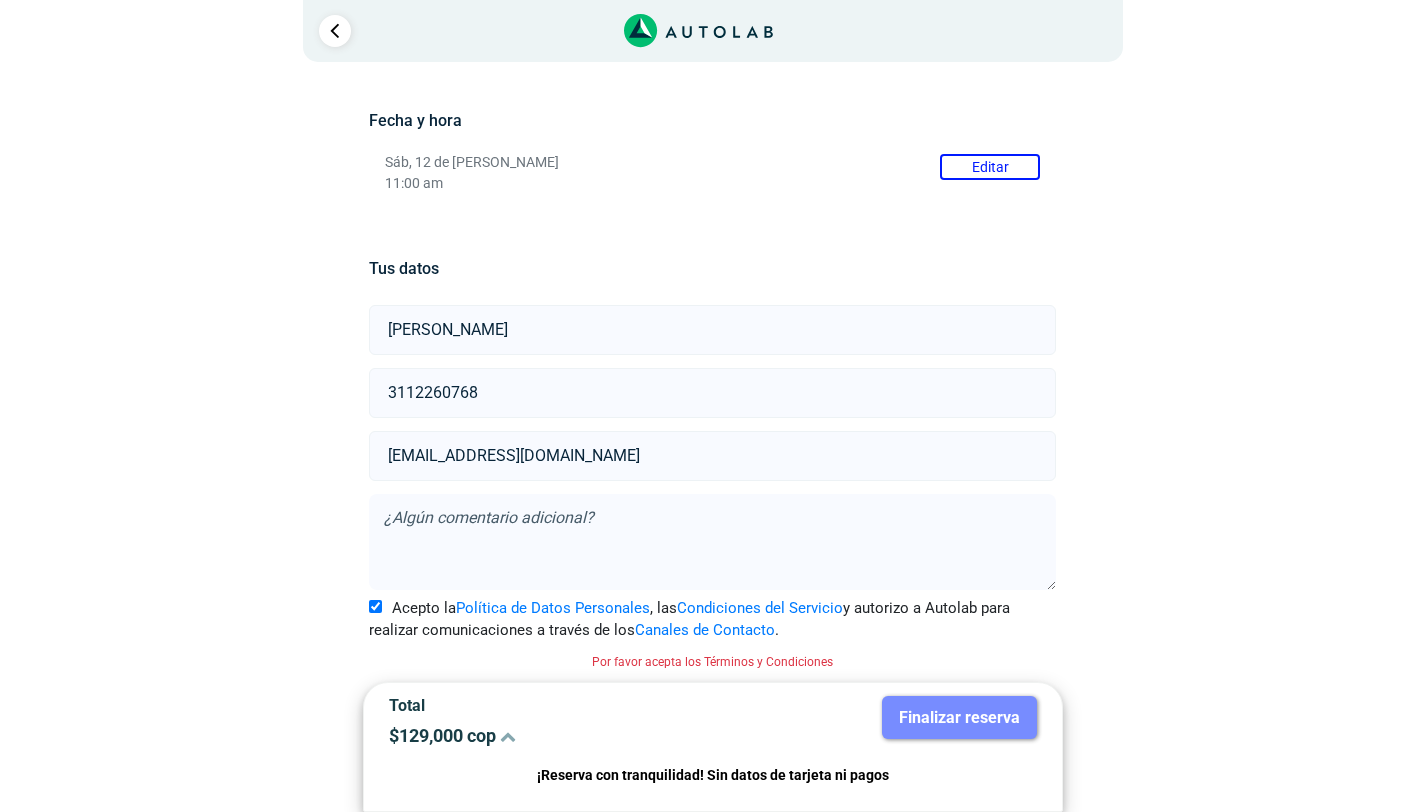 scroll, scrollTop: 249, scrollLeft: 0, axis: vertical 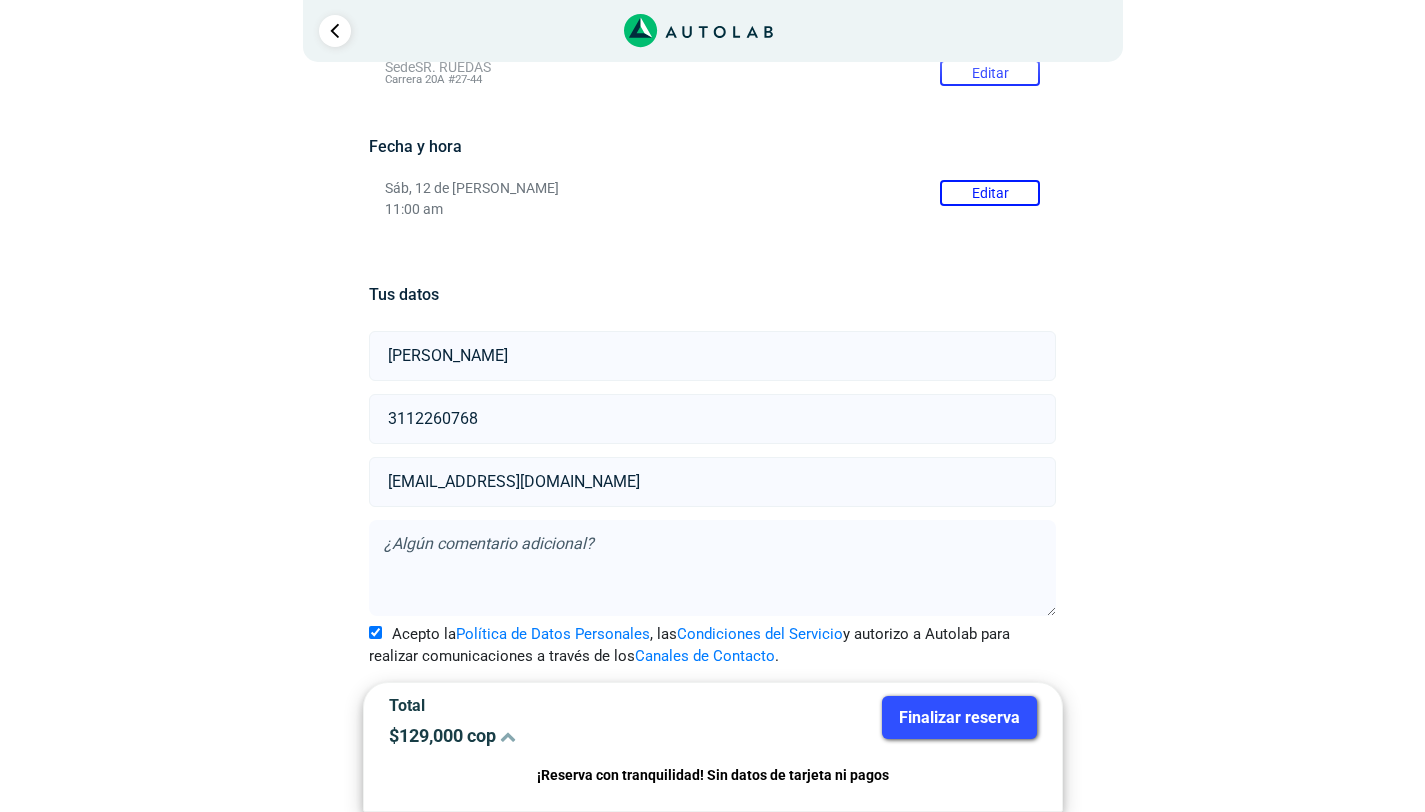 click on "Finalizar reserva" at bounding box center [959, 717] 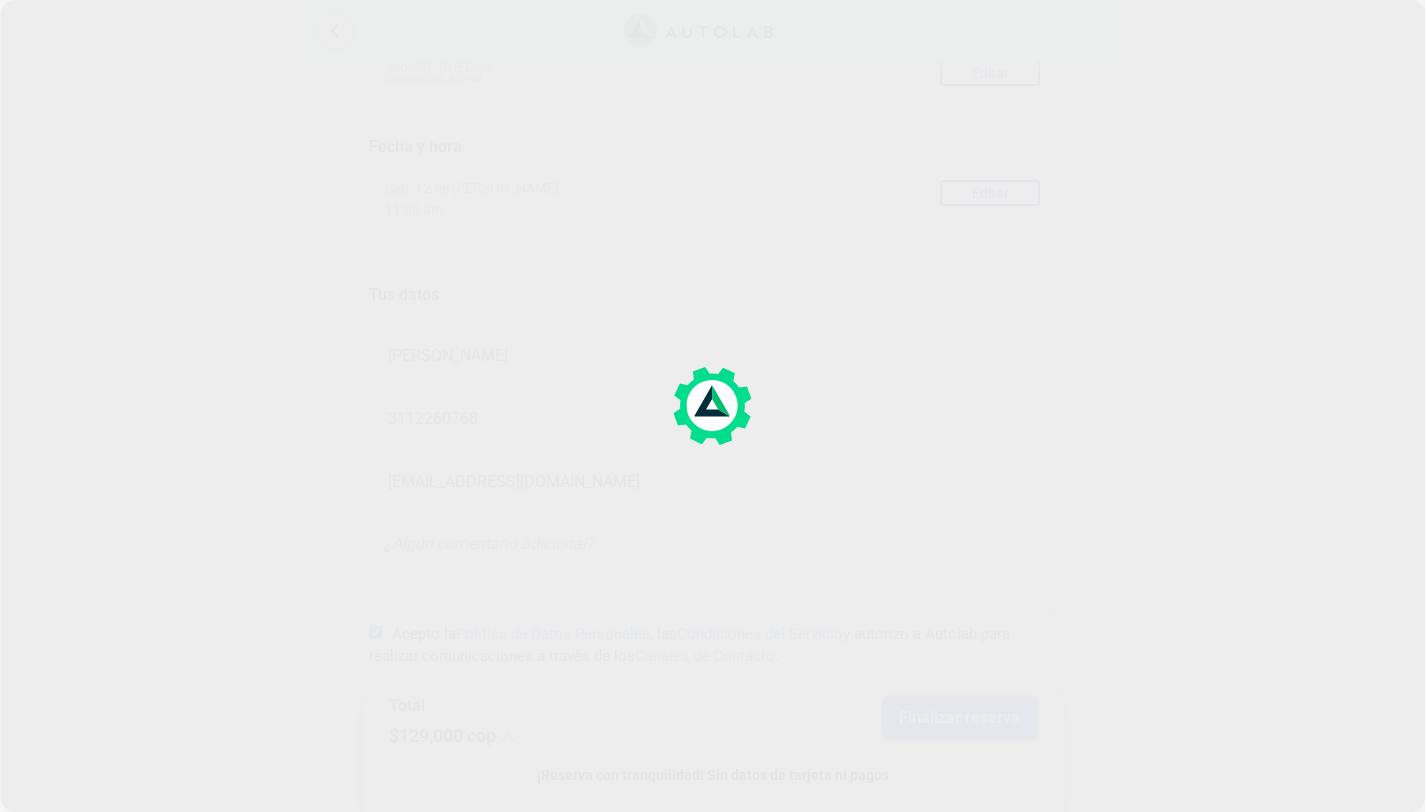 scroll, scrollTop: 0, scrollLeft: 0, axis: both 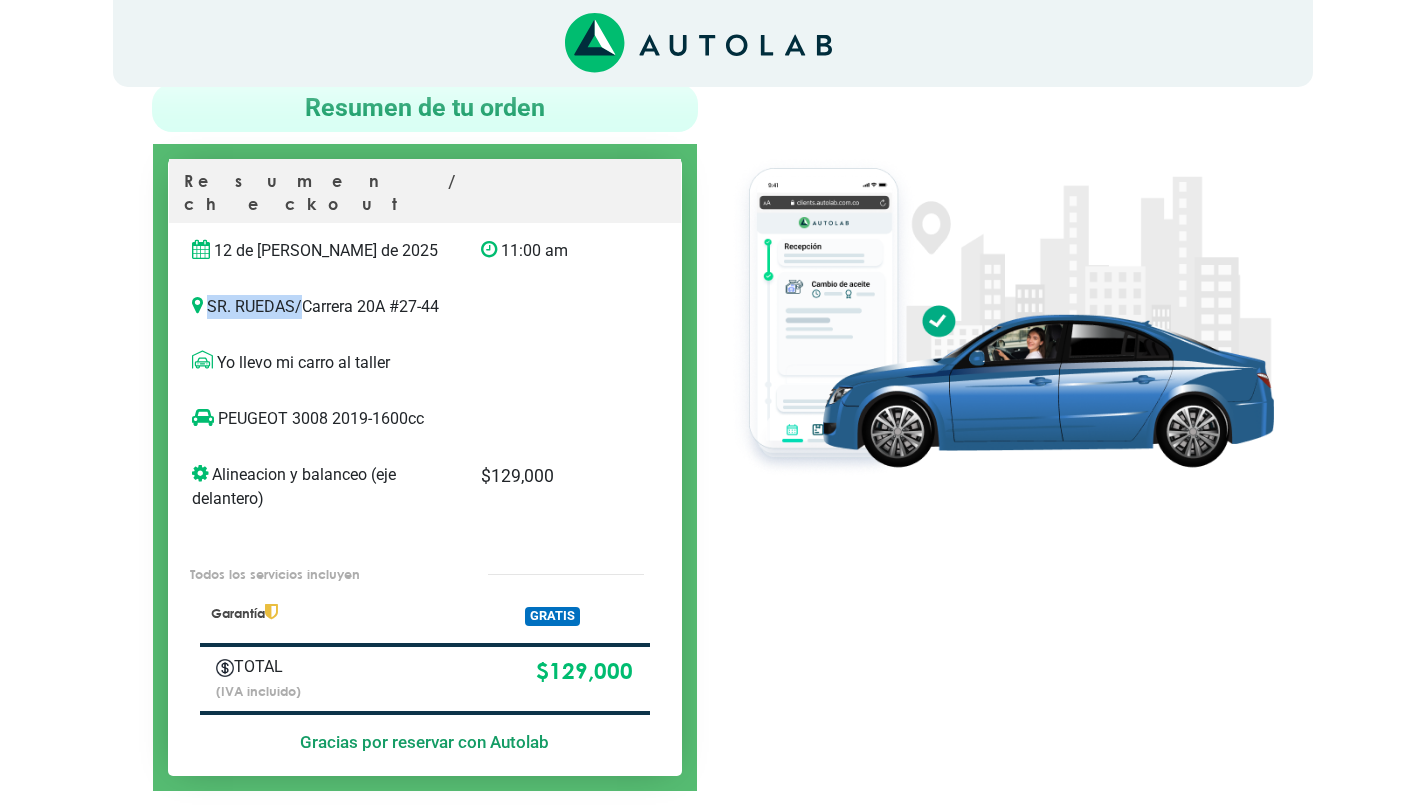 drag, startPoint x: 210, startPoint y: 282, endPoint x: 298, endPoint y: 281, distance: 88.005684 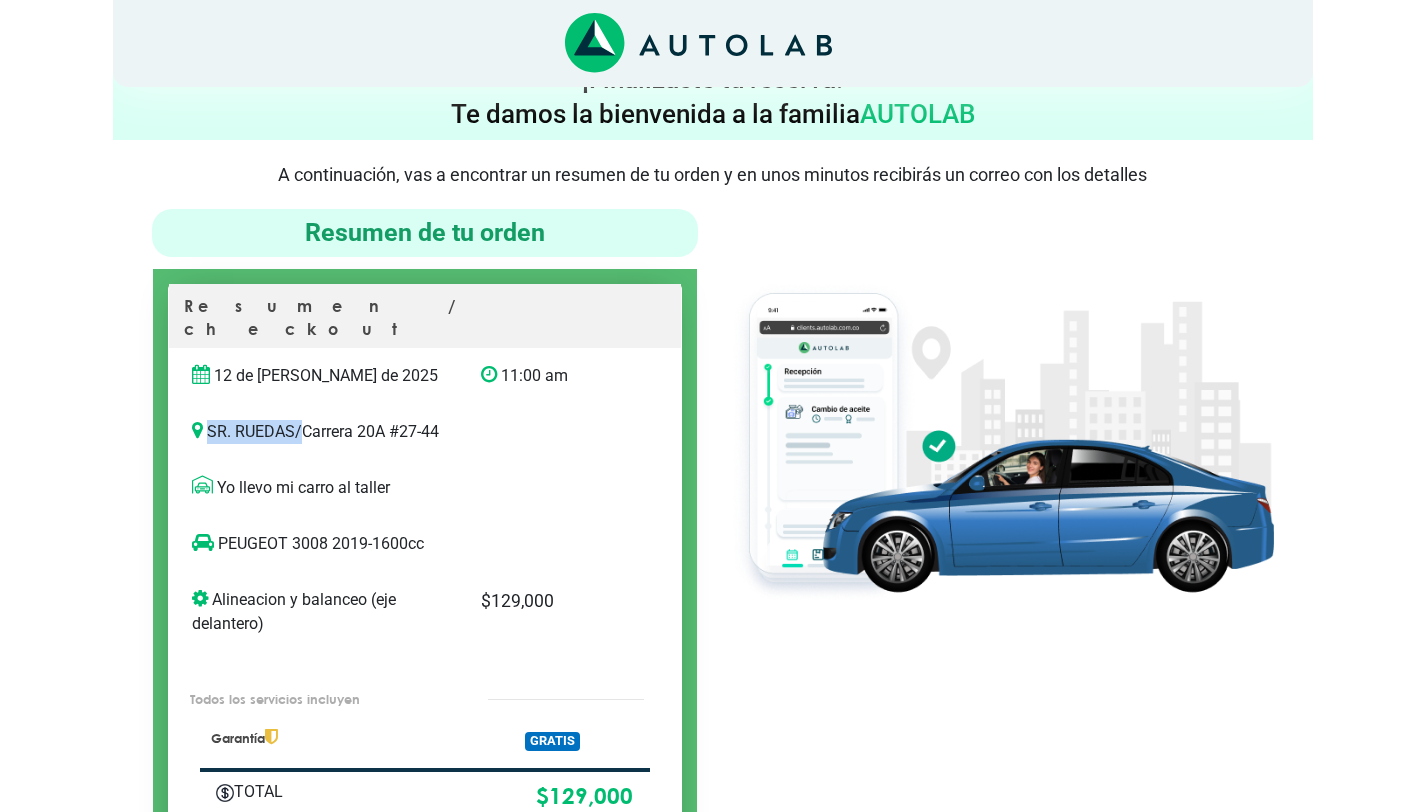 scroll, scrollTop: 0, scrollLeft: 0, axis: both 